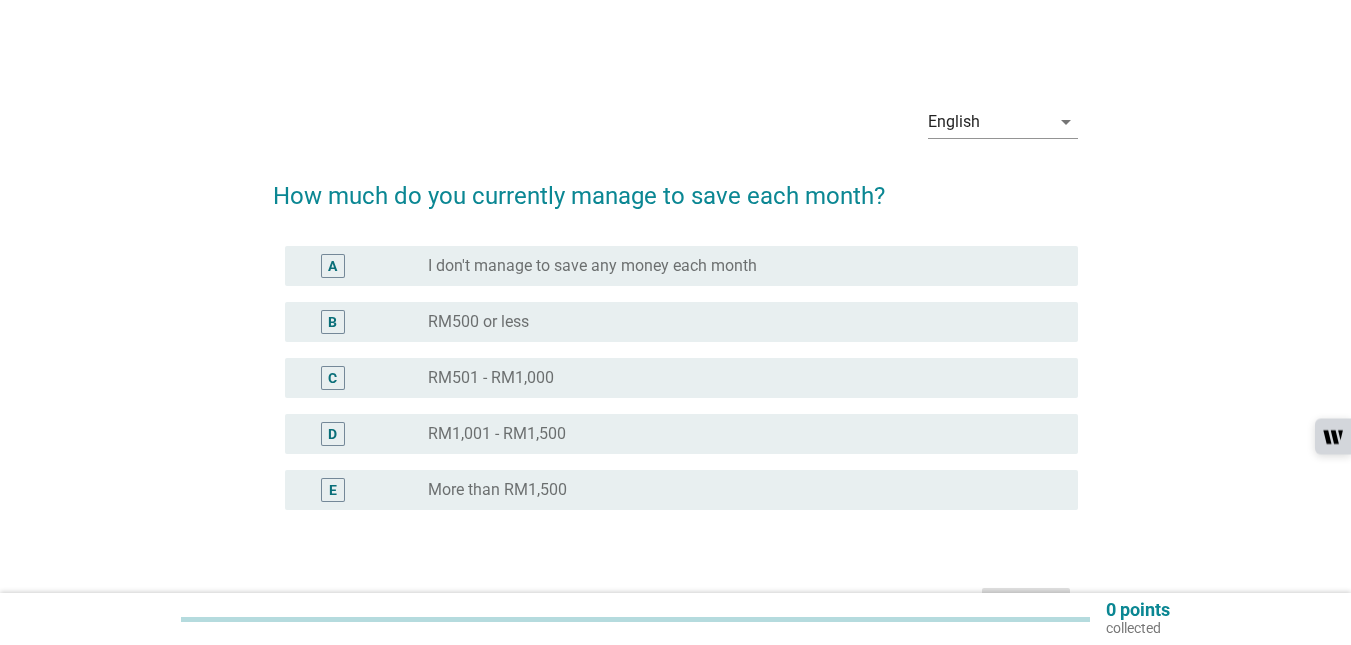 scroll, scrollTop: 0, scrollLeft: 0, axis: both 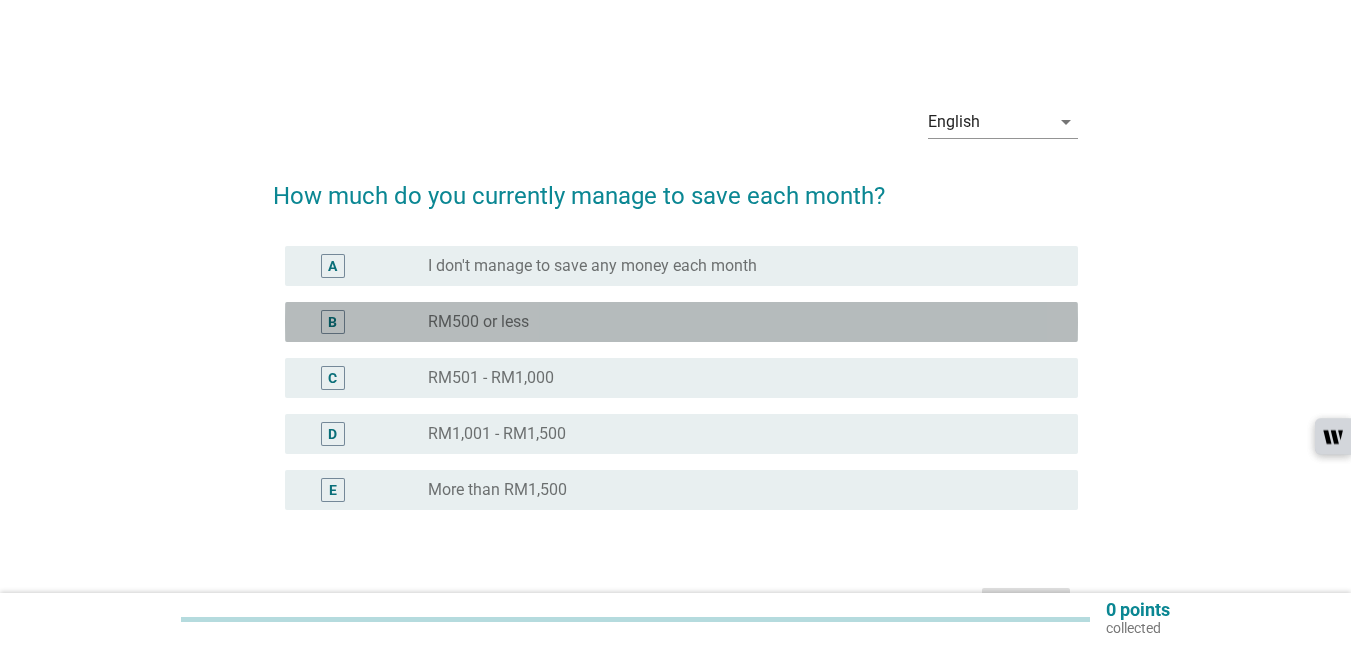 click on "B" at bounding box center [333, 322] 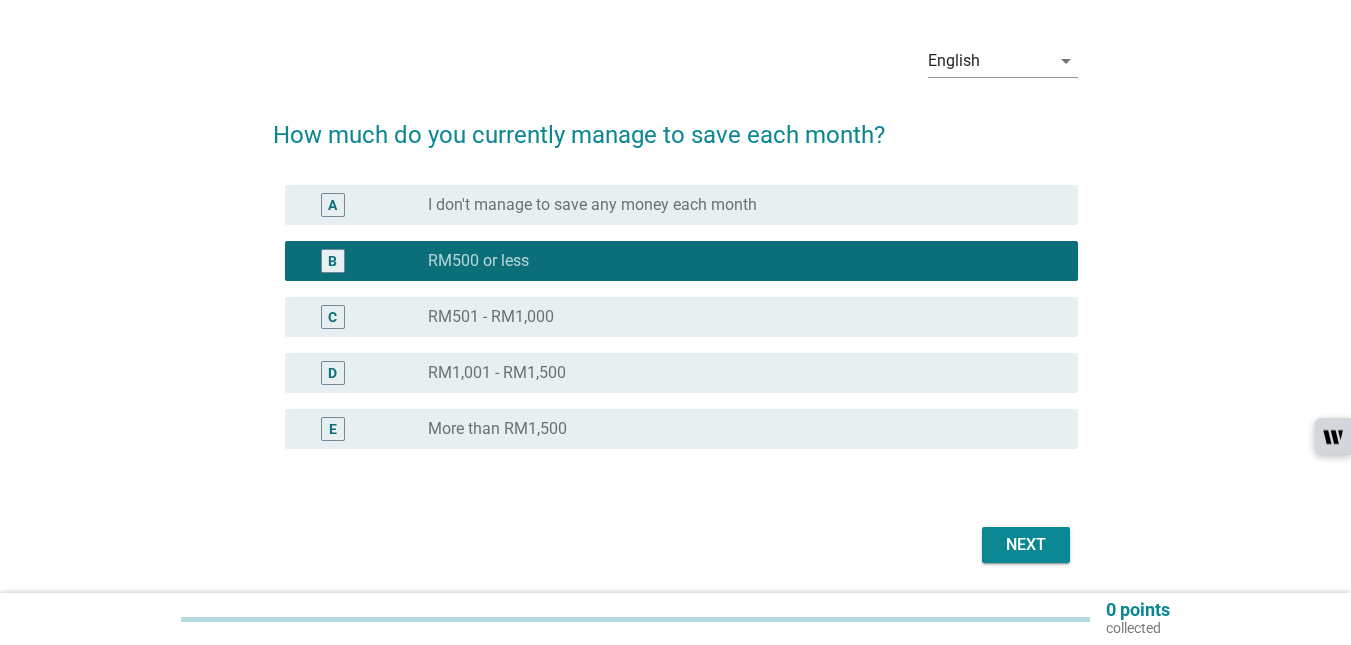 scroll, scrollTop: 127, scrollLeft: 0, axis: vertical 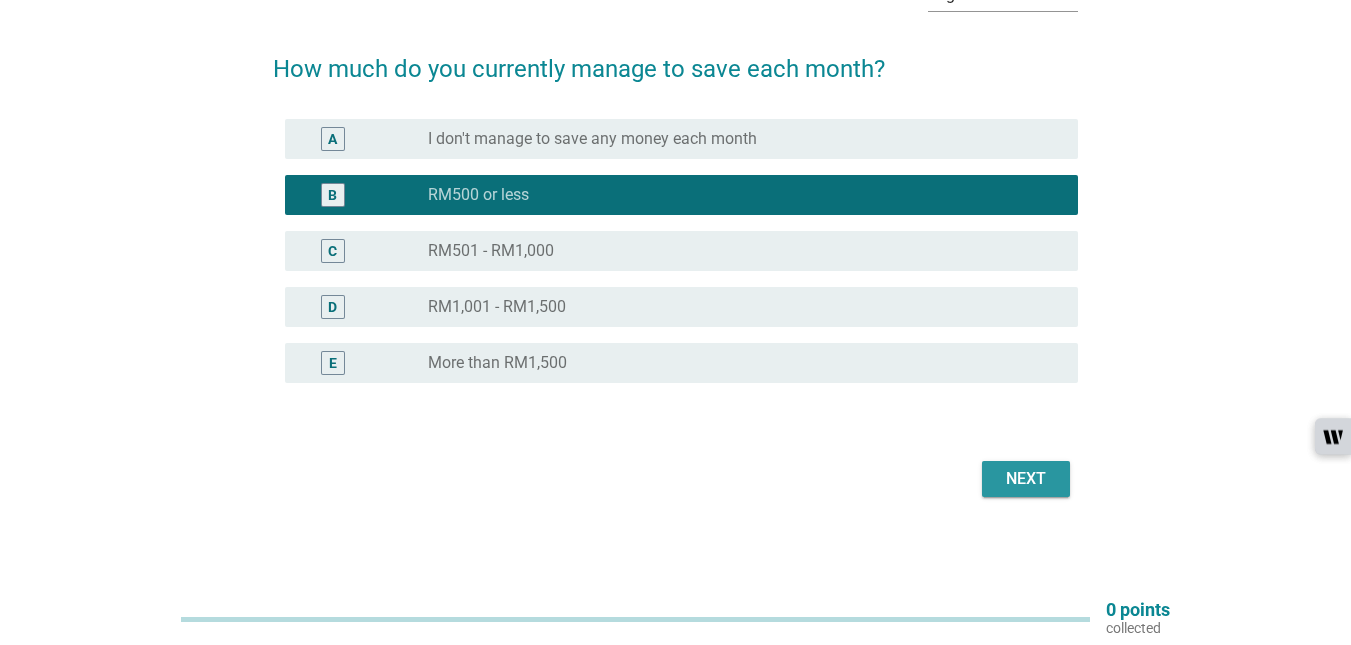click on "Next" at bounding box center (1026, 479) 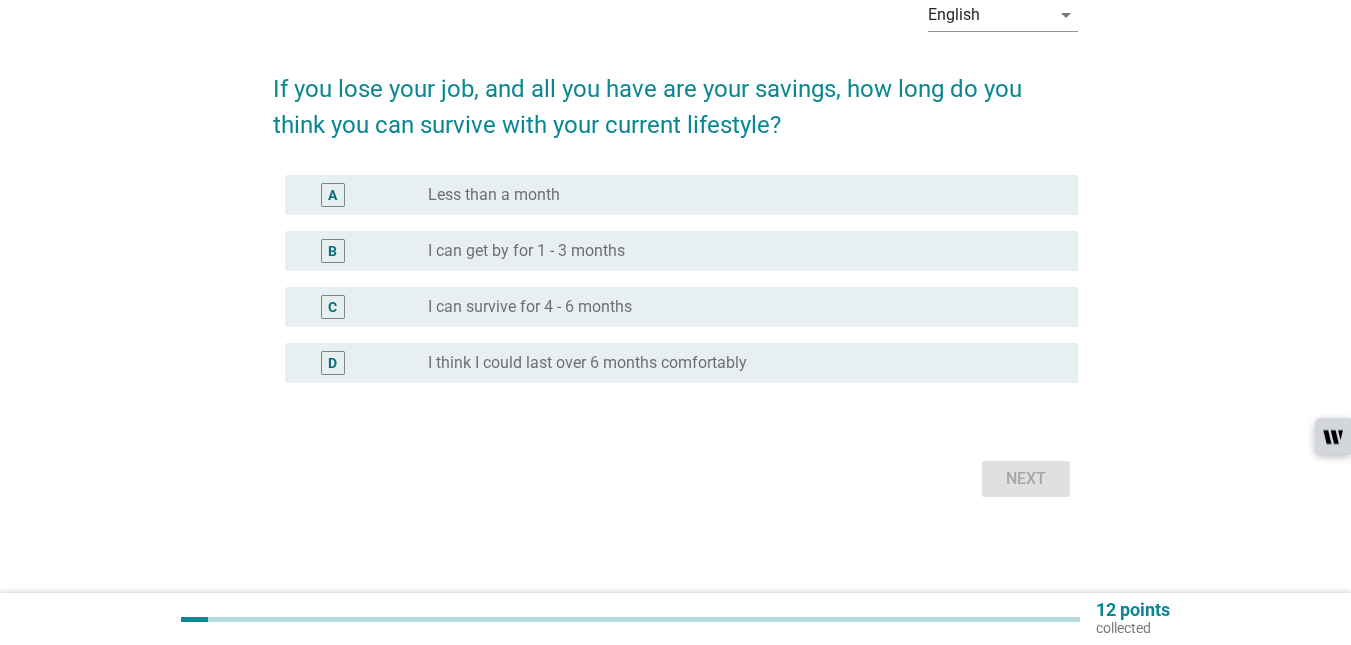 scroll, scrollTop: 0, scrollLeft: 0, axis: both 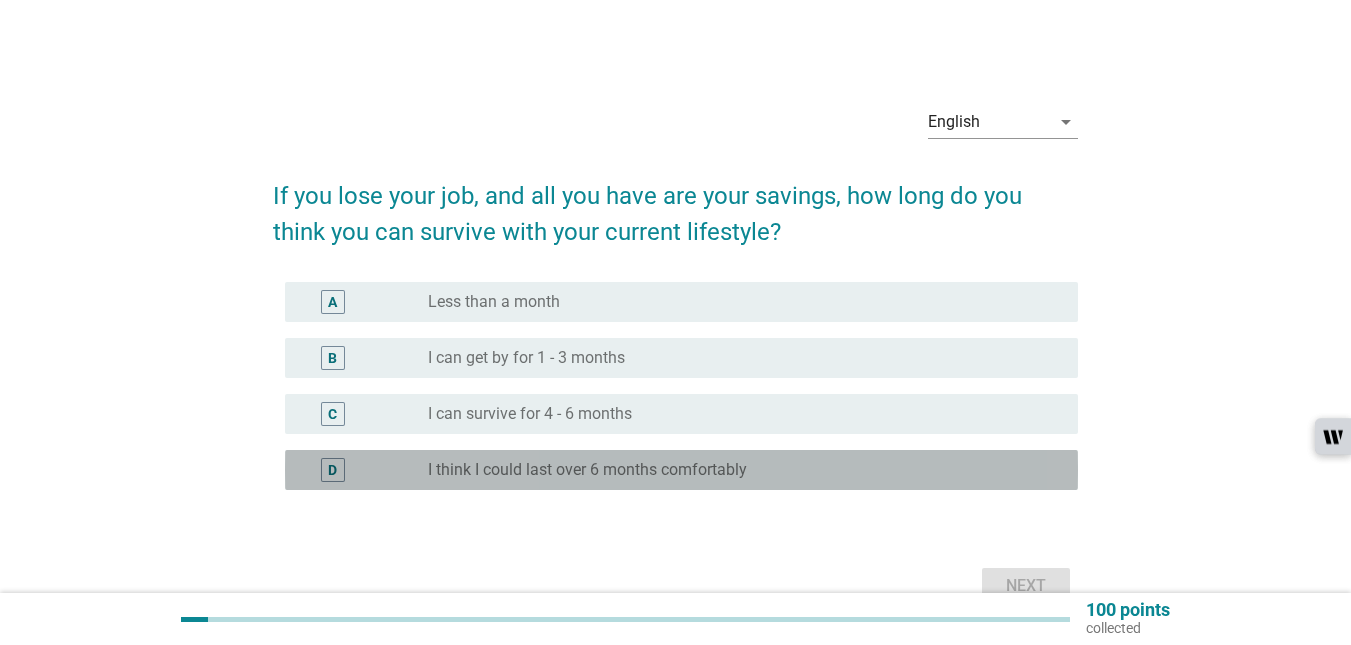 click on "D" at bounding box center (332, 470) 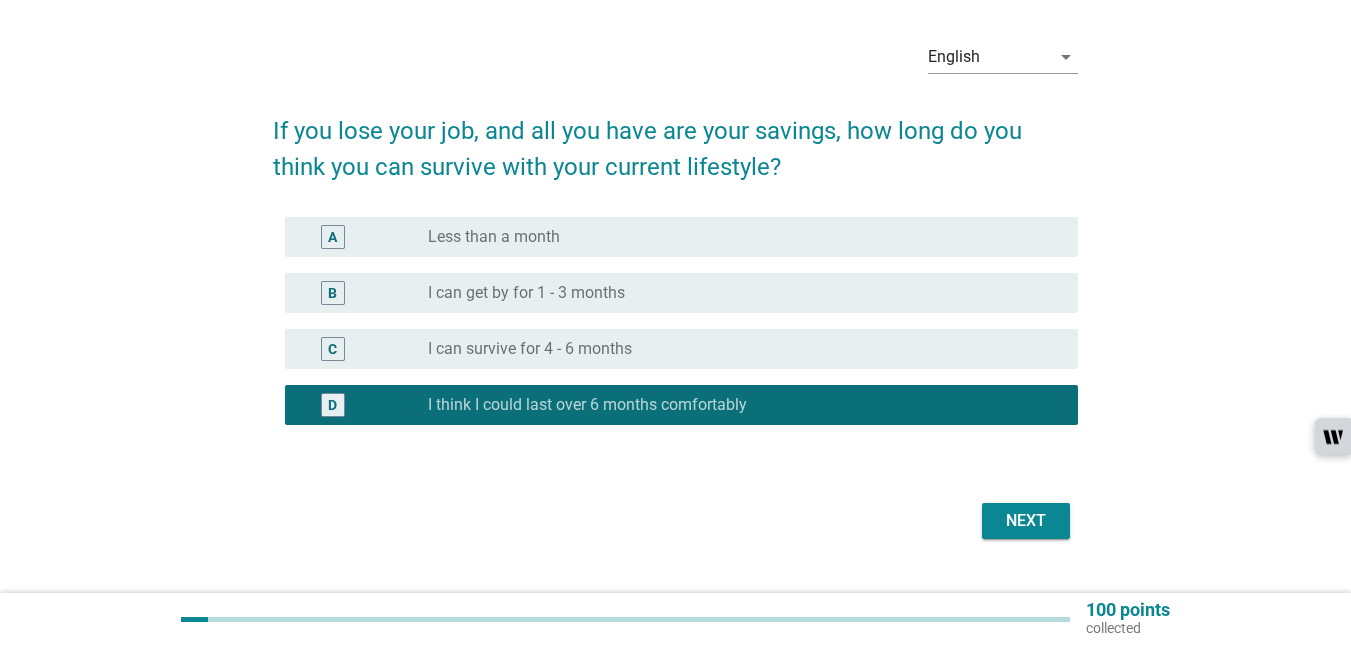 scroll, scrollTop: 100, scrollLeft: 0, axis: vertical 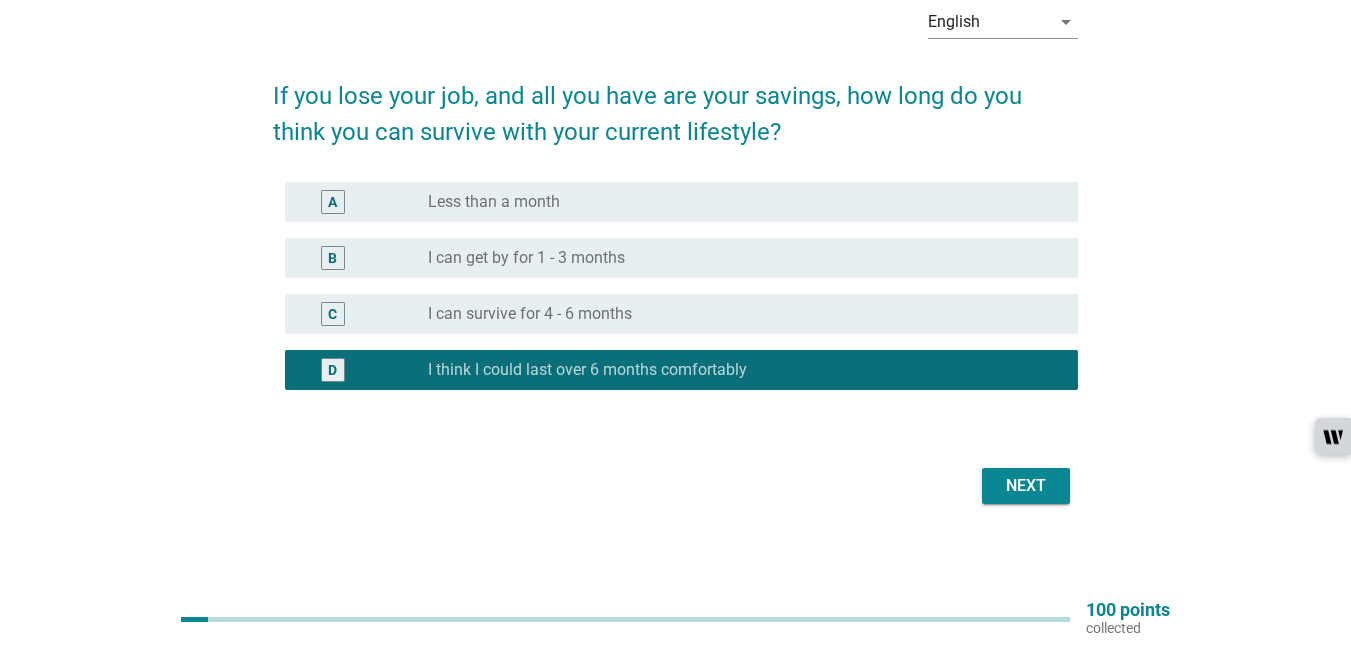 click on "Next" at bounding box center [1026, 486] 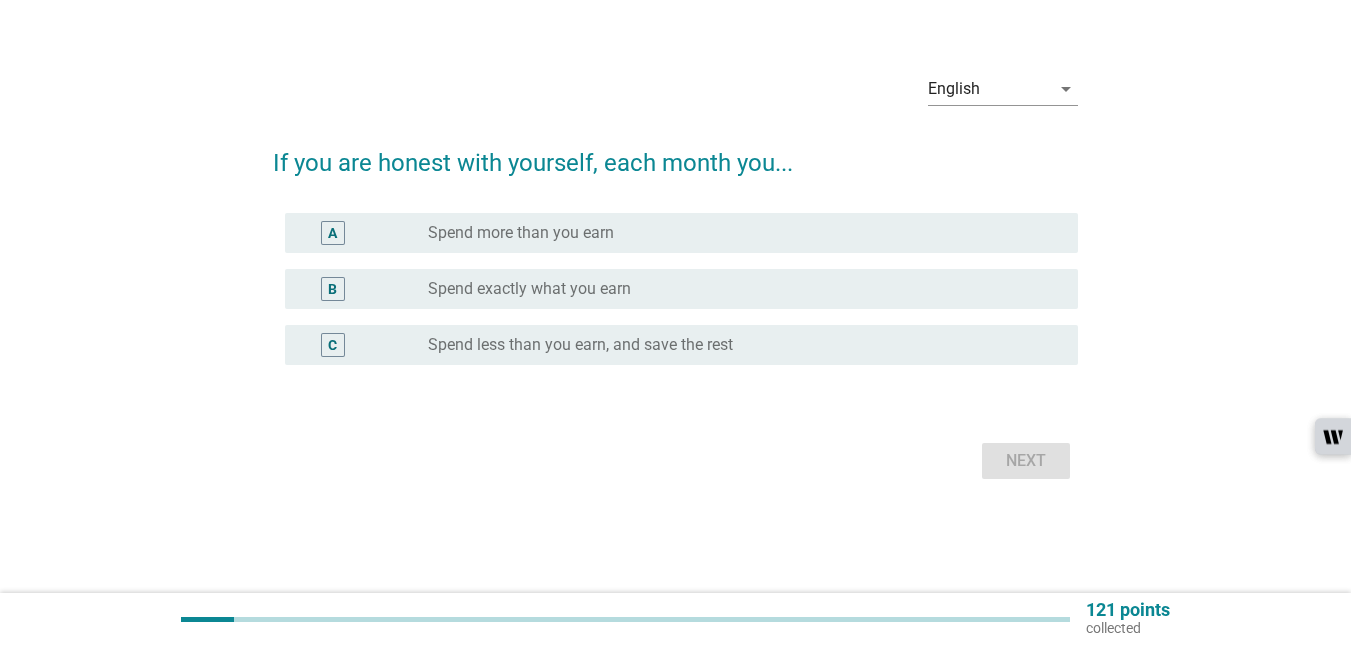 scroll, scrollTop: 0, scrollLeft: 0, axis: both 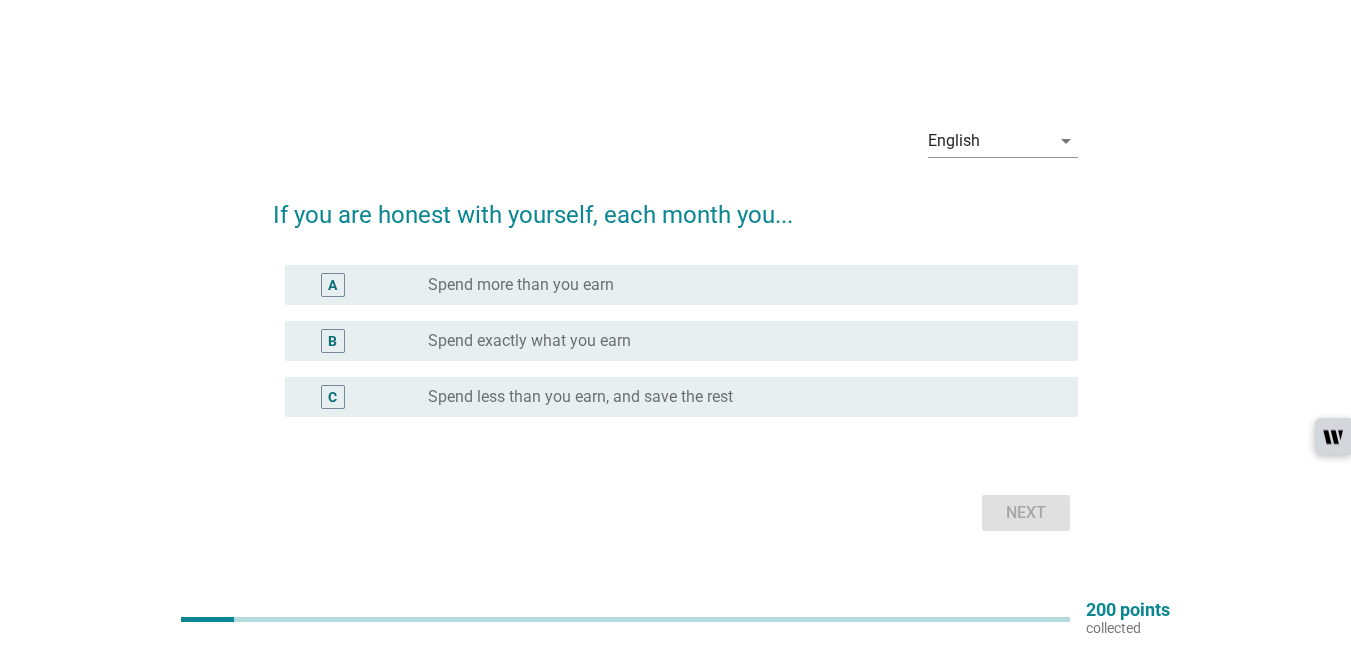 click on "B" at bounding box center (332, 340) 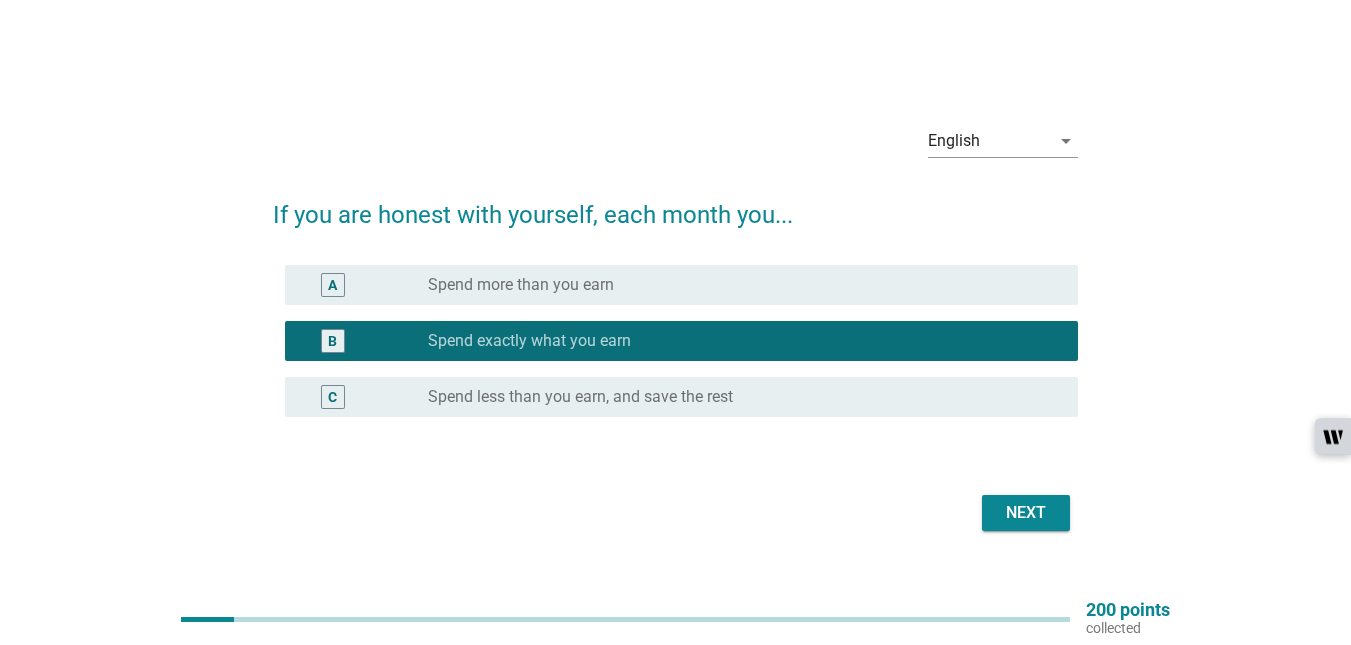click on "Next" at bounding box center [1026, 513] 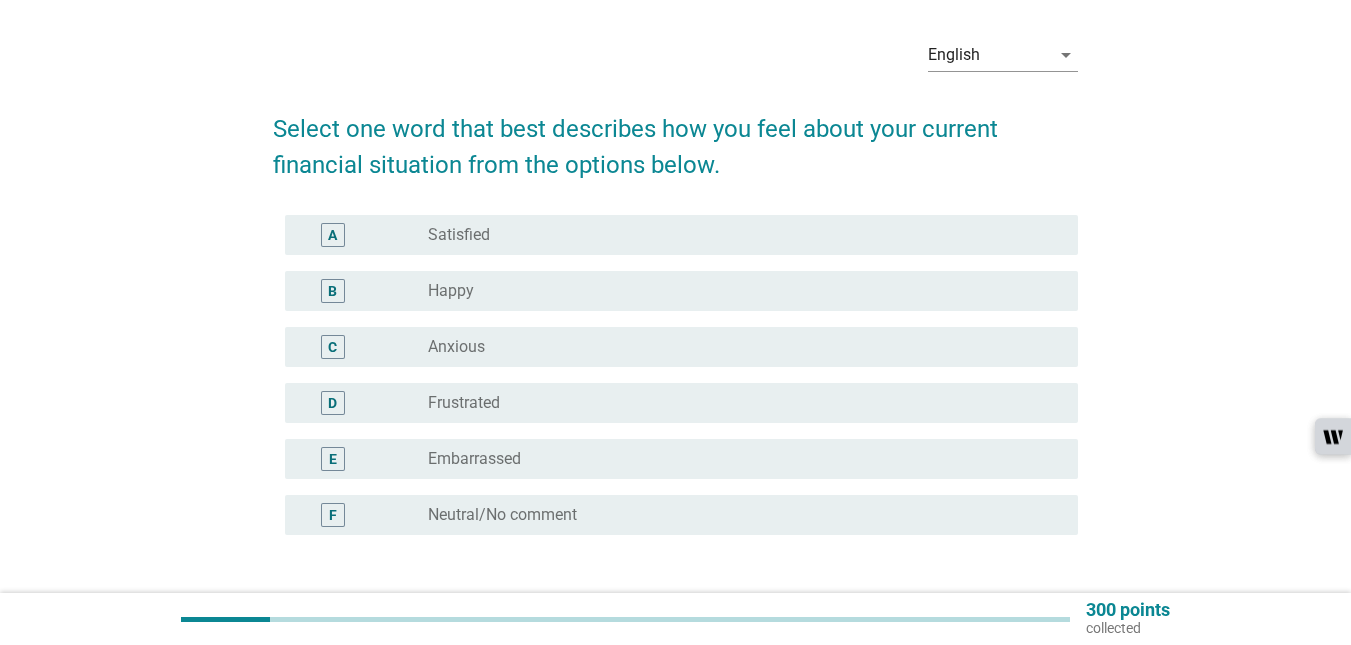 scroll, scrollTop: 100, scrollLeft: 0, axis: vertical 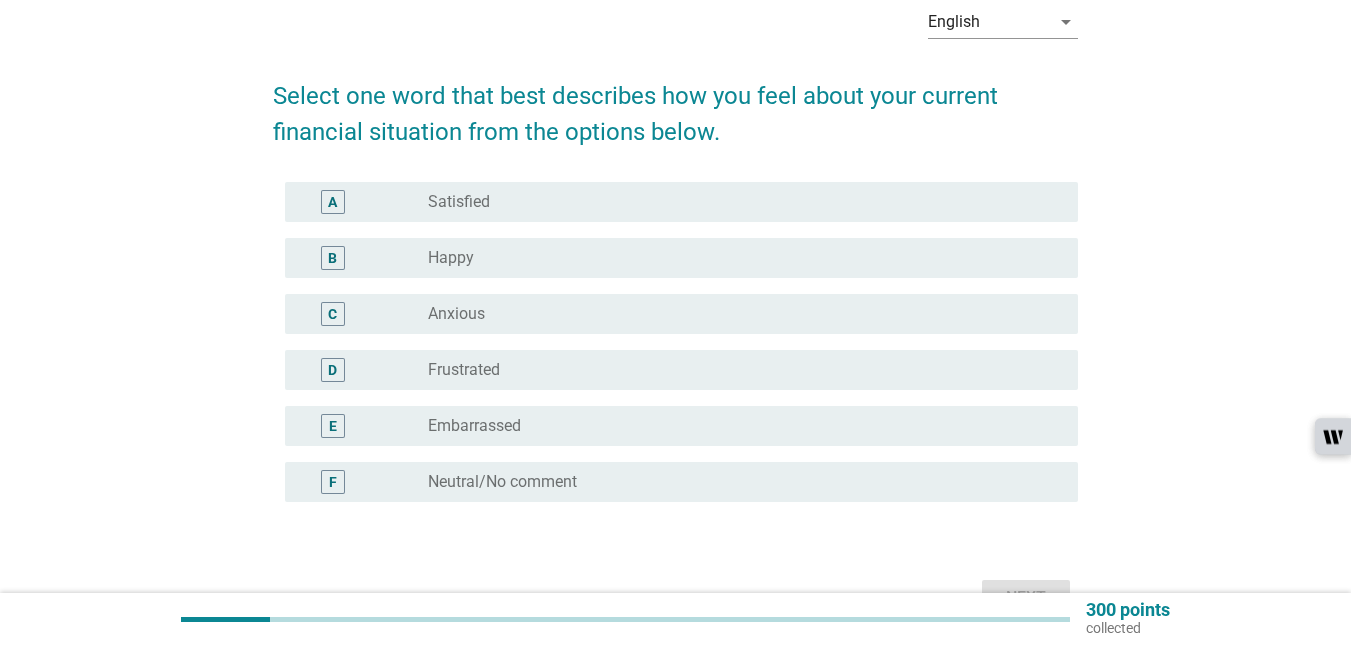 click on "F" at bounding box center (332, 482) 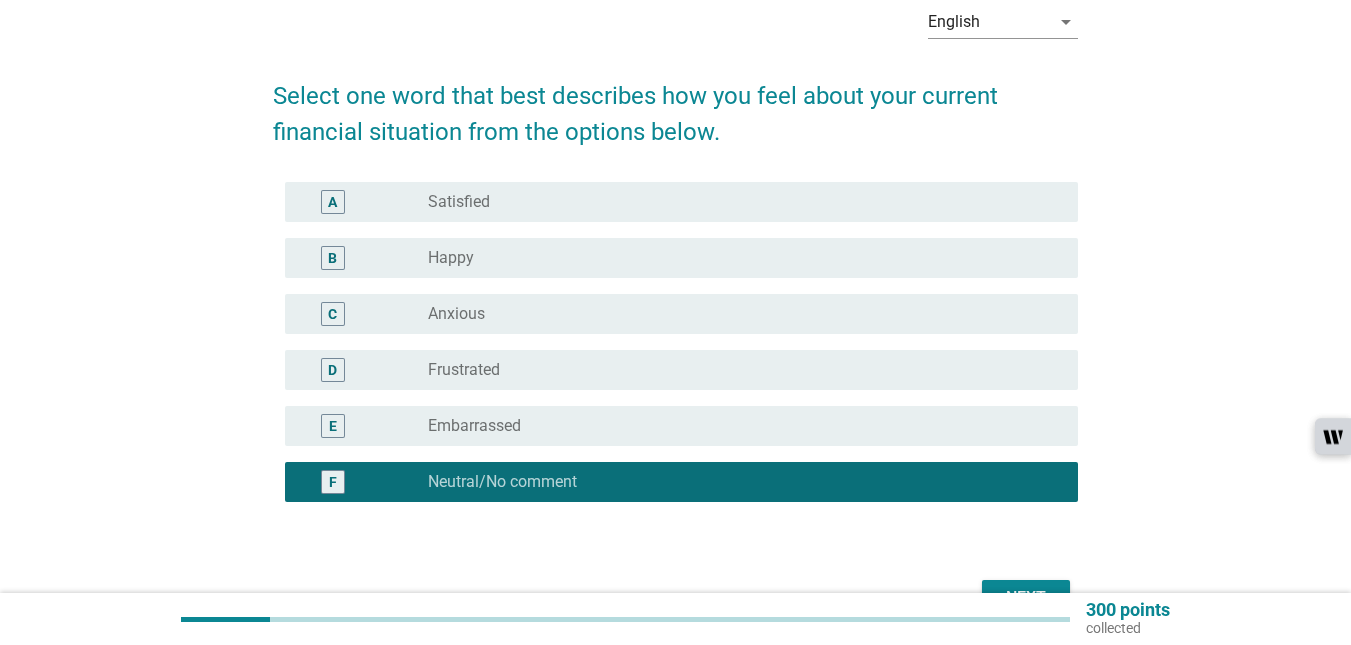 click on "Next" at bounding box center [1026, 598] 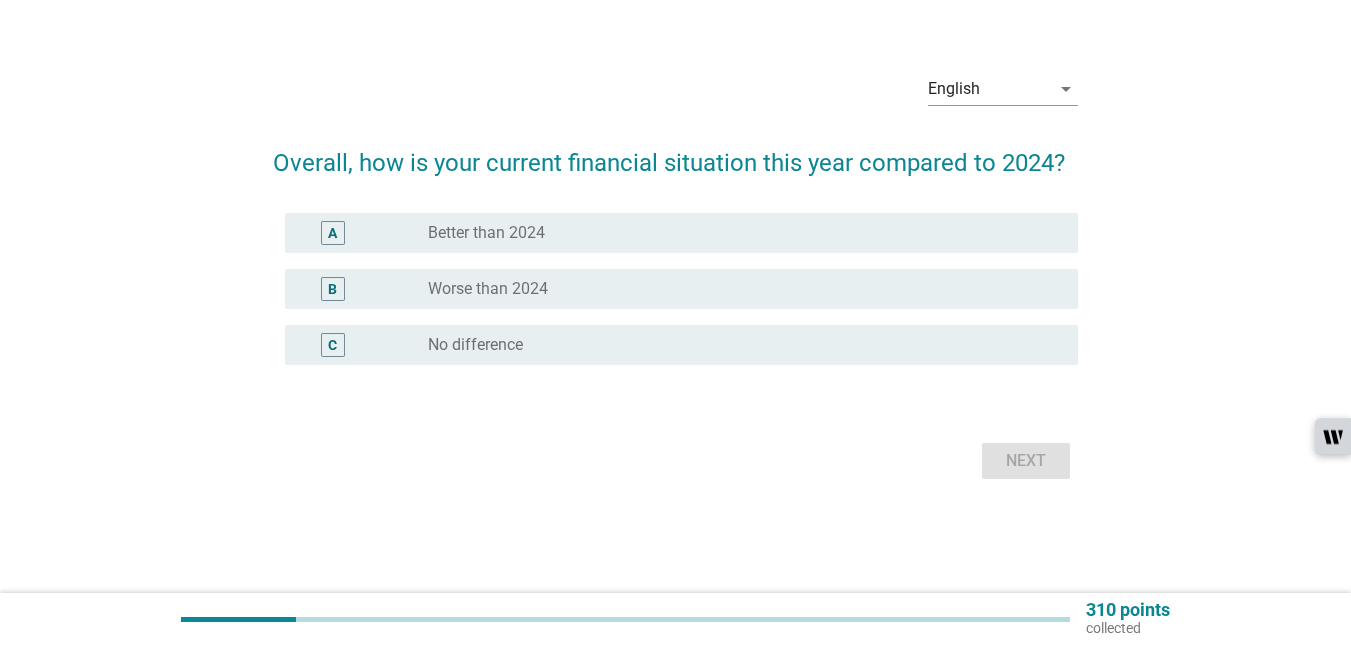 scroll, scrollTop: 0, scrollLeft: 0, axis: both 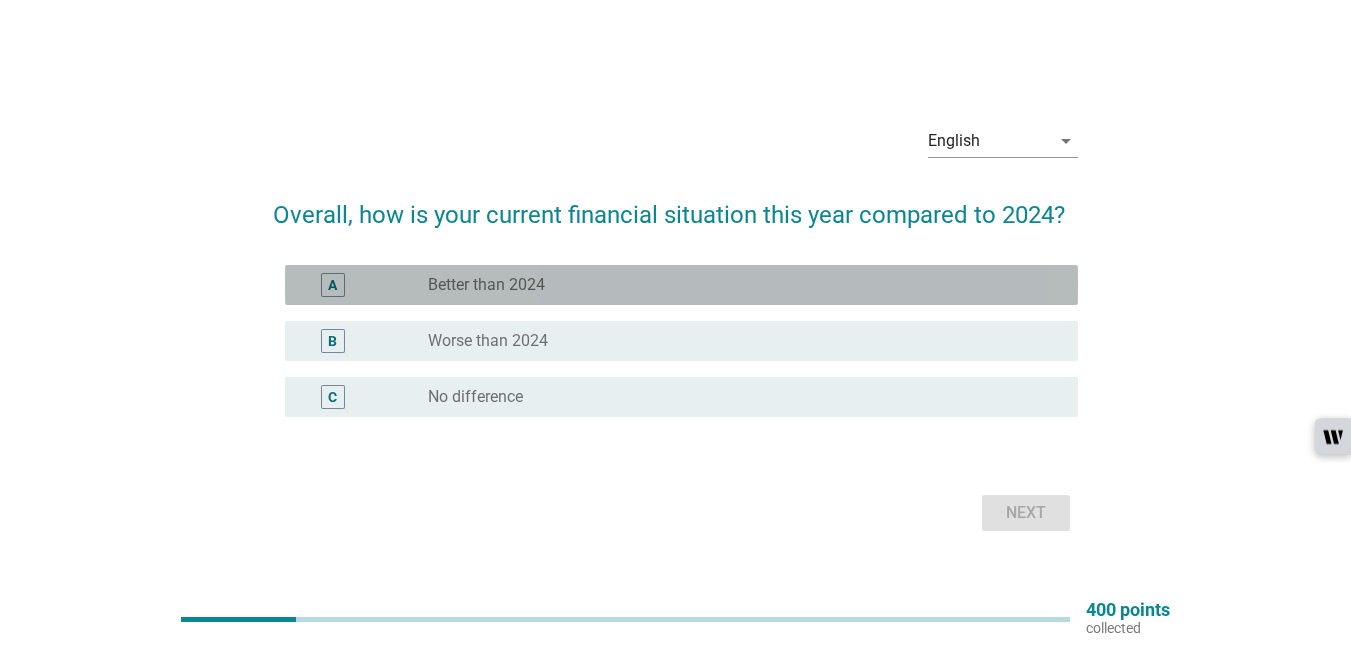 click on "A     radio_button_unchecked Better than 2024" at bounding box center [681, 285] 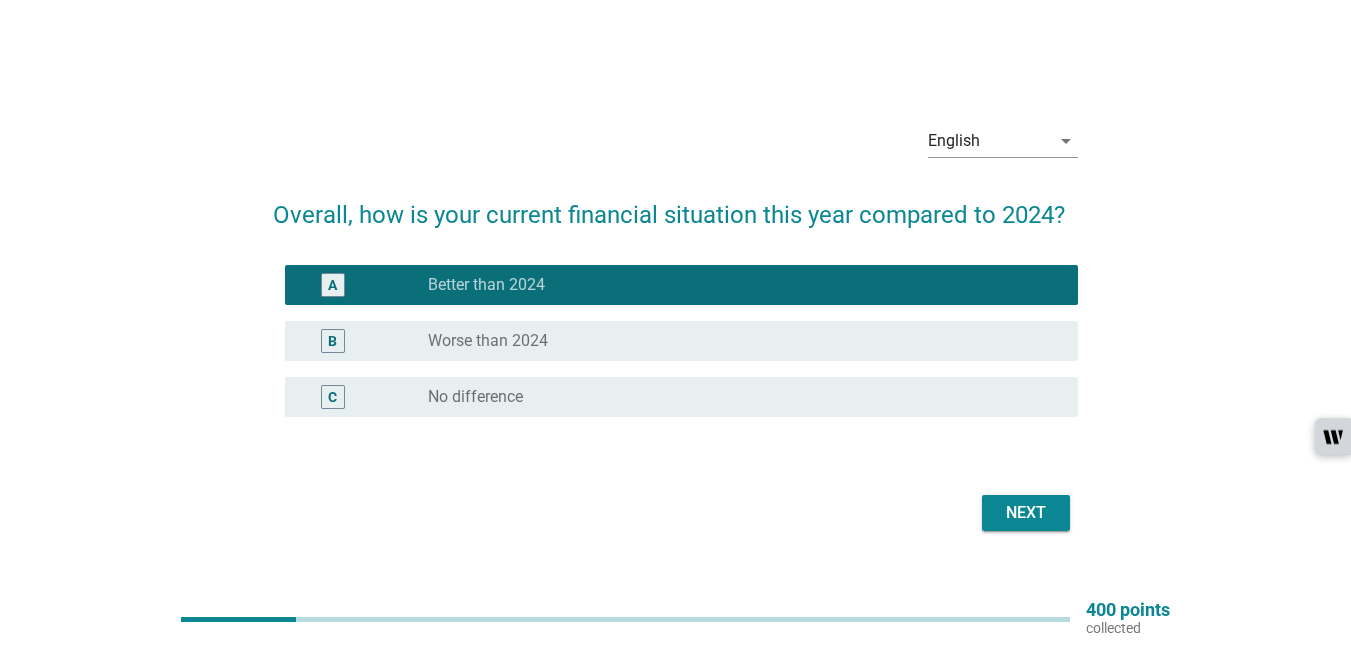 click on "Next" at bounding box center [1026, 513] 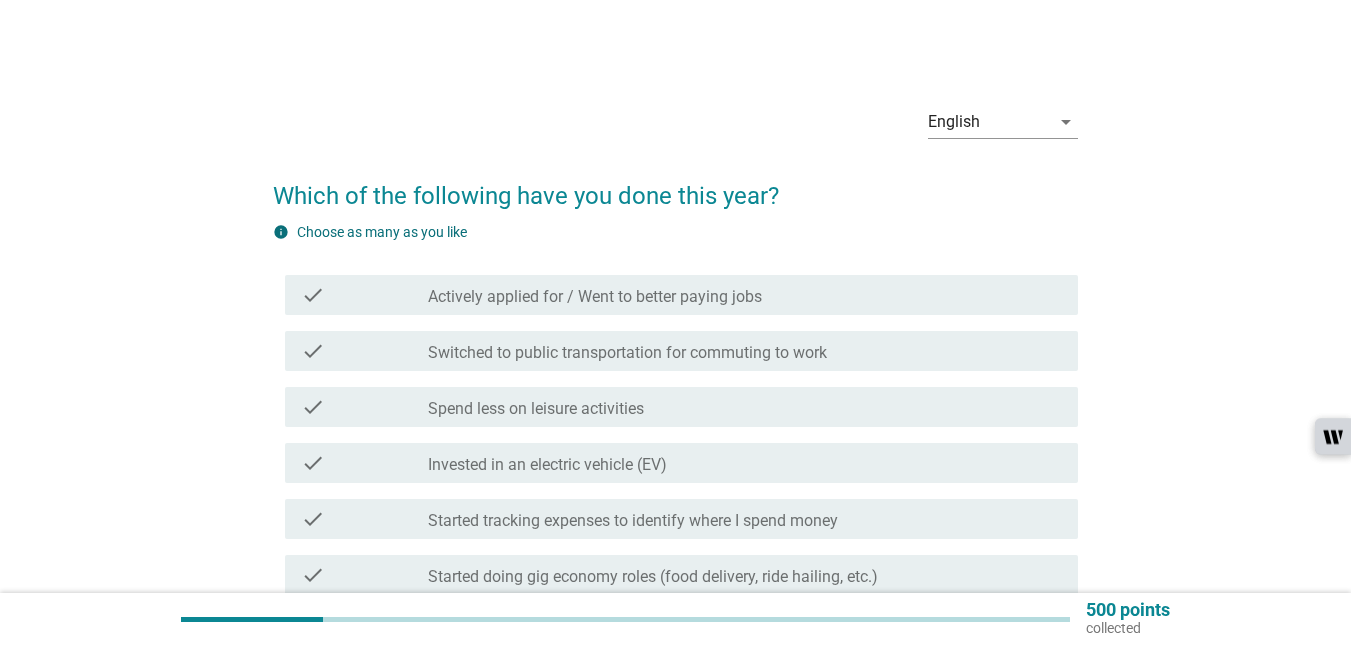 click on "Actively applied for / Went to better paying jobs" at bounding box center (595, 297) 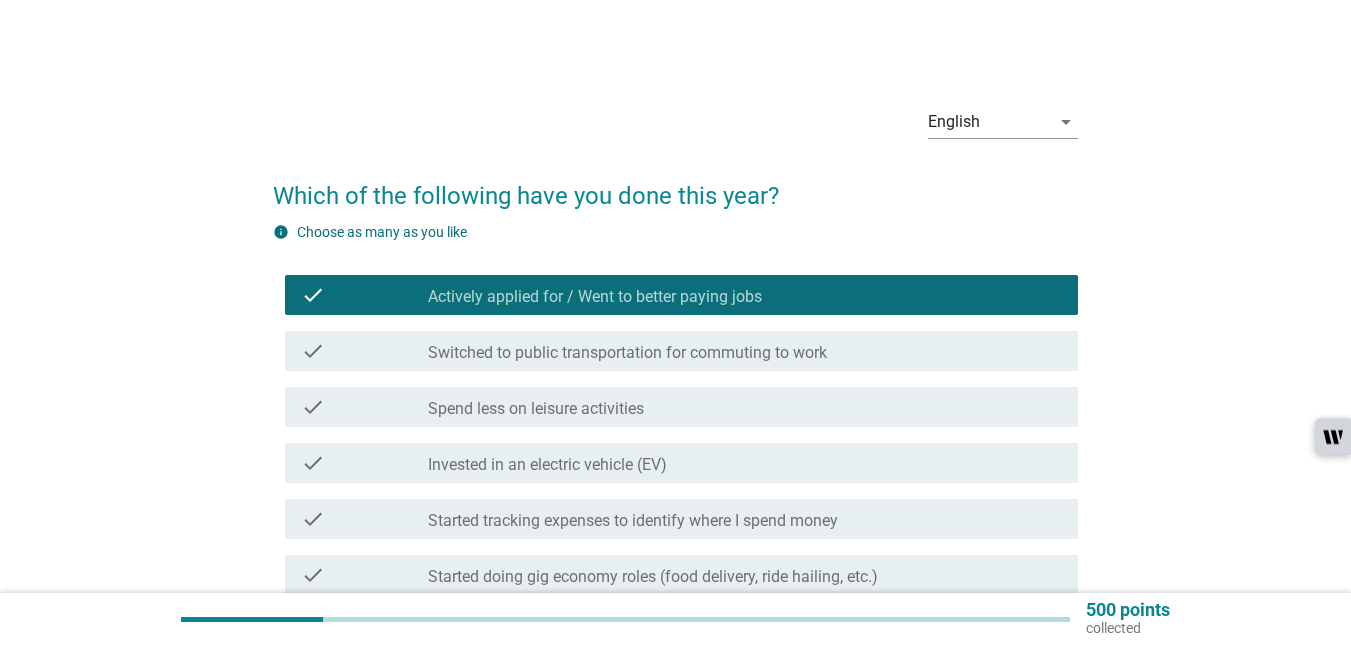 click on "Switched to public transportation for commuting to work" at bounding box center [627, 353] 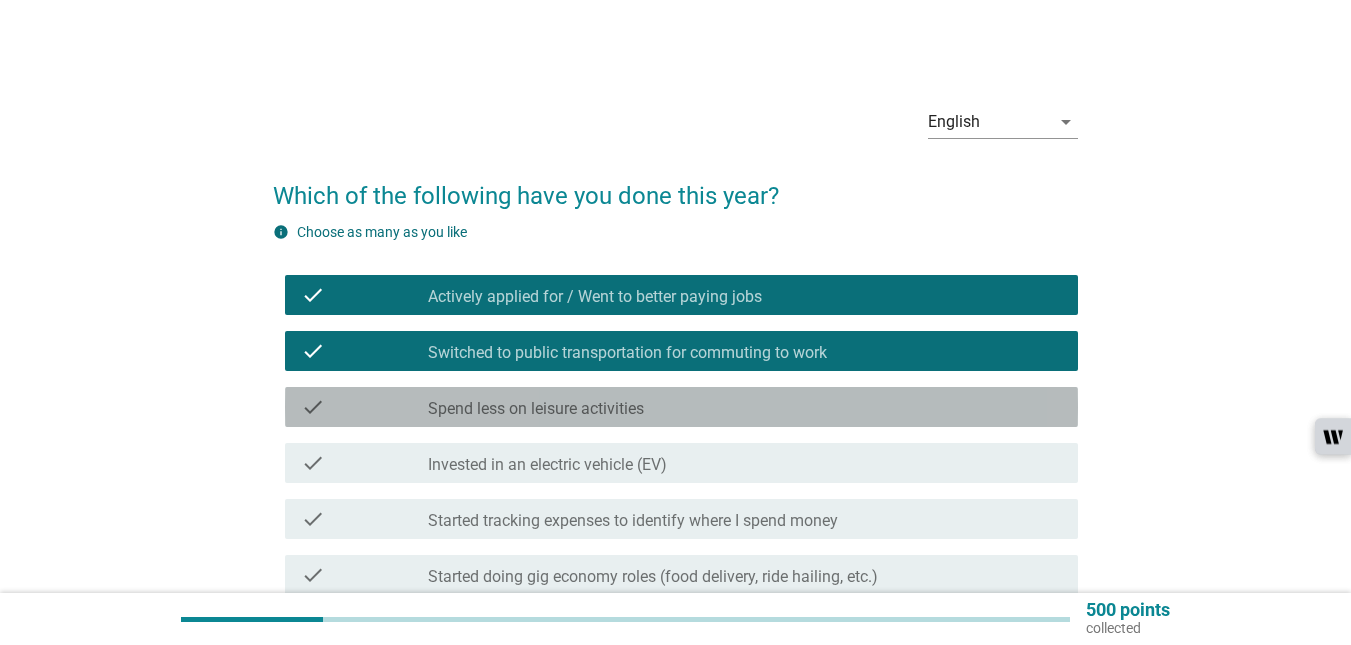 click on "Spend less on leisure activities" at bounding box center [536, 409] 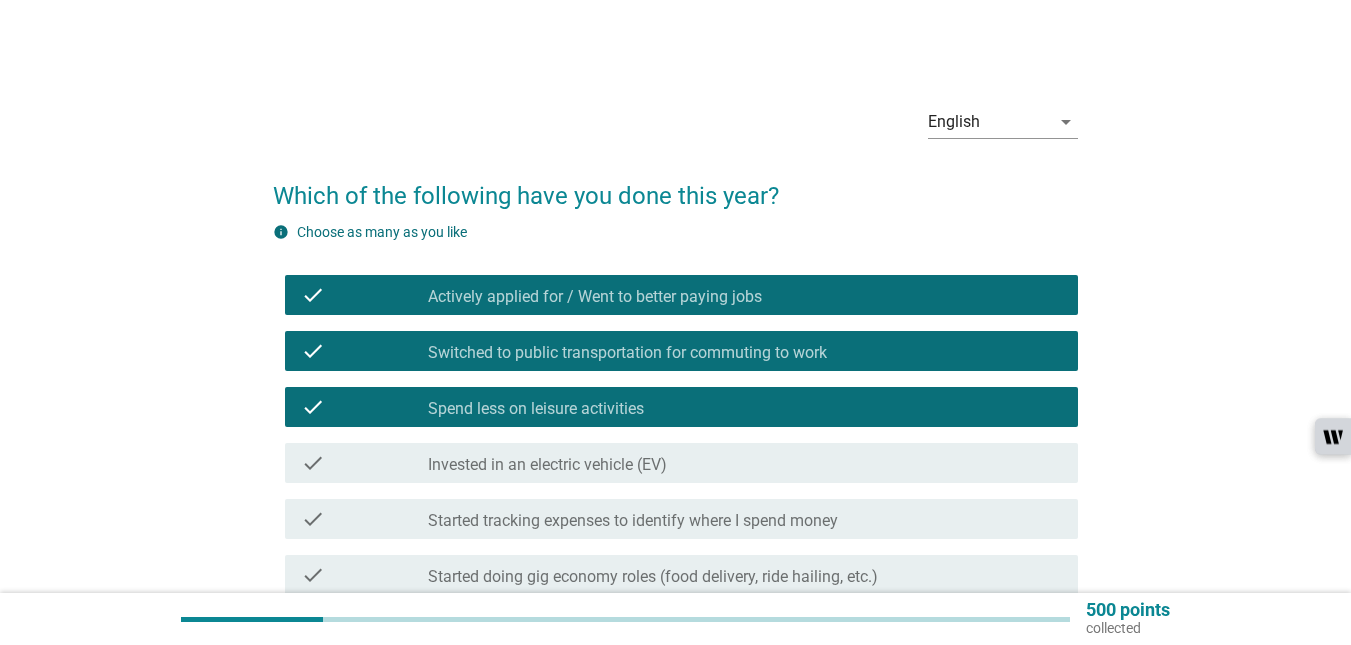 click on "Spend less on leisure activities" at bounding box center (536, 409) 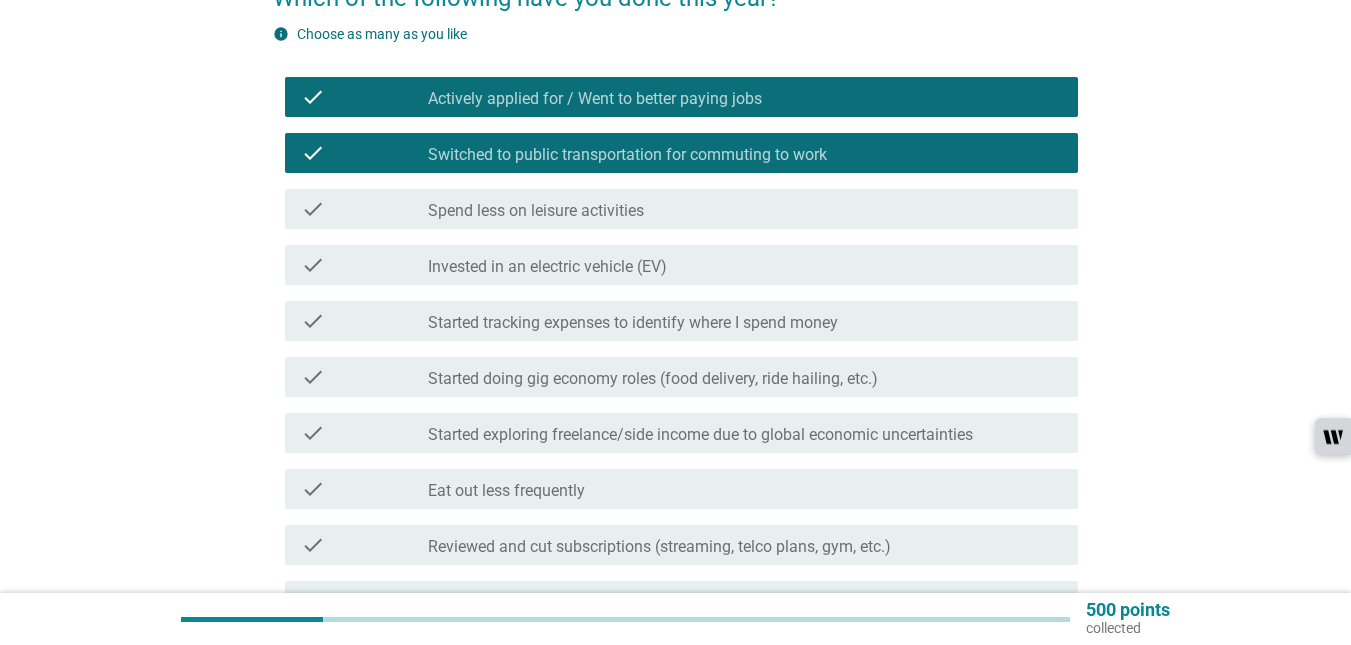 scroll, scrollTop: 200, scrollLeft: 0, axis: vertical 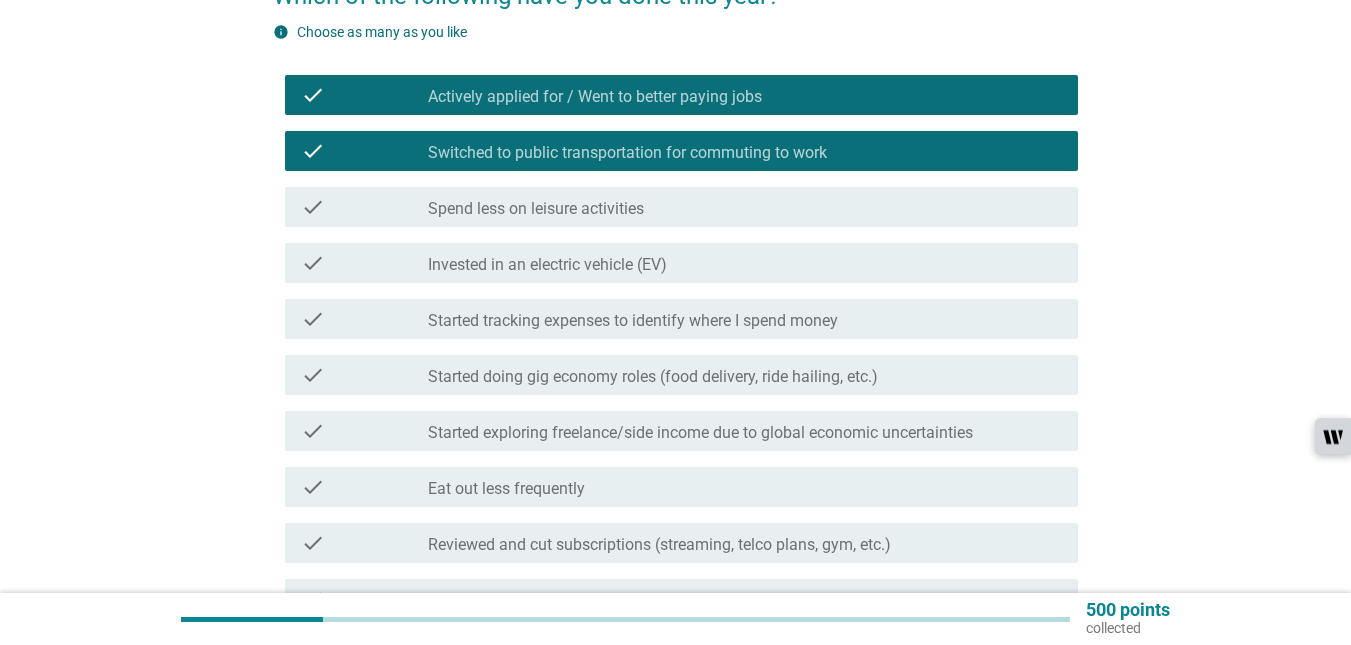 click on "Started tracking expenses to identify where I spend money" at bounding box center (633, 321) 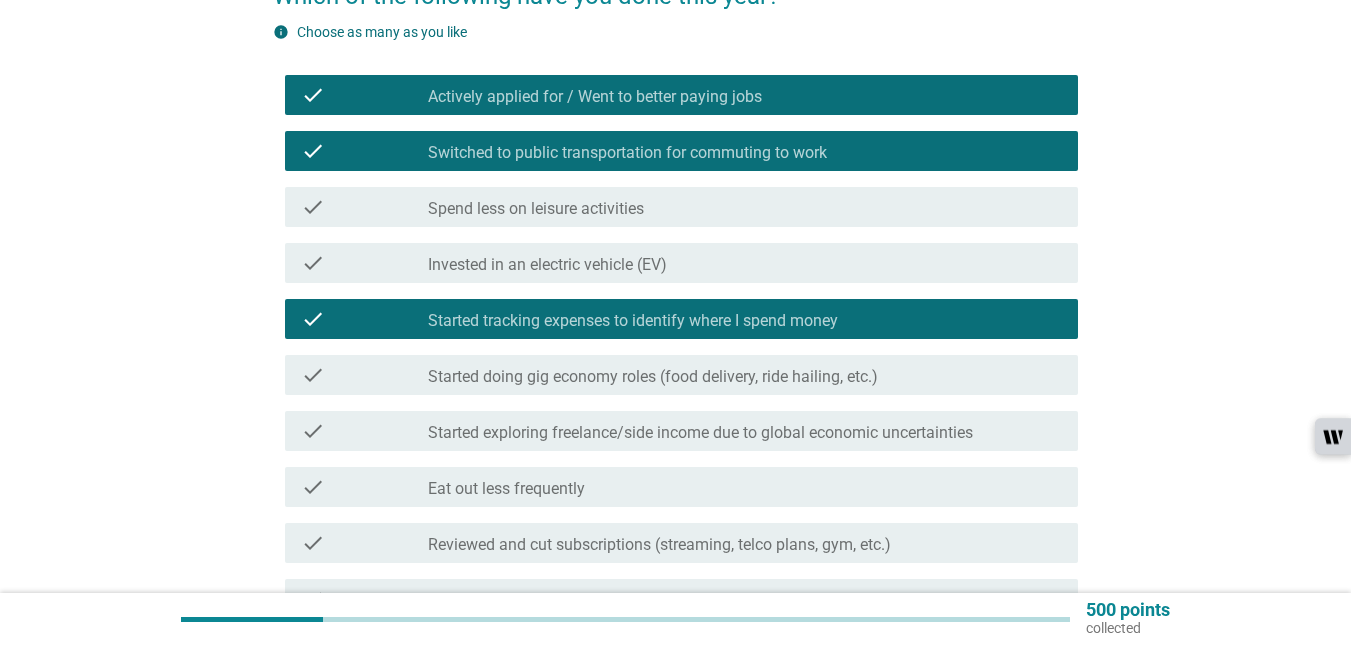 click on "check_box_outline_blank Eat out less frequently" at bounding box center [745, 487] 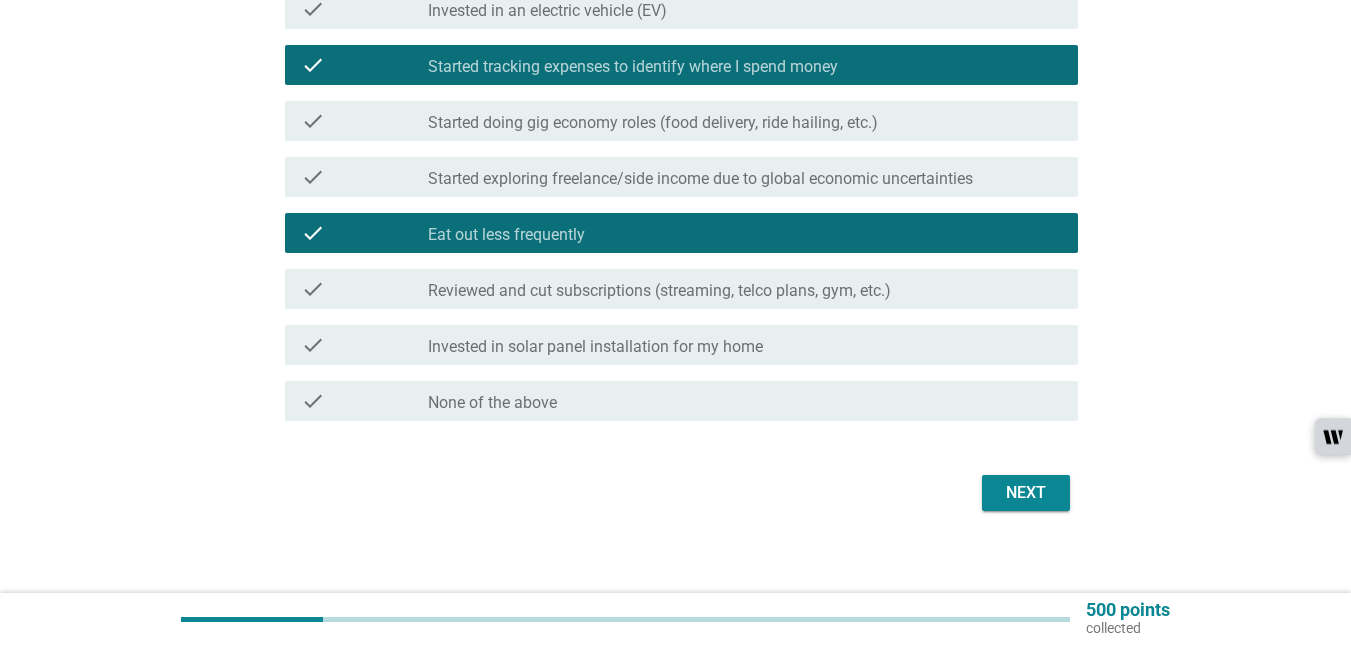 scroll, scrollTop: 468, scrollLeft: 0, axis: vertical 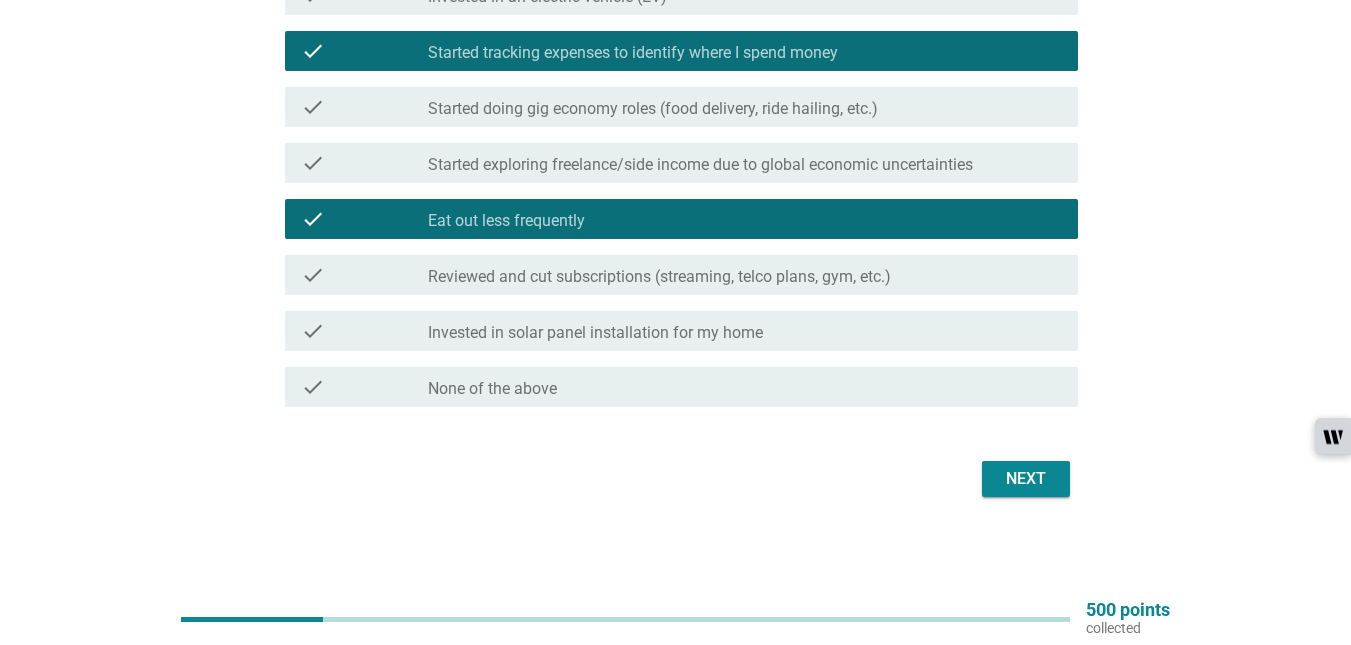 click on "Next" at bounding box center (1026, 479) 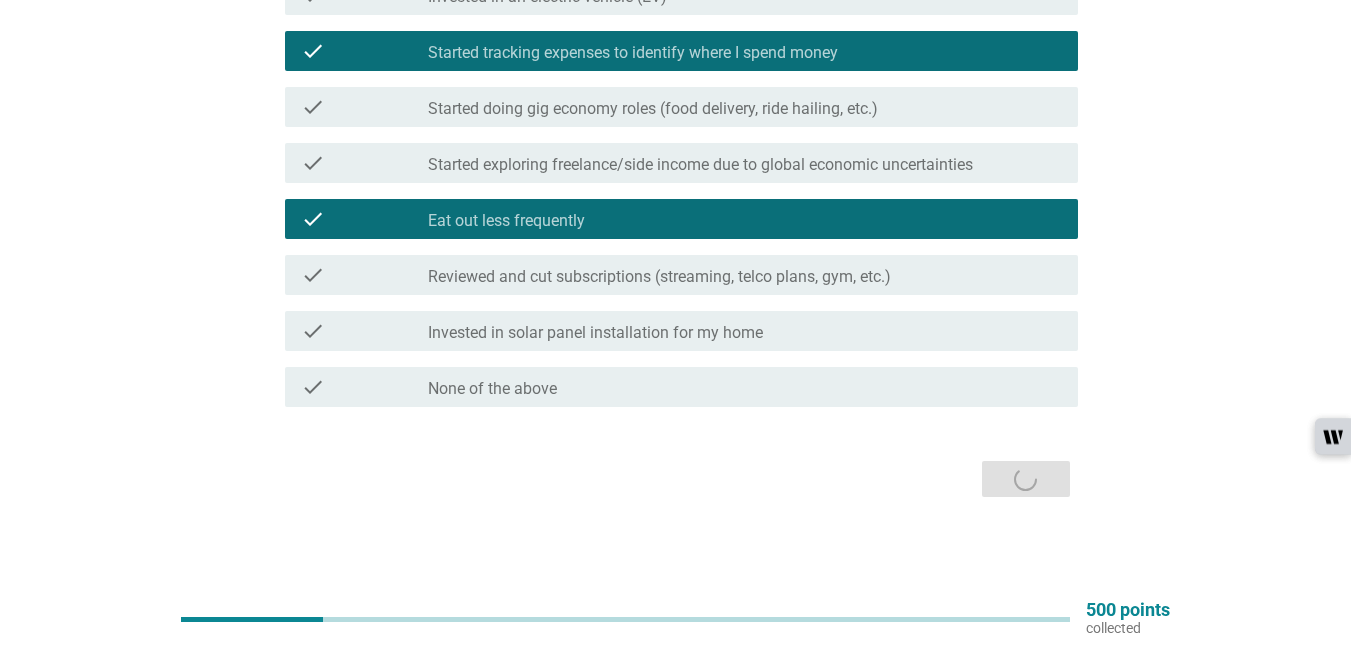 scroll, scrollTop: 0, scrollLeft: 0, axis: both 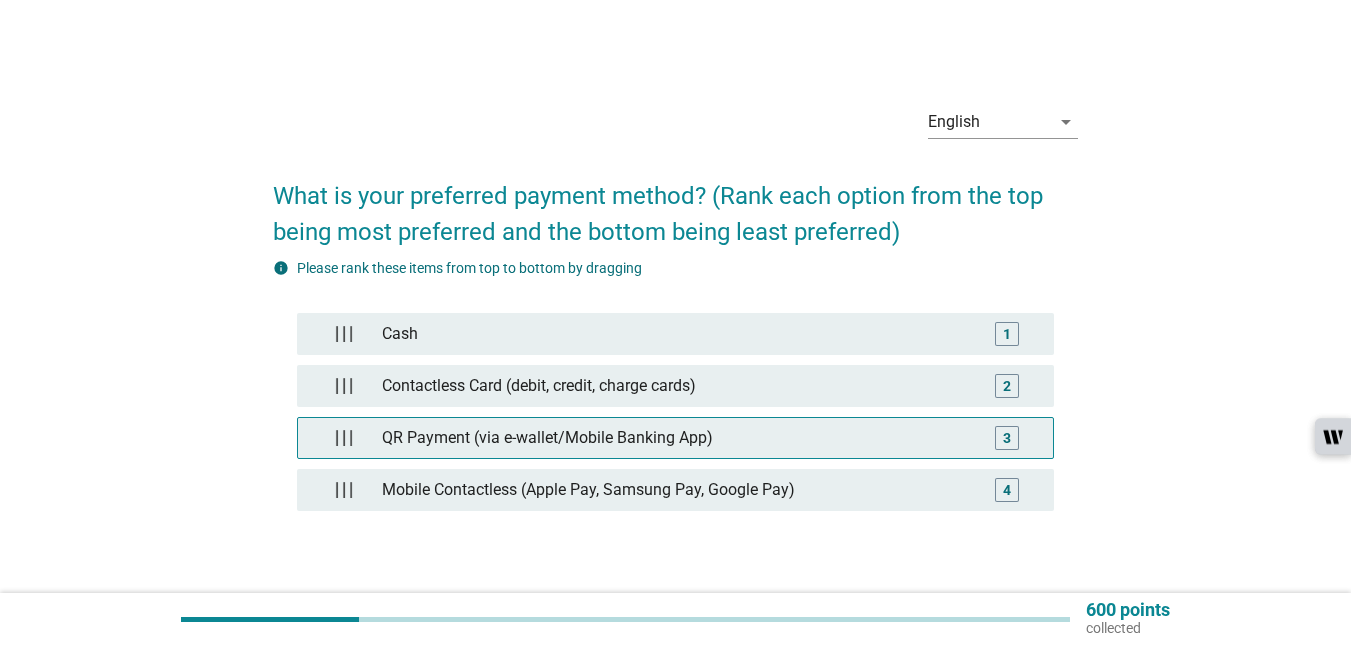 click on "QR Payment (via e-wallet/Mobile Banking App)" at bounding box center (675, 438) 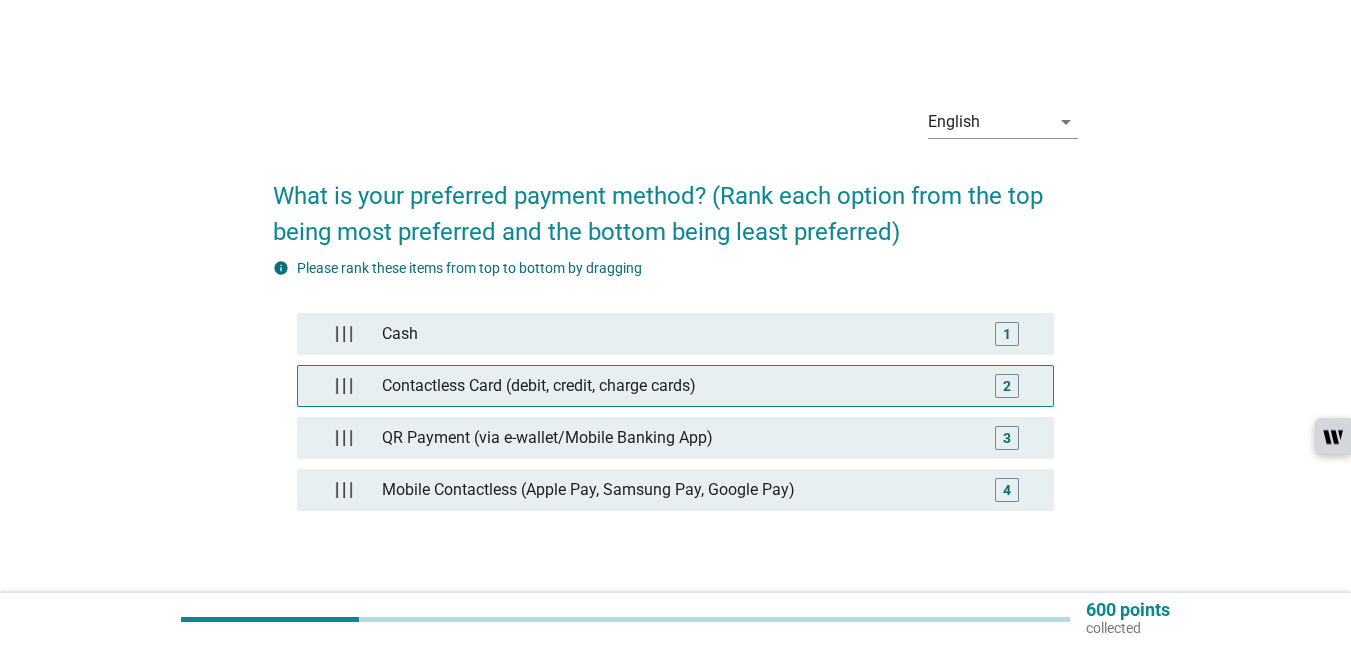 click on "Contactless Card (debit, credit, charge cards)" at bounding box center (675, 386) 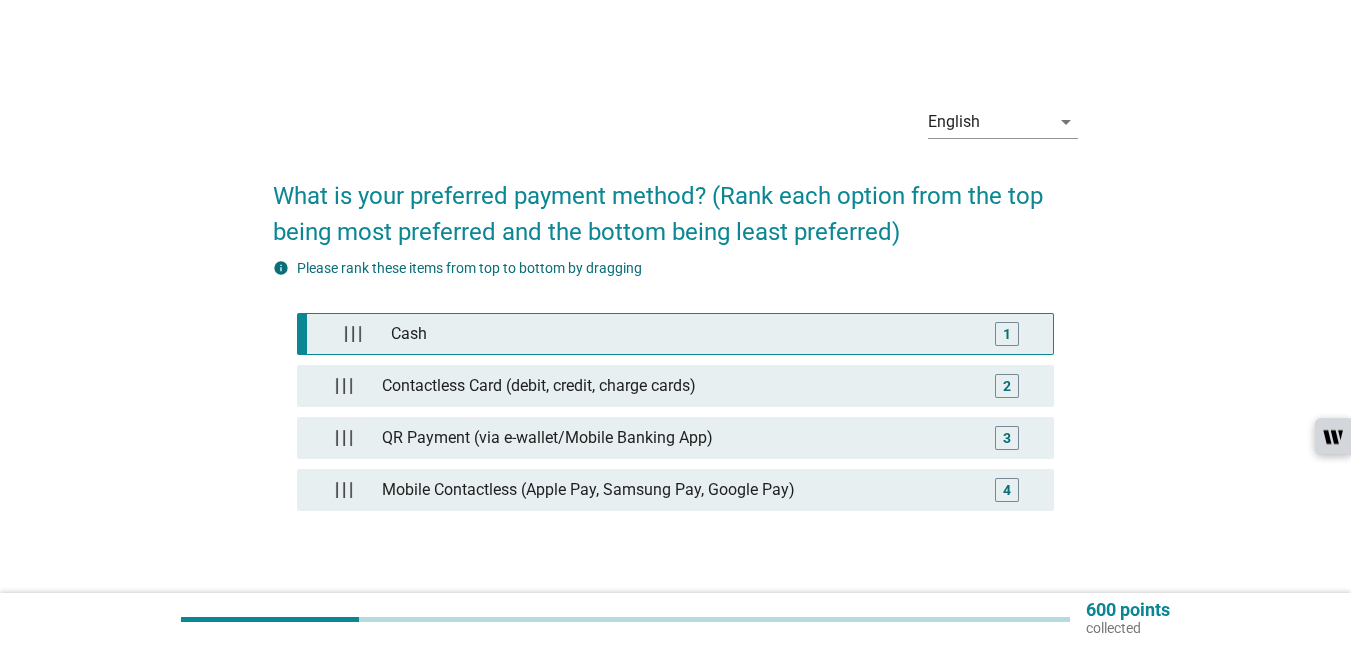 click on "Cash" at bounding box center [680, 334] 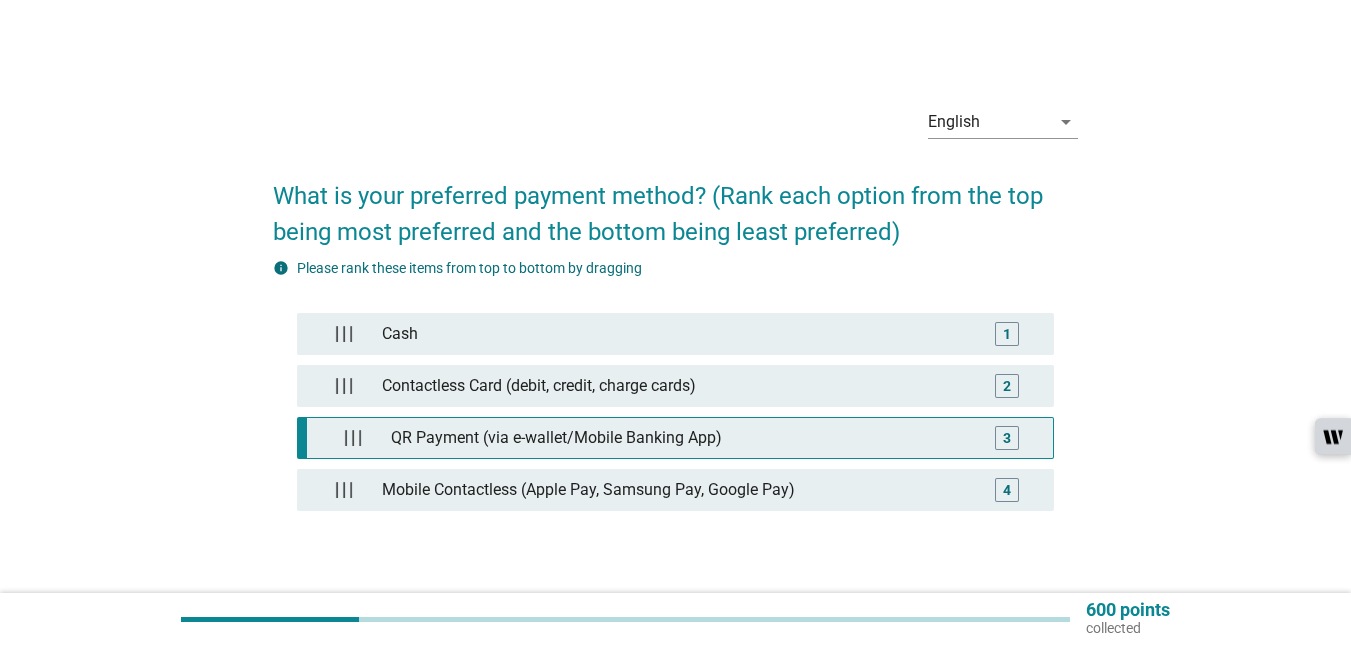 type 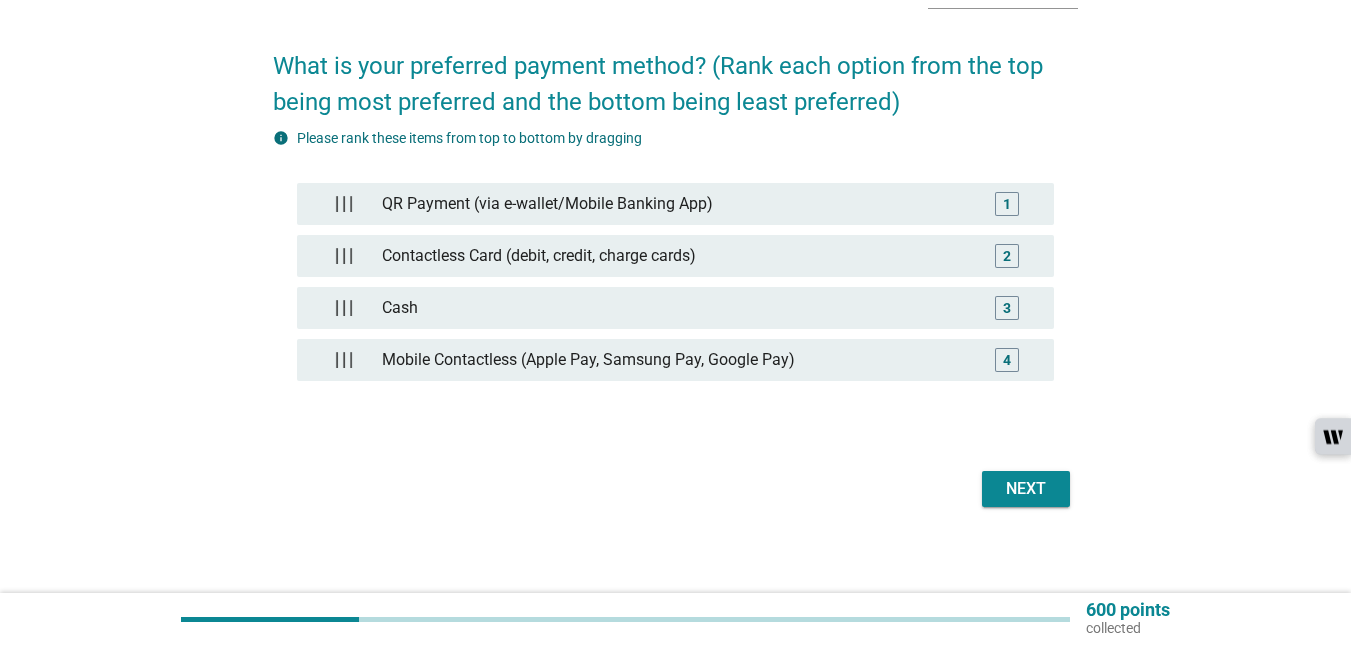 scroll, scrollTop: 140, scrollLeft: 0, axis: vertical 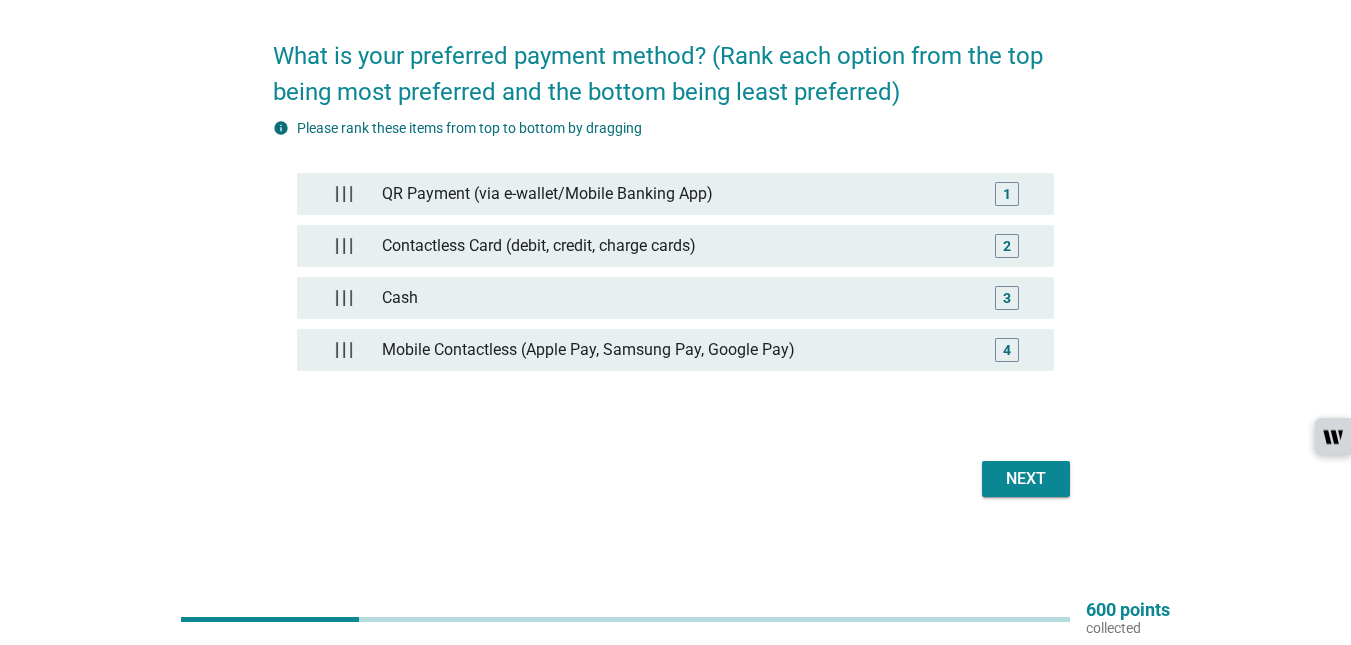 click on "Next" at bounding box center (1026, 479) 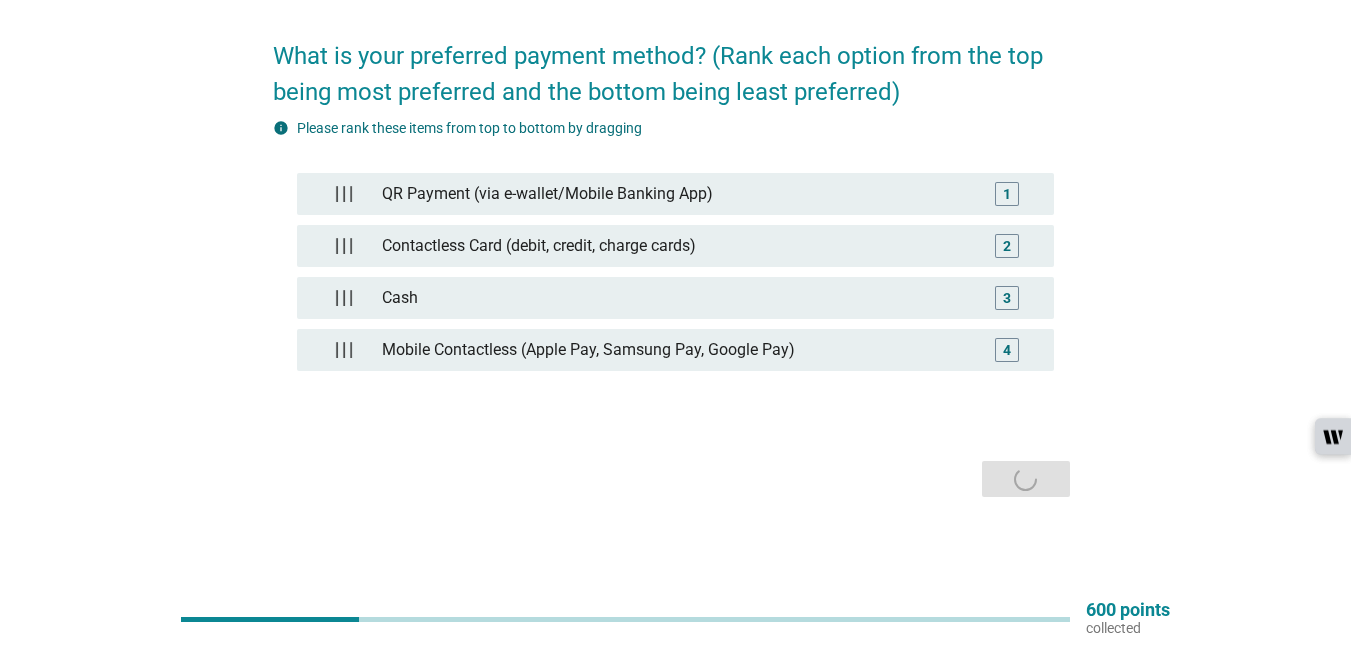 scroll, scrollTop: 0, scrollLeft: 0, axis: both 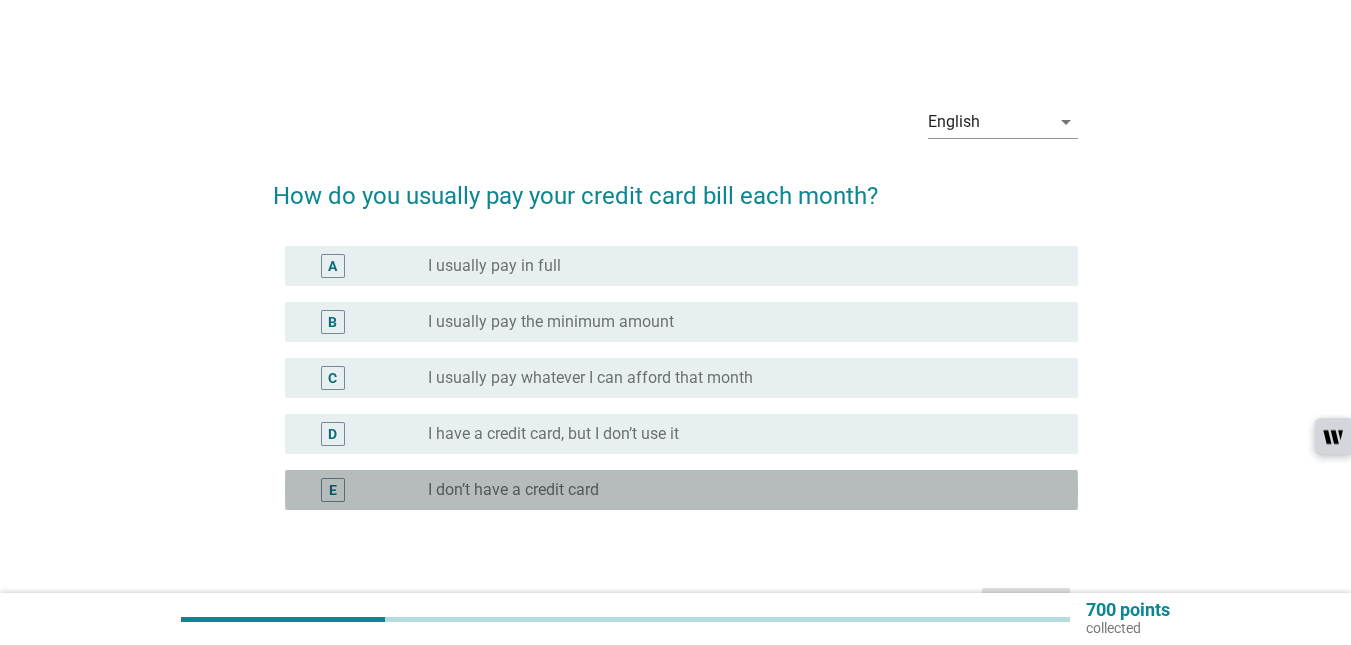 click on "E     radio_button_unchecked I don’t have a credit card" at bounding box center (681, 490) 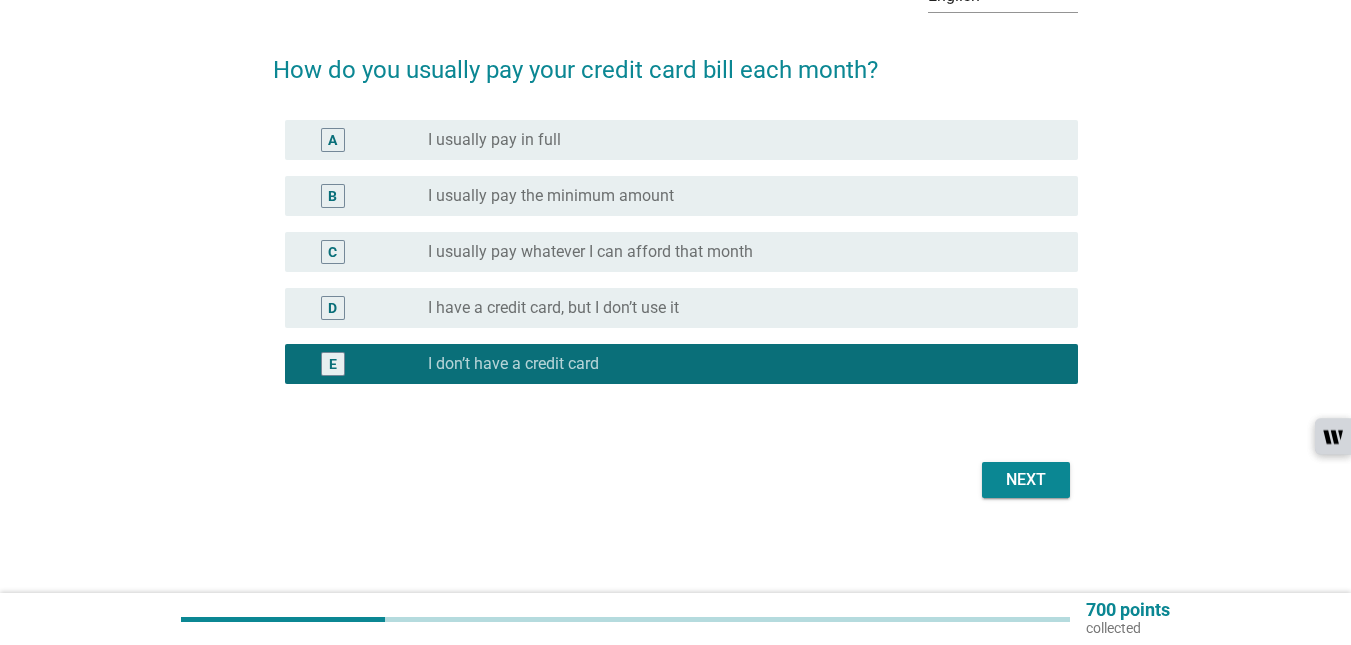 scroll, scrollTop: 127, scrollLeft: 0, axis: vertical 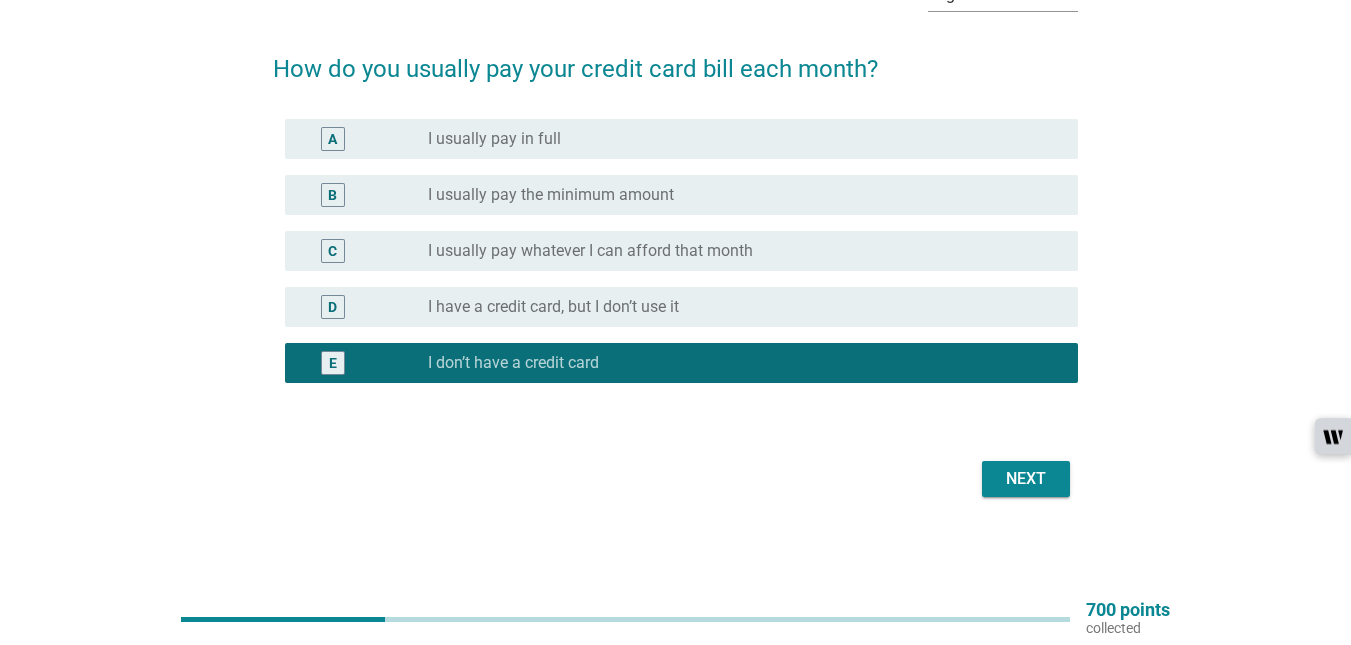 click on "Next" at bounding box center [1026, 479] 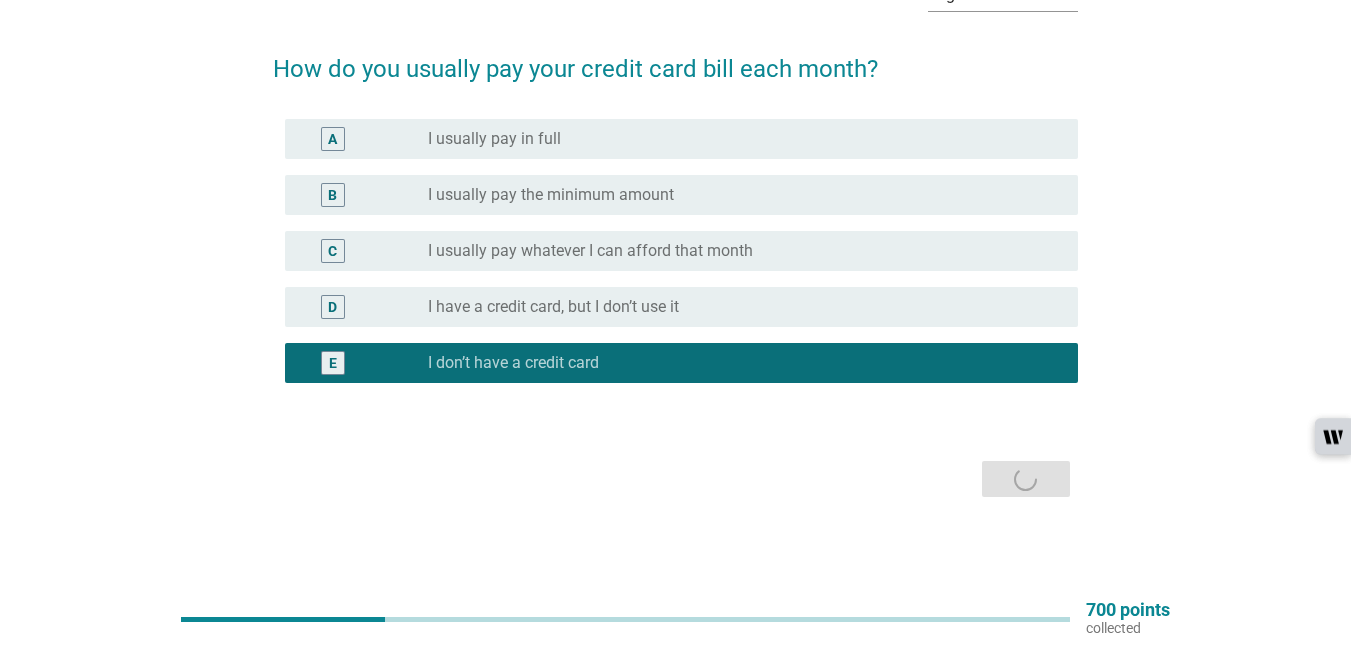 scroll, scrollTop: 0, scrollLeft: 0, axis: both 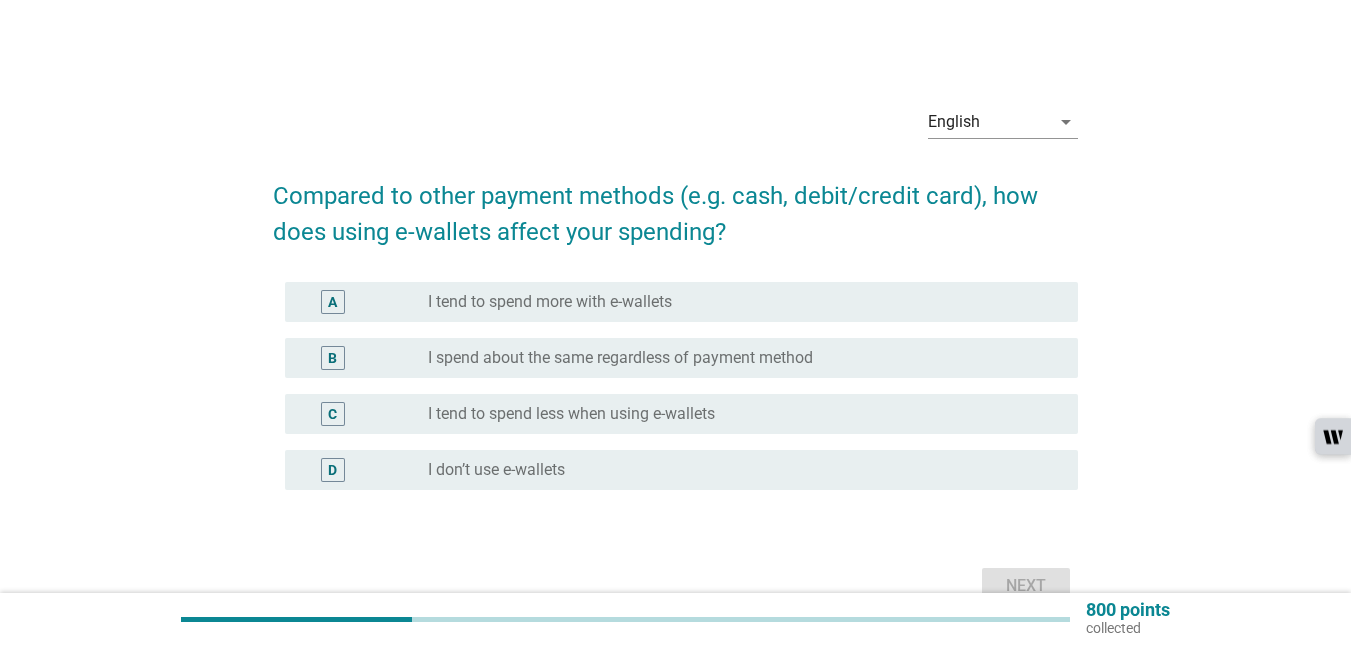 click on "D" at bounding box center [333, 470] 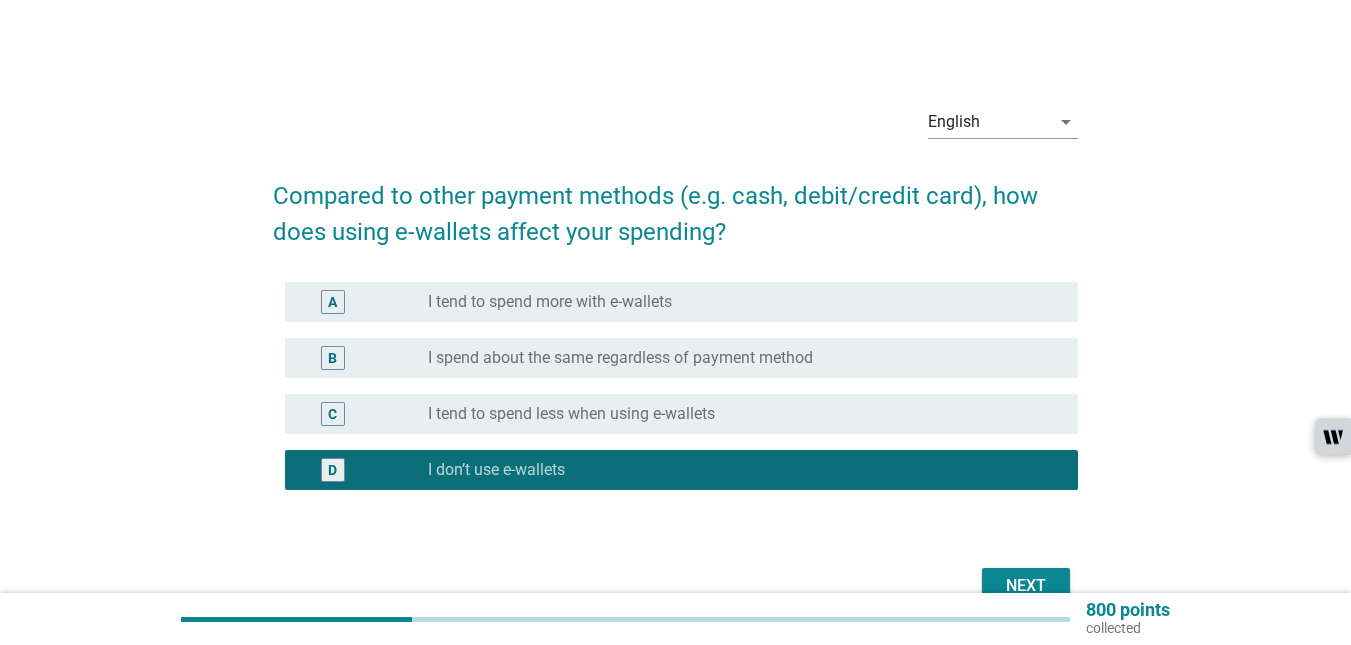 click on "C     radio_button_unchecked I tend to spend less when using e-wallets" at bounding box center (681, 414) 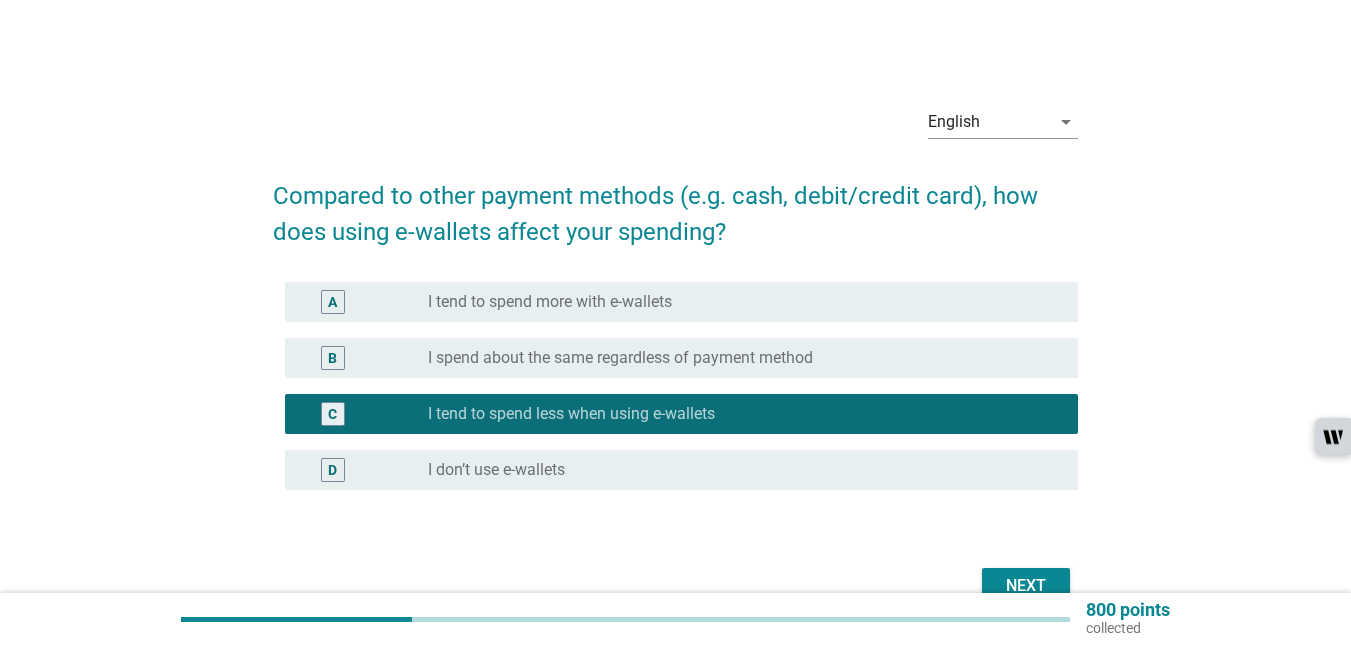 drag, startPoint x: 990, startPoint y: 562, endPoint x: 1011, endPoint y: 575, distance: 24.698177 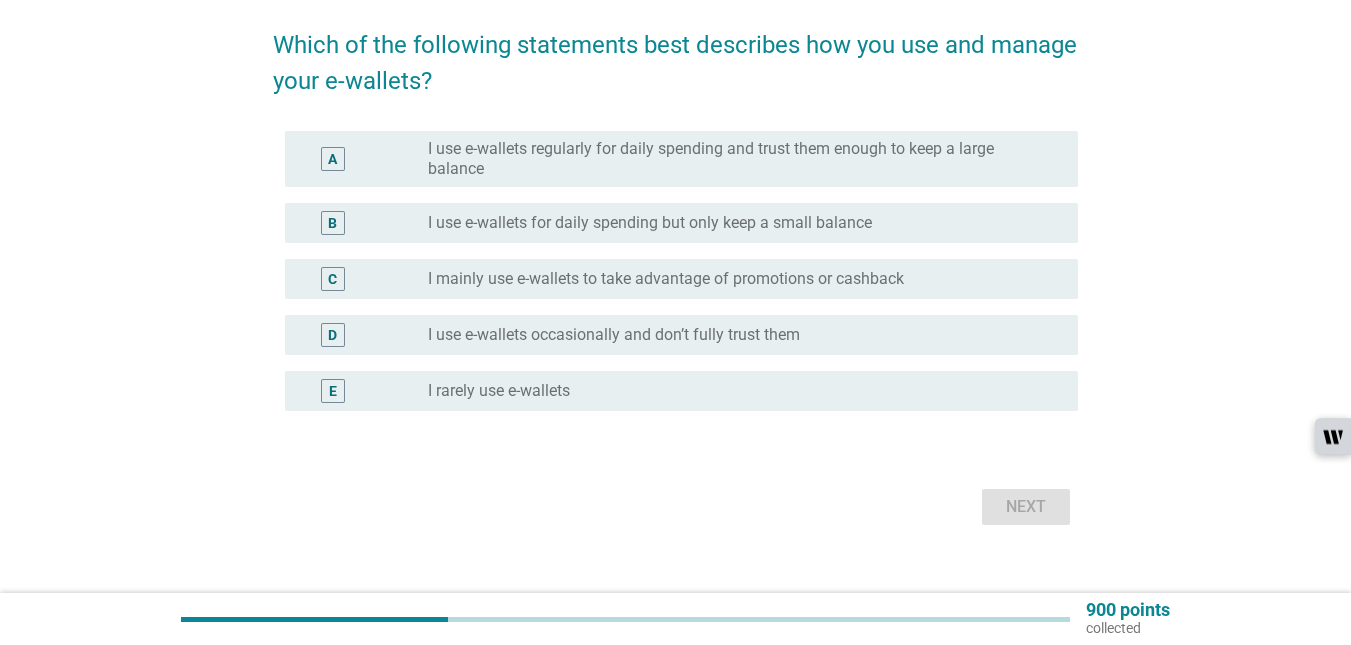 scroll, scrollTop: 179, scrollLeft: 0, axis: vertical 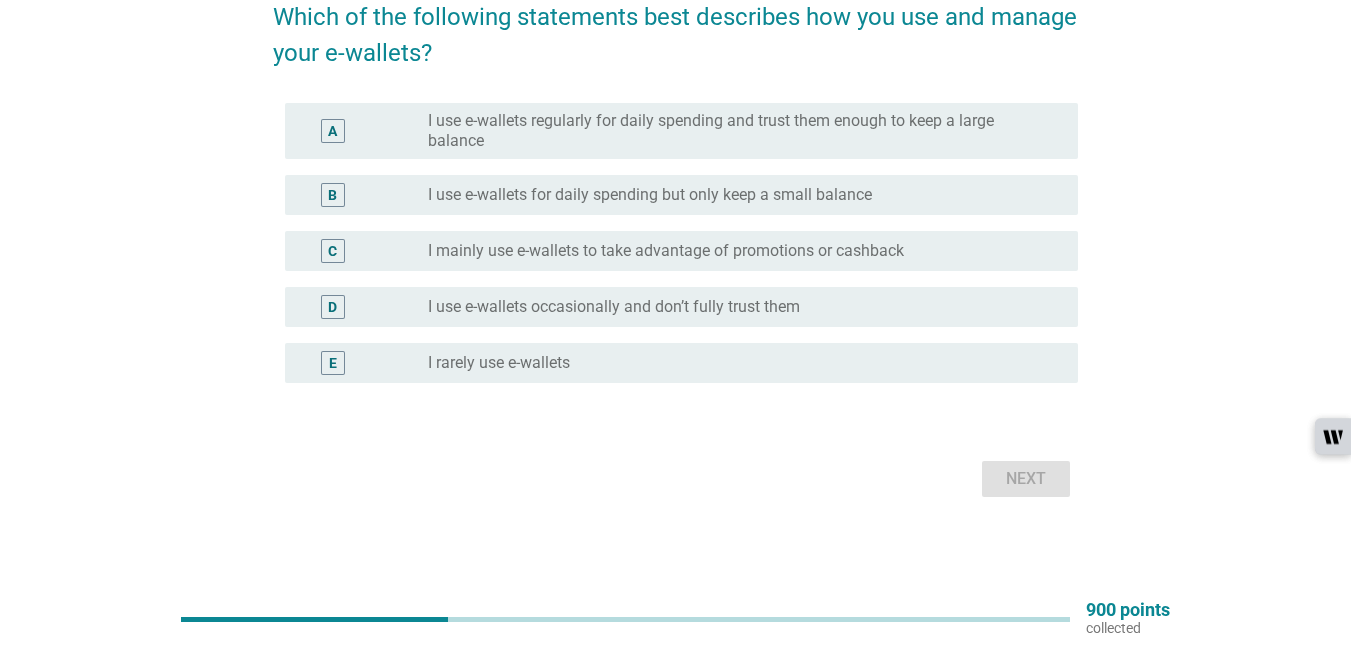 click on "A" at bounding box center (332, 131) 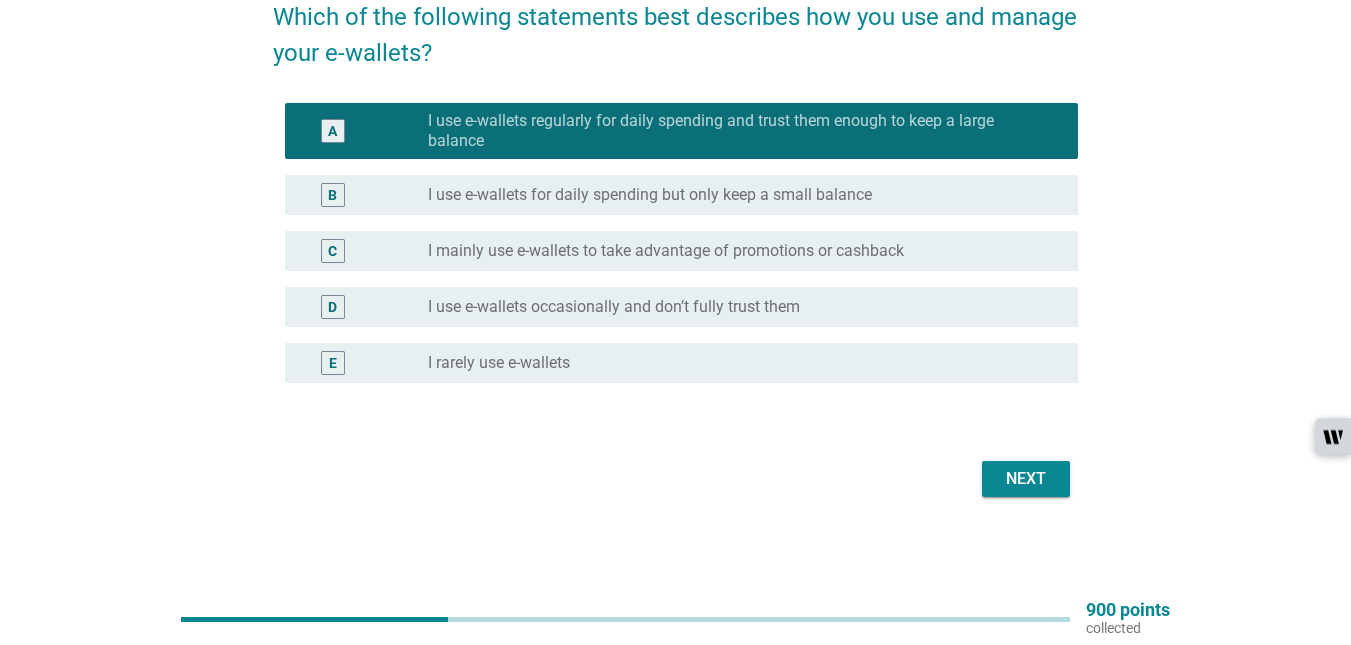 click on "Next" at bounding box center [675, 479] 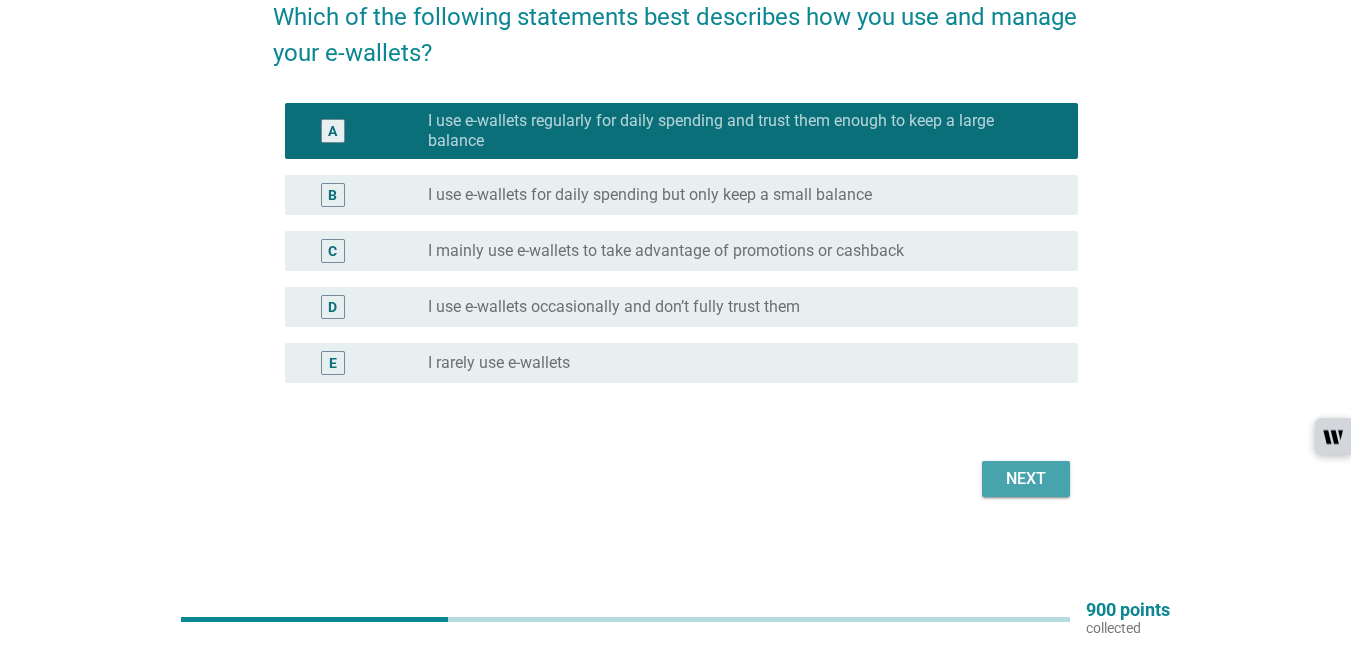click on "Next" at bounding box center (1026, 479) 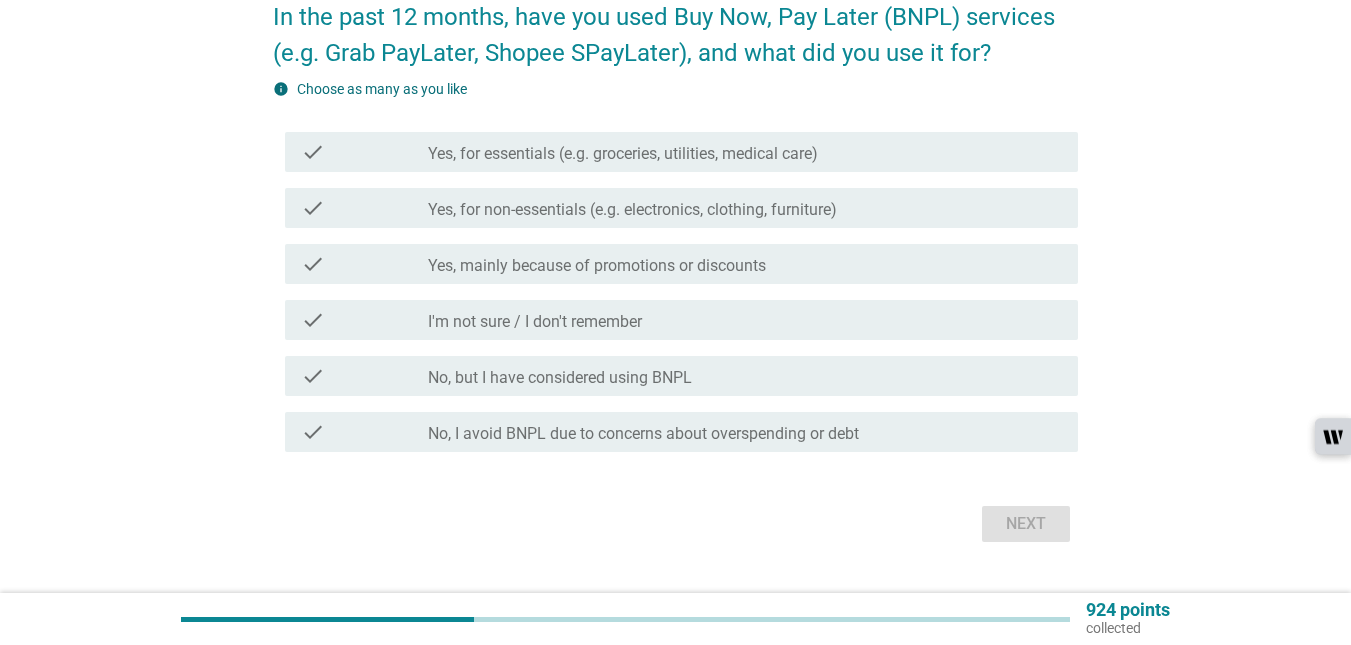 scroll, scrollTop: 0, scrollLeft: 0, axis: both 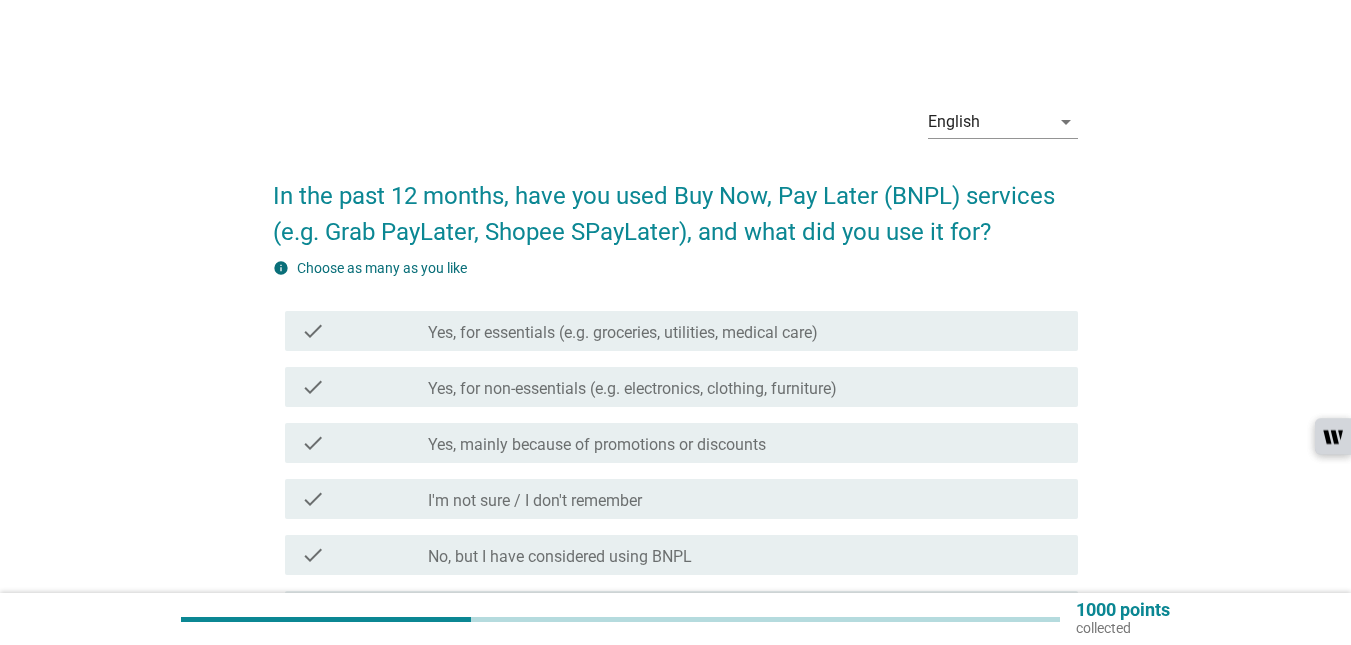 click on "check     check_box_outline_blank Yes, for essentials (e.g. groceries, utilities, medical care)" at bounding box center [681, 331] 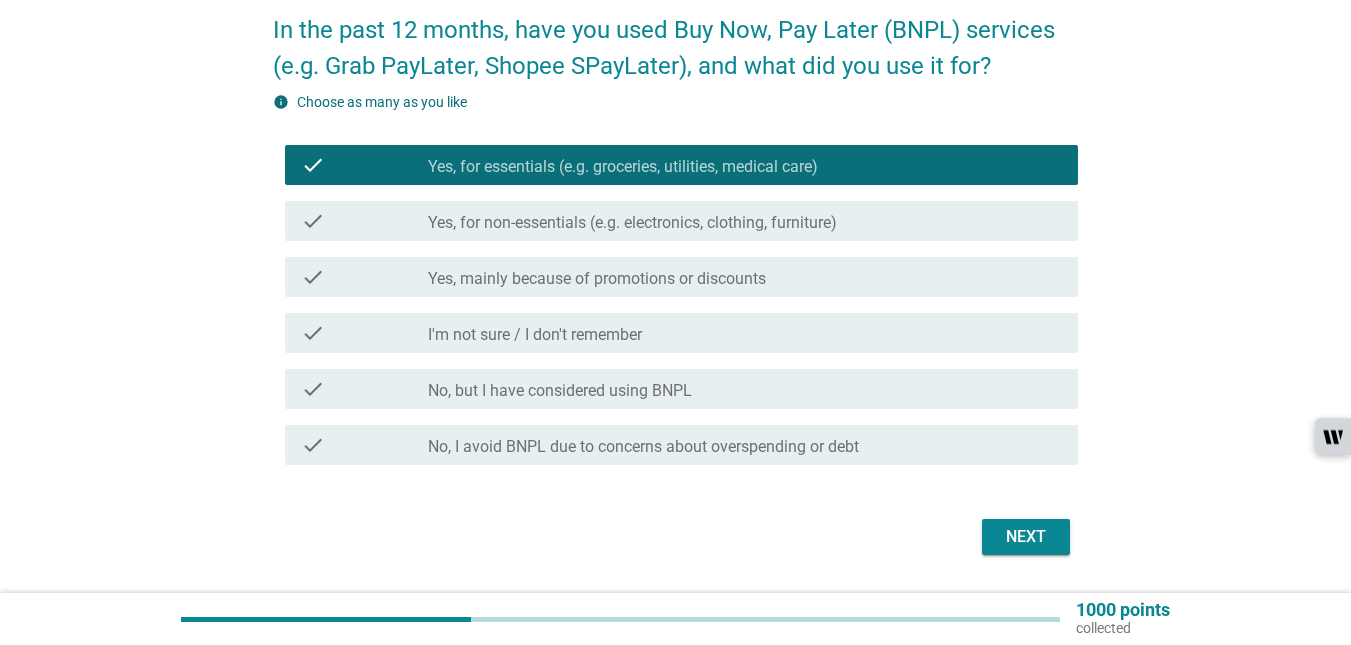 scroll, scrollTop: 200, scrollLeft: 0, axis: vertical 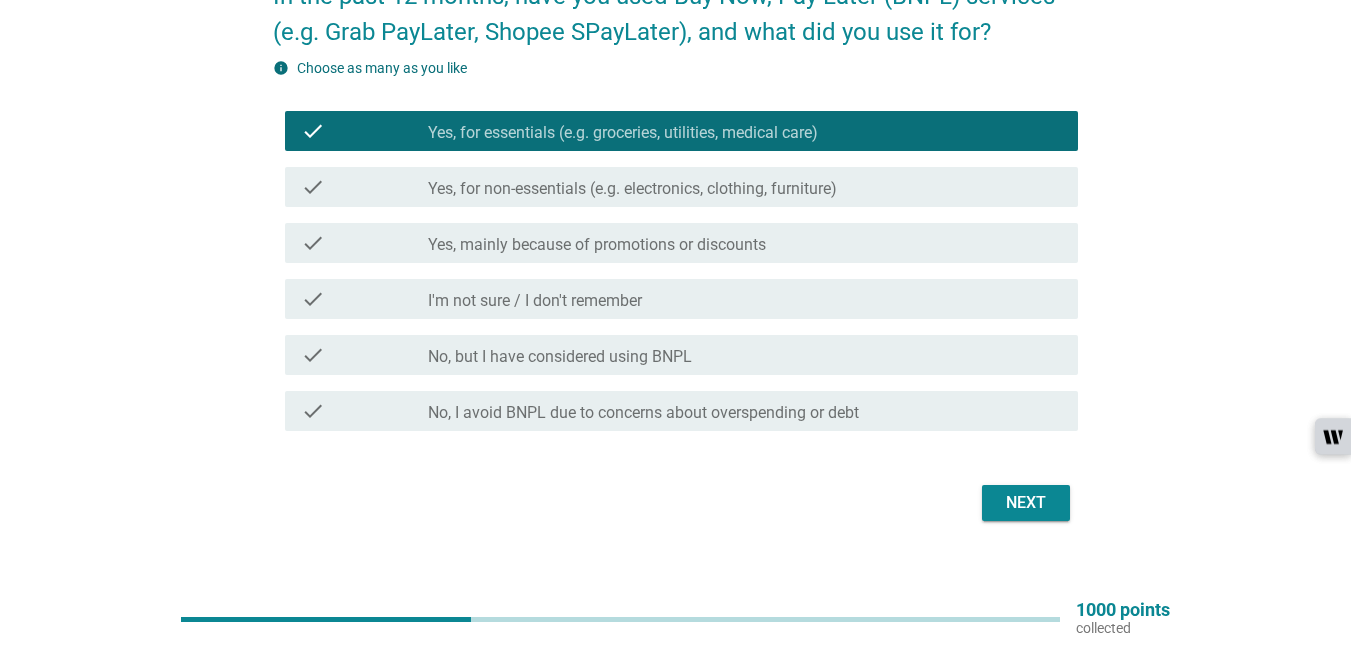 click on "Next" at bounding box center [1026, 503] 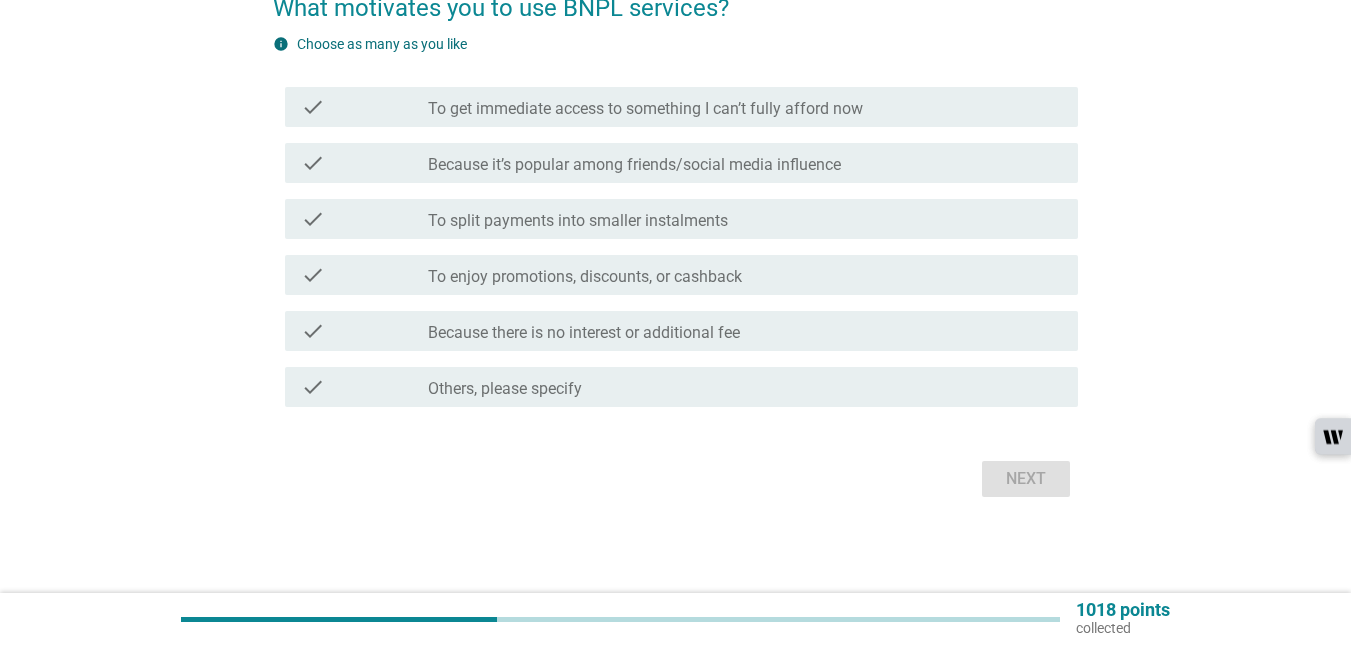 scroll, scrollTop: 0, scrollLeft: 0, axis: both 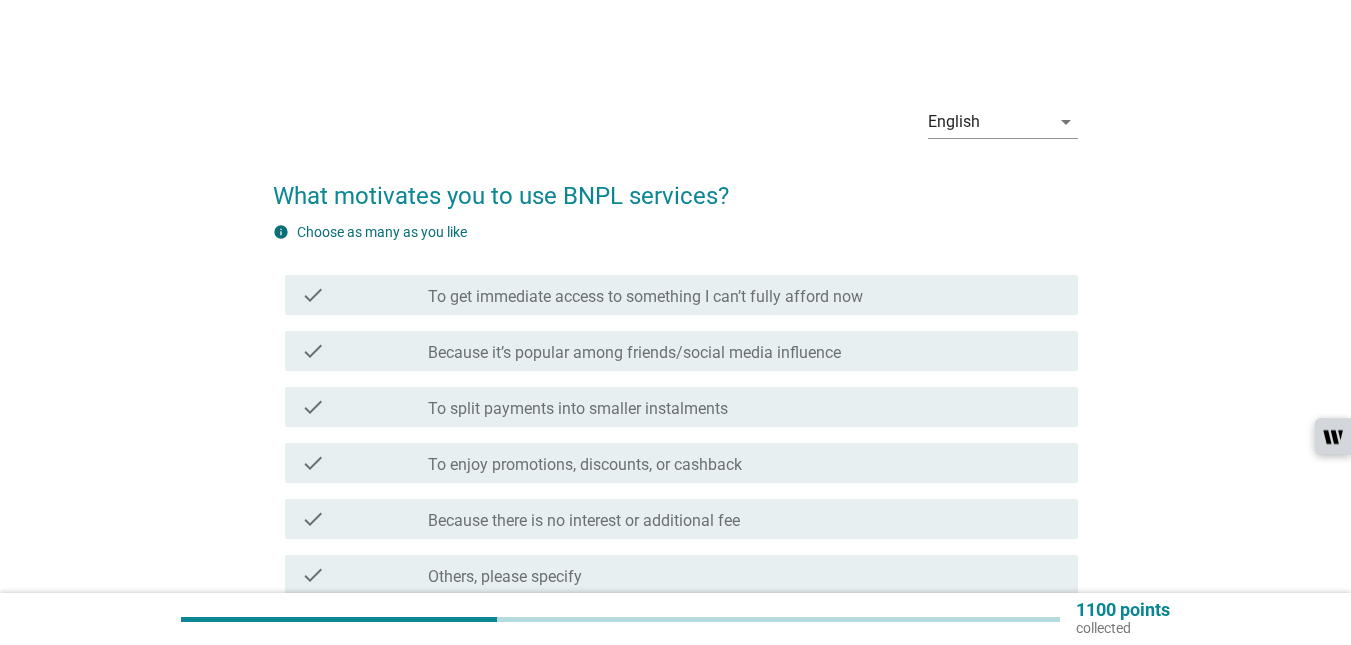 click on "check     check_box_outline_blank Because there is no interest or additional fee" at bounding box center [681, 519] 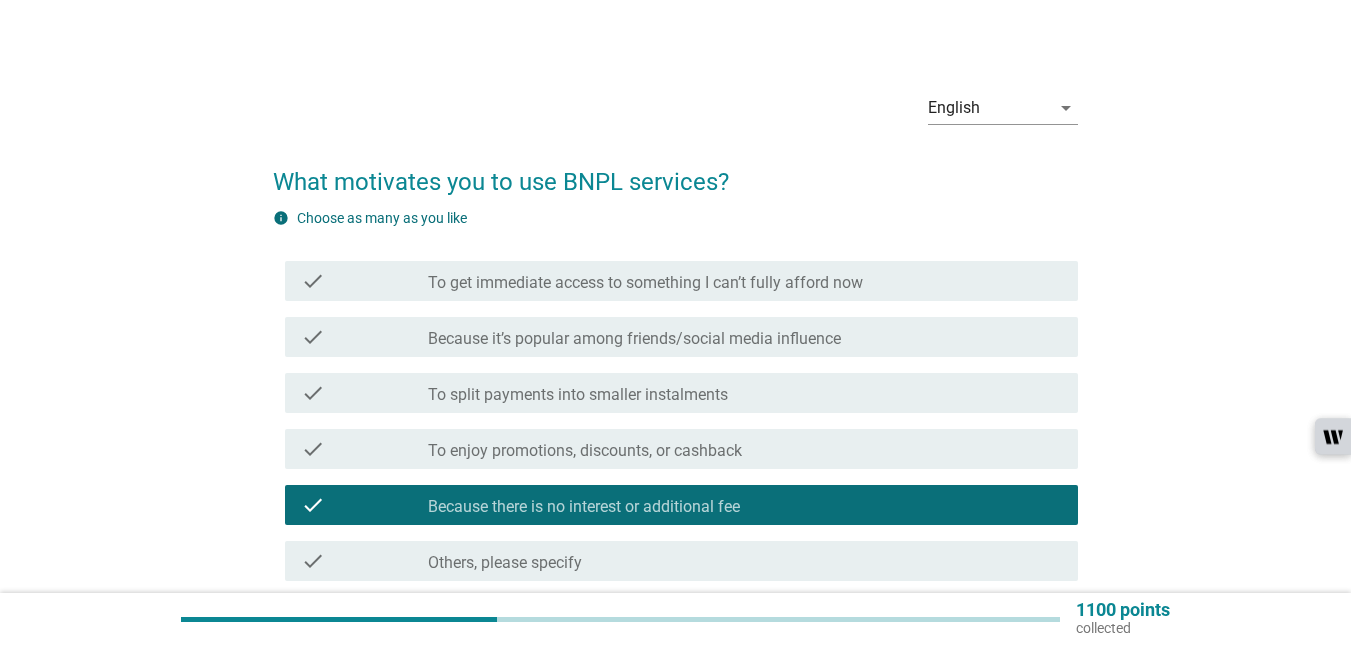 scroll, scrollTop: 188, scrollLeft: 0, axis: vertical 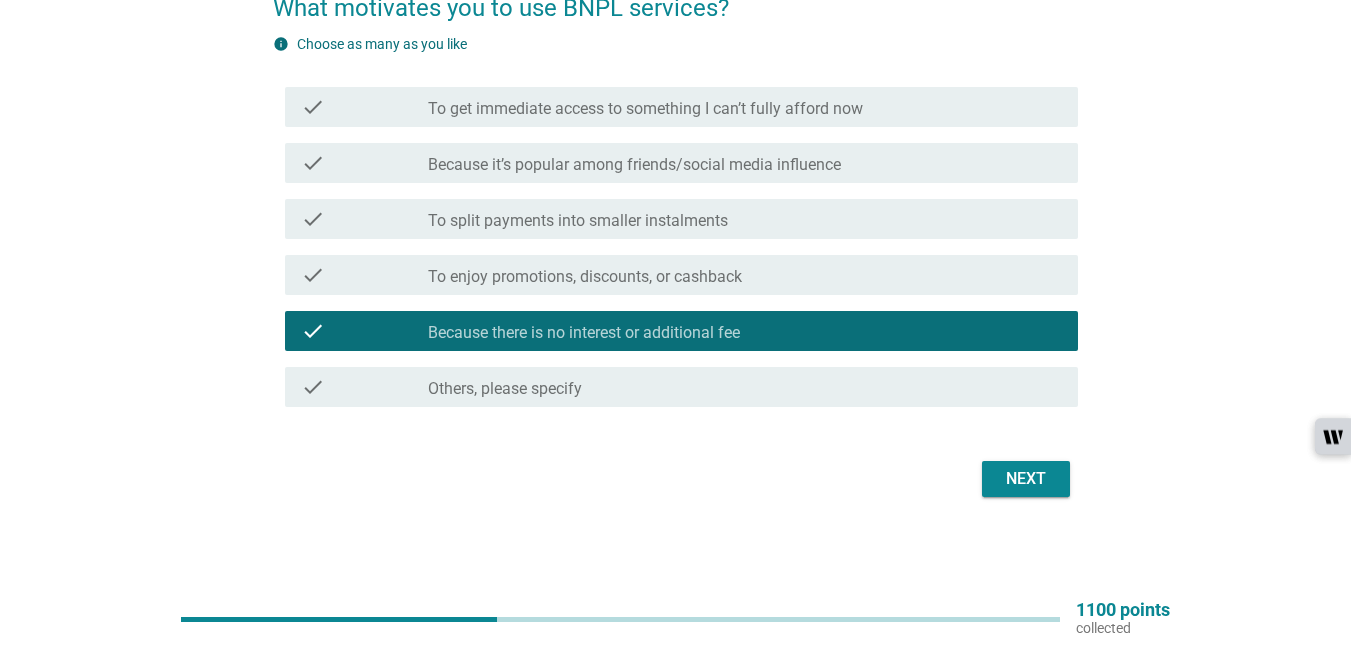 click on "Next" at bounding box center (1026, 479) 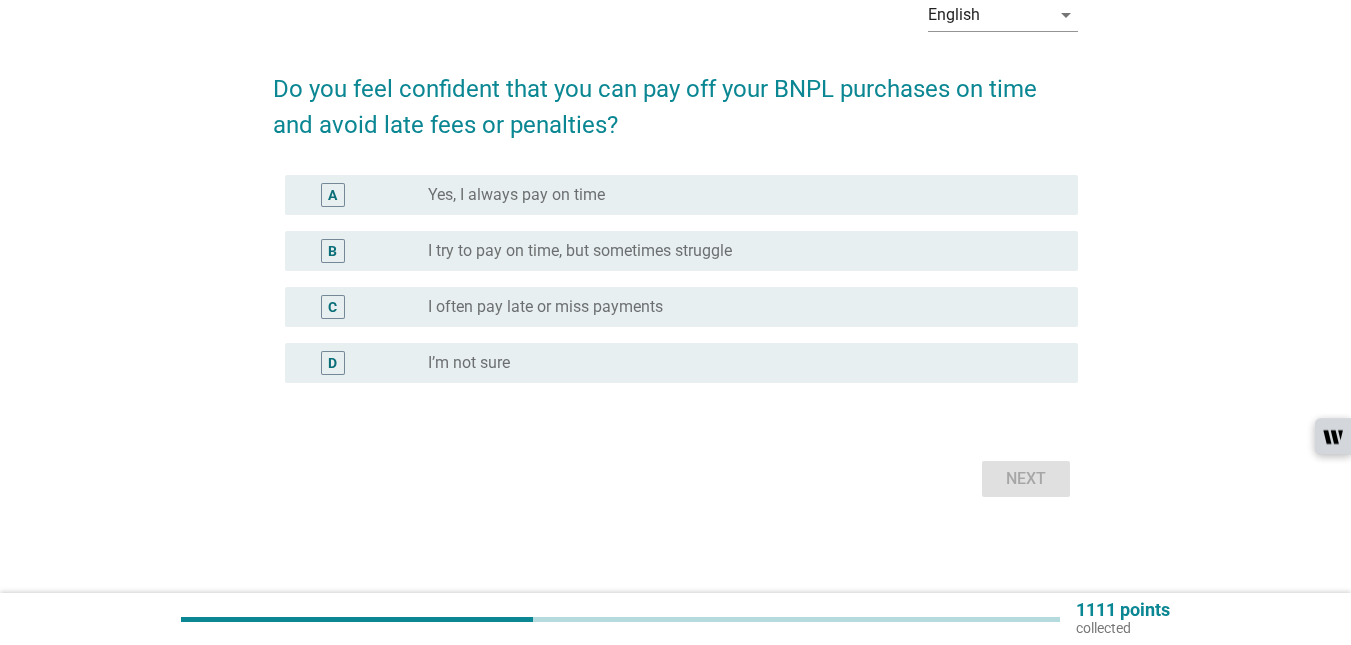 scroll, scrollTop: 0, scrollLeft: 0, axis: both 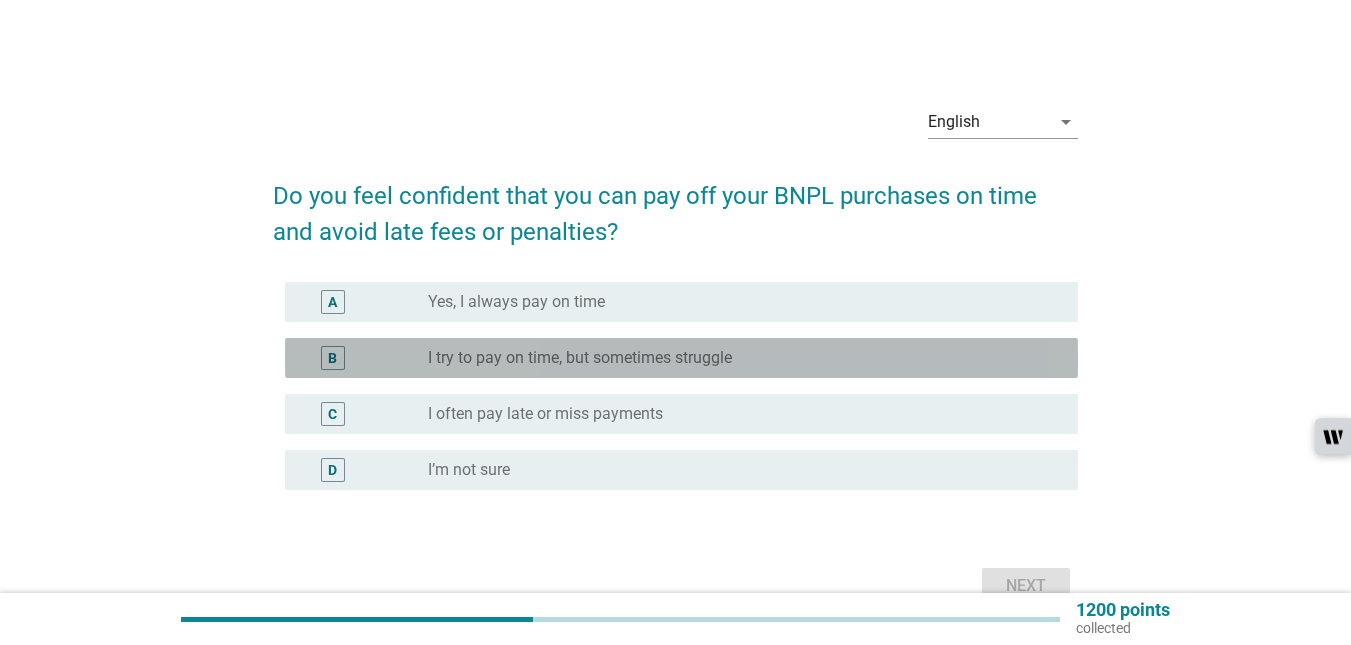click on "B" at bounding box center (332, 358) 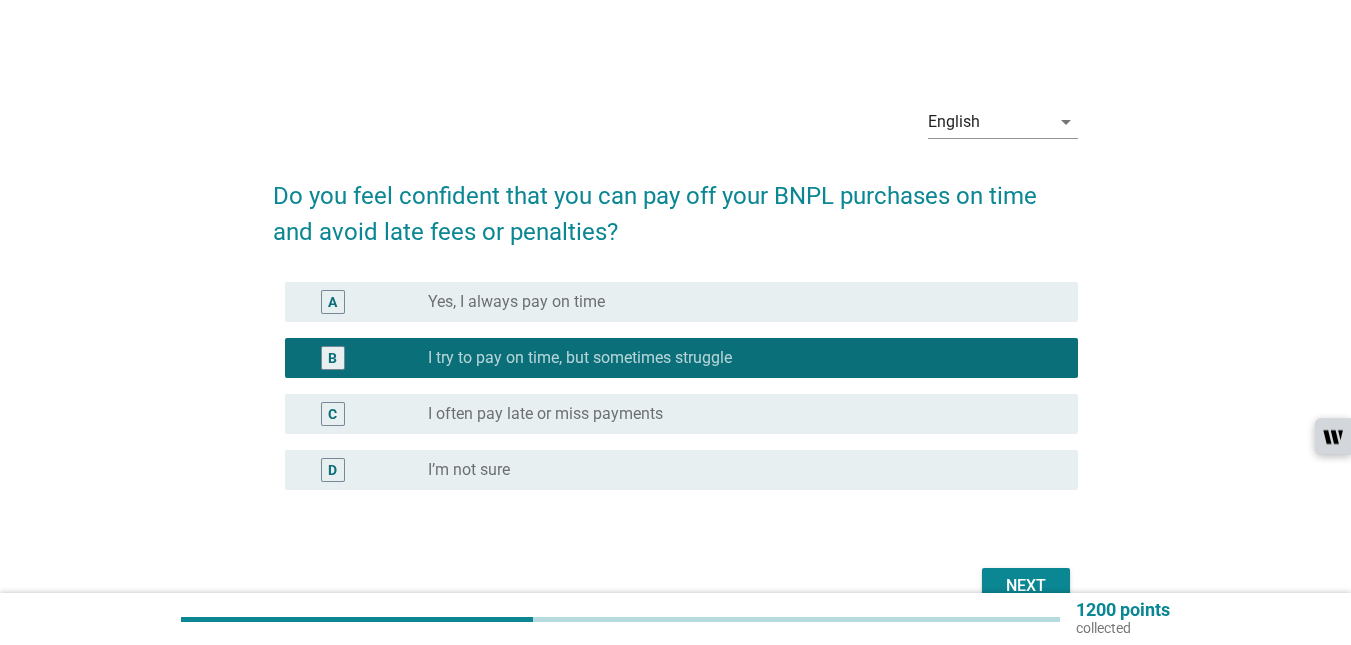 click on "C" at bounding box center (364, 414) 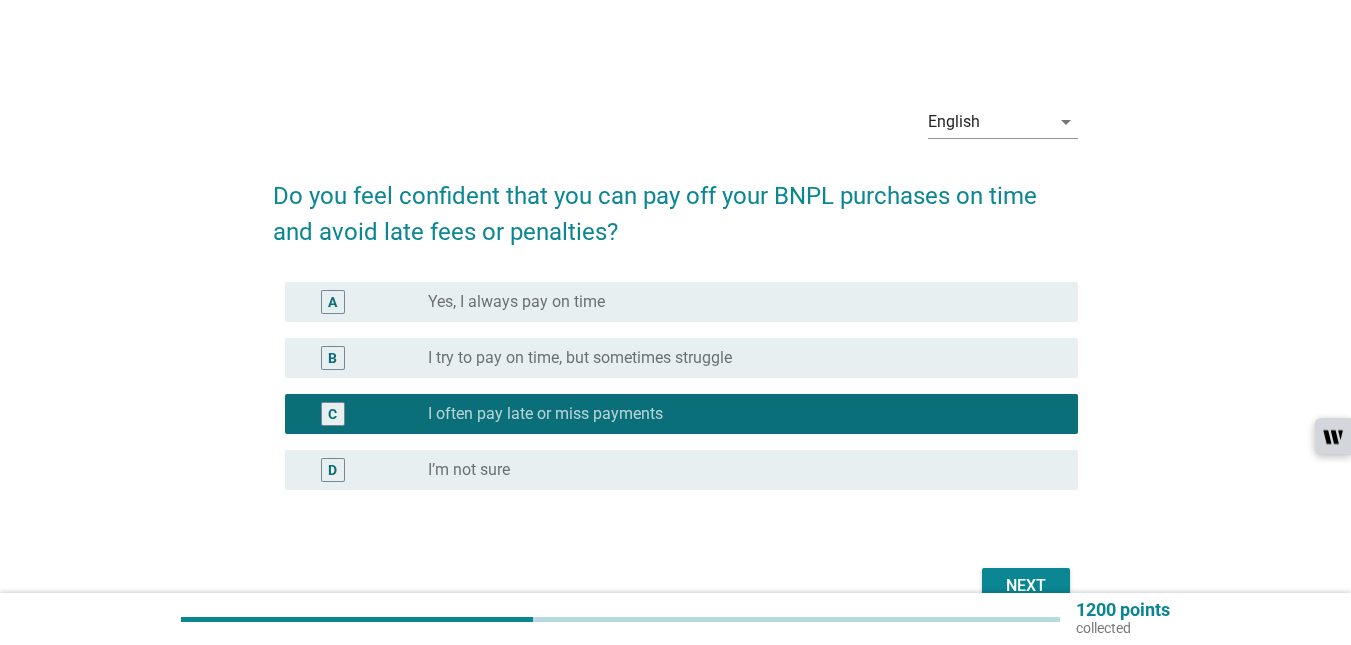 click on "A" at bounding box center [332, 302] 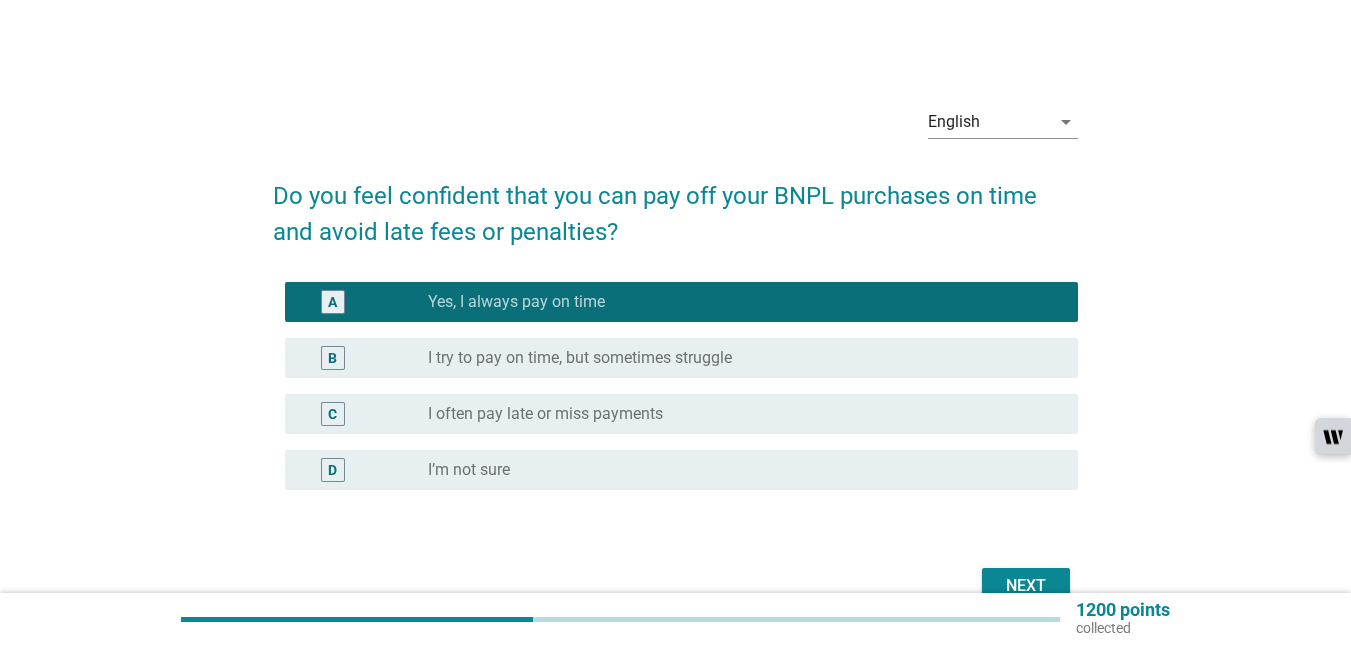 click on "Next" at bounding box center (1026, 586) 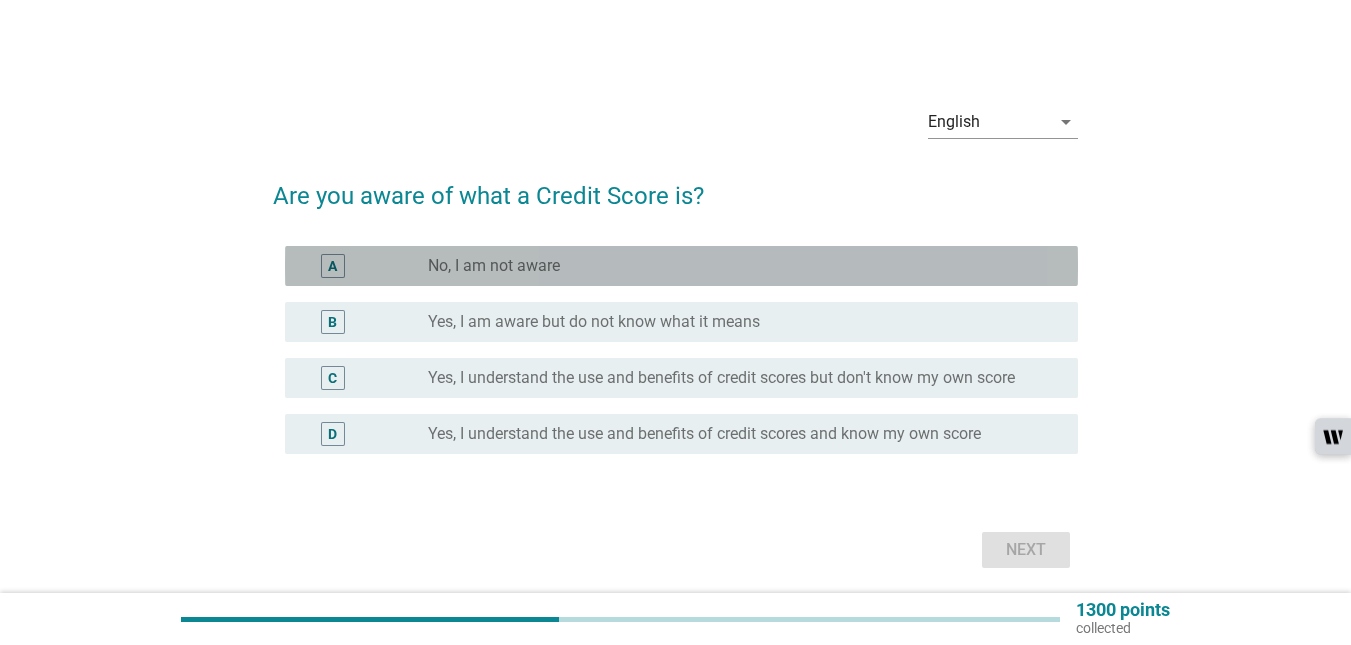 click on "A" at bounding box center [332, 266] 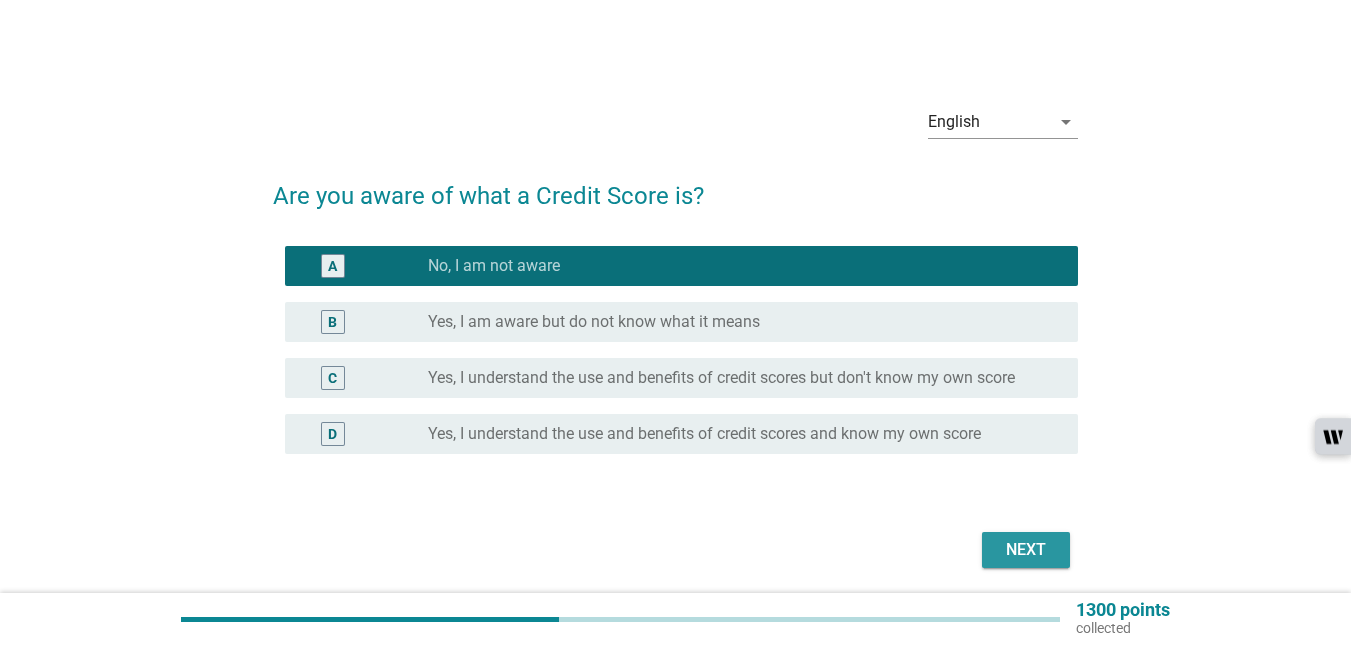 click on "Next" at bounding box center [1026, 550] 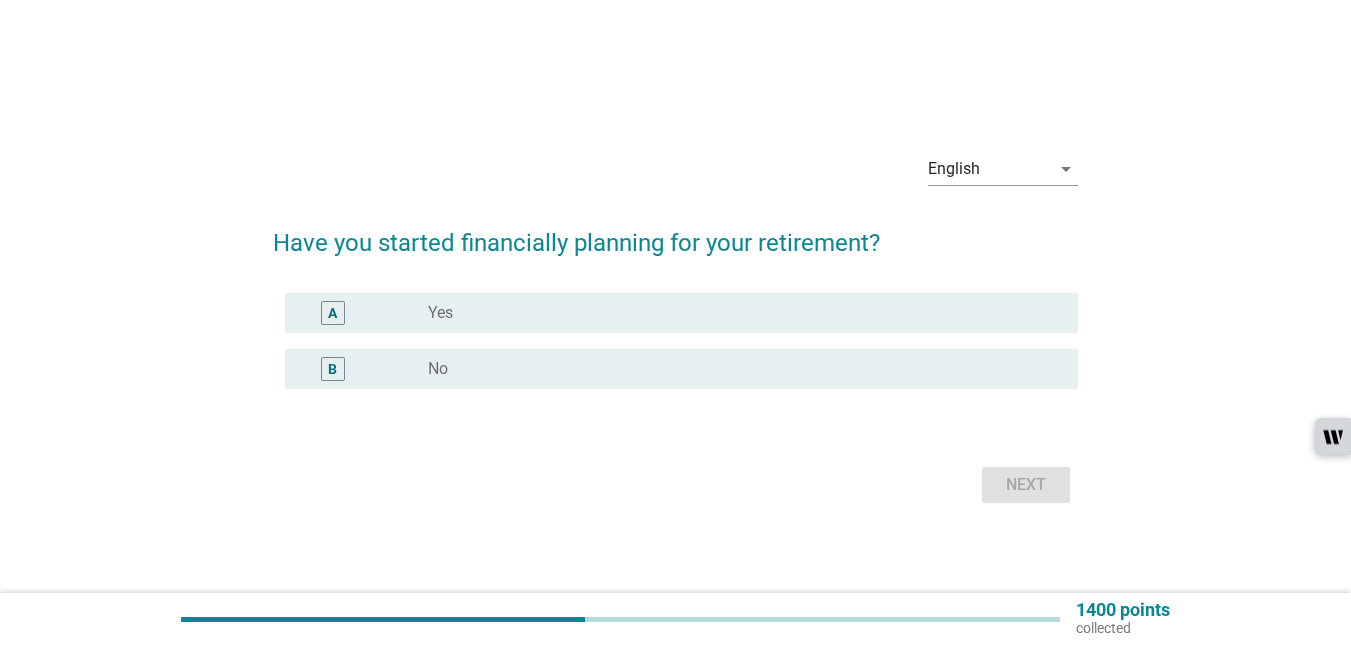 click on "A" at bounding box center [332, 313] 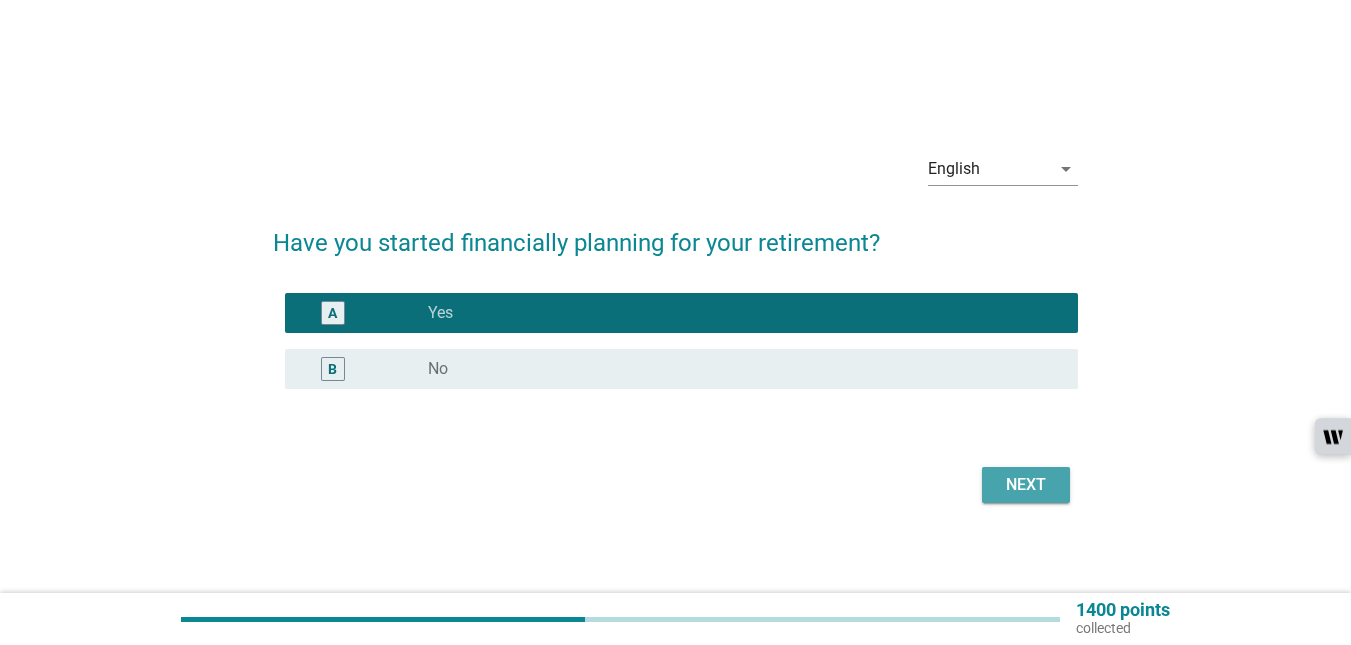 click on "Next" at bounding box center [1026, 485] 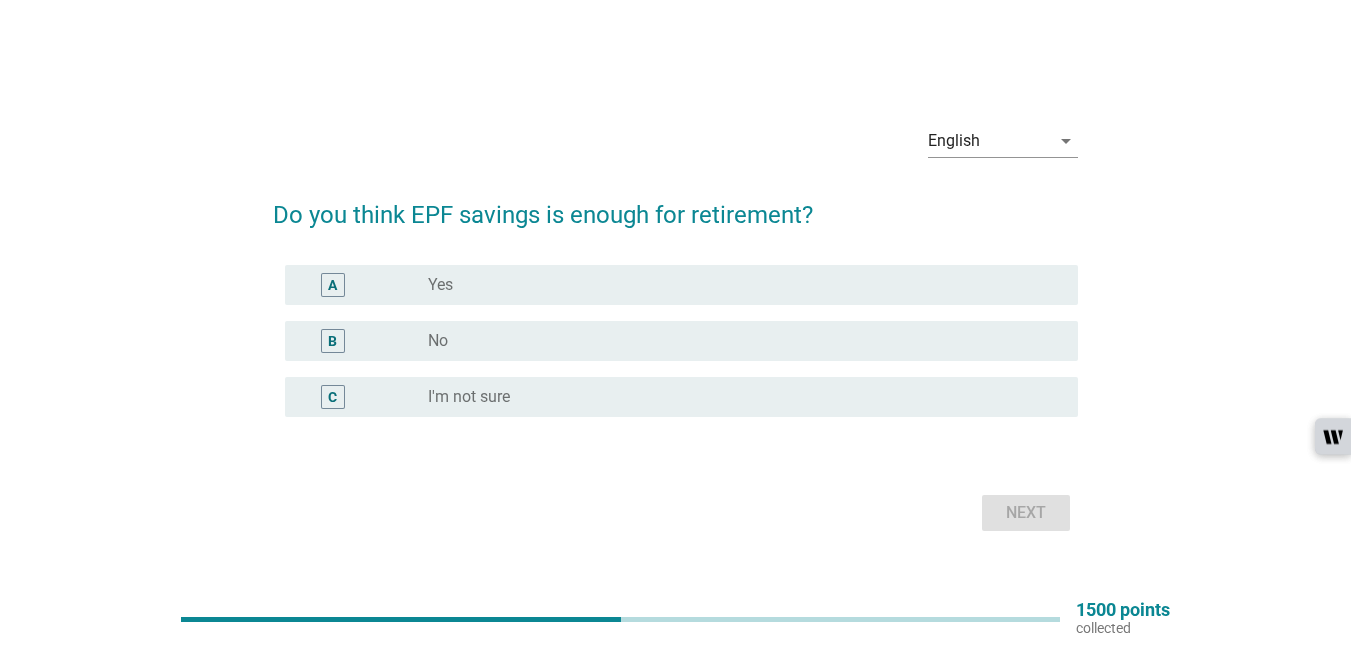 click on "radio_button_unchecked I'm not sure" at bounding box center [737, 397] 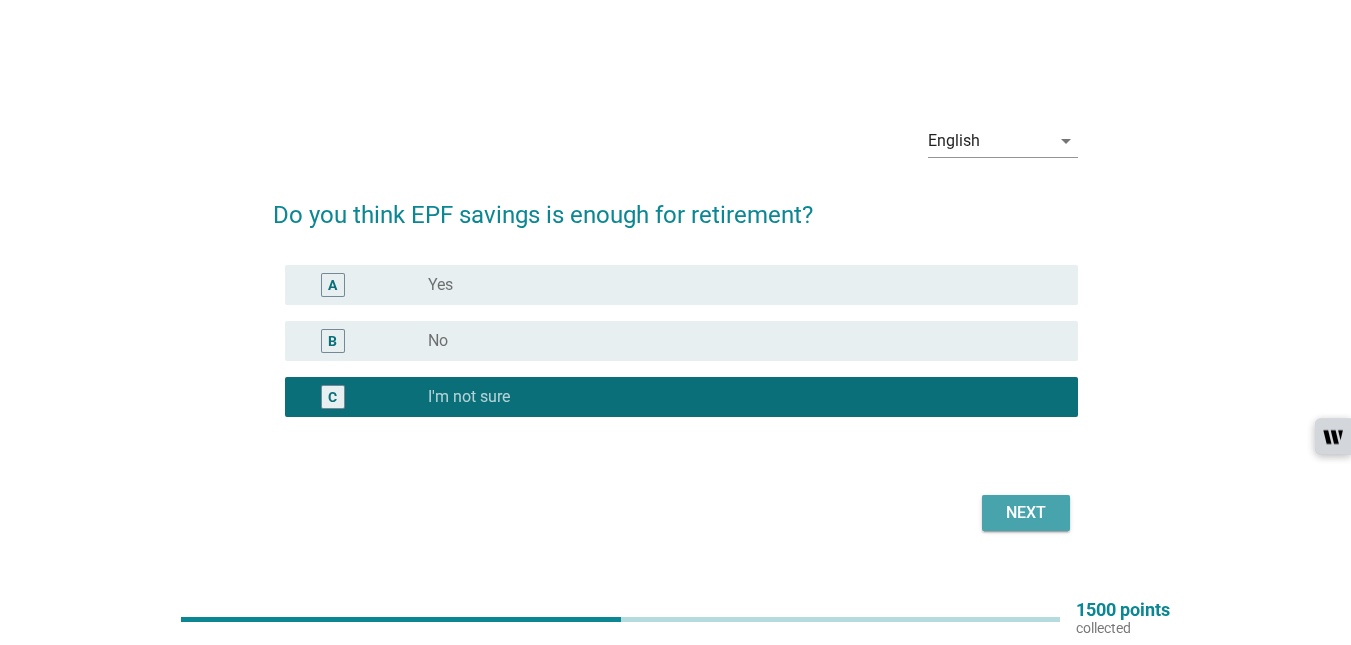 click on "Next" at bounding box center (1026, 513) 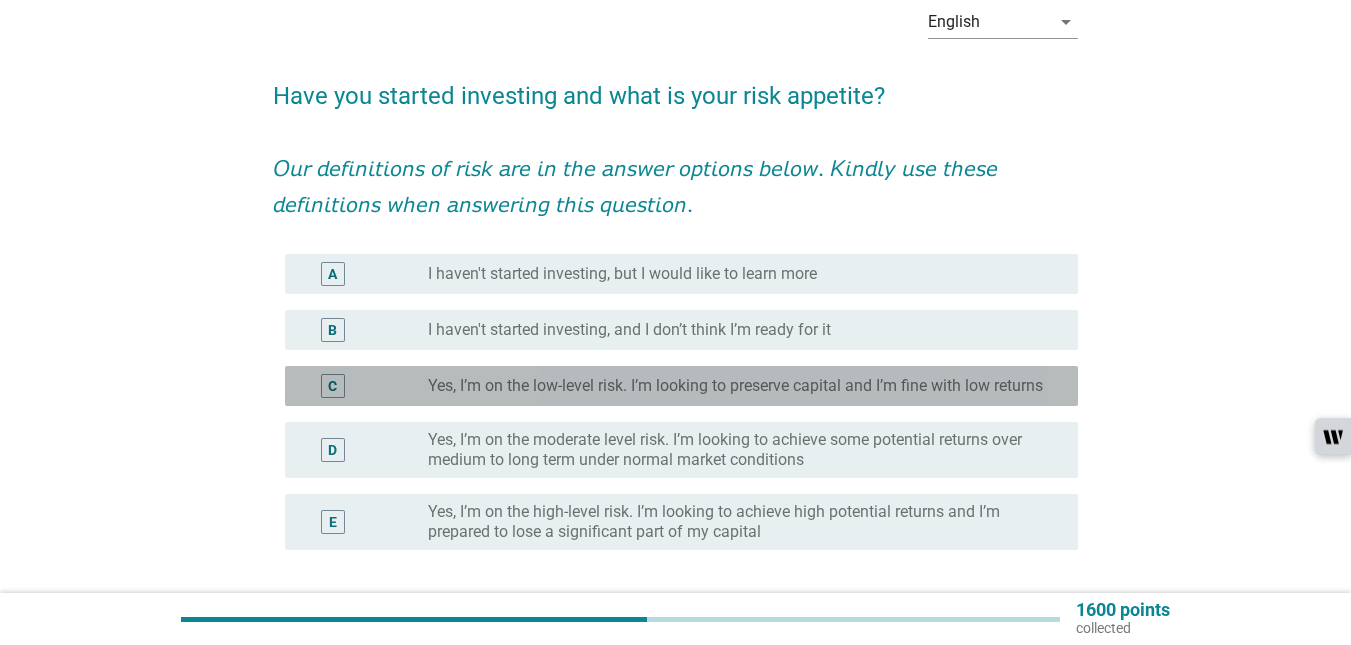 click on "Yes, I’m on the low-level risk. I’m looking to preserve capital and I’m fine with low returns" at bounding box center [735, 386] 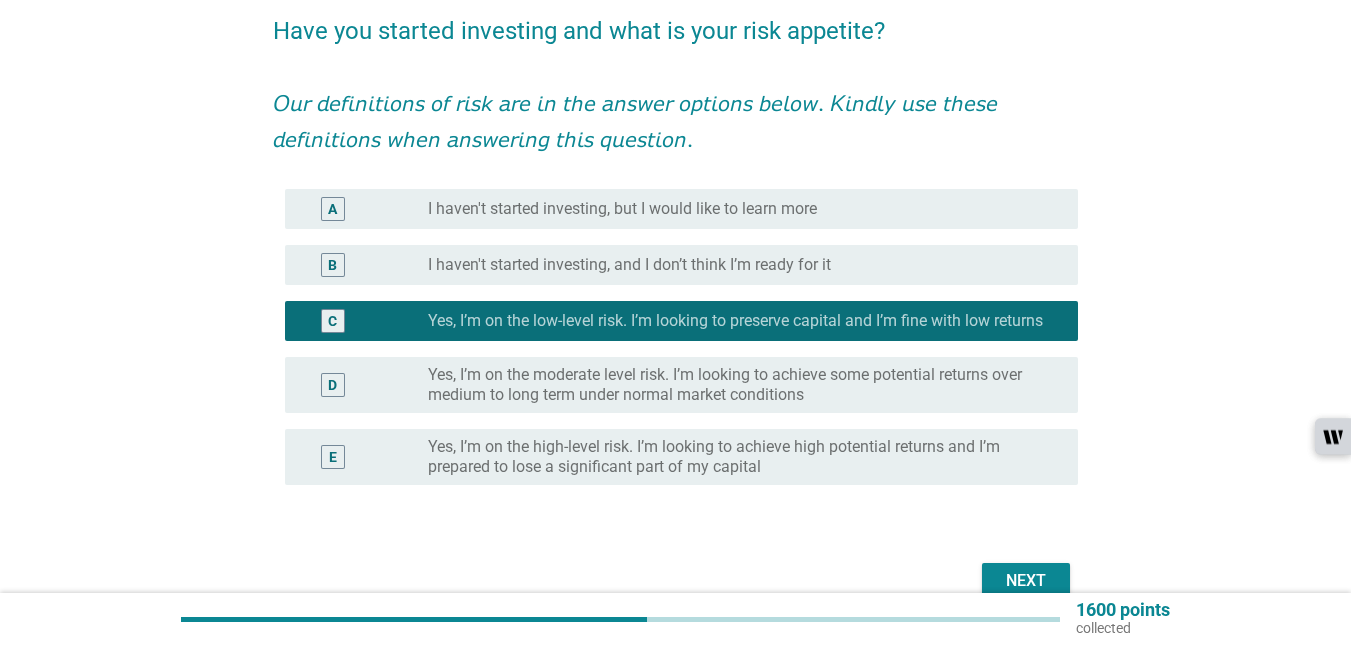 scroll, scrollTop: 200, scrollLeft: 0, axis: vertical 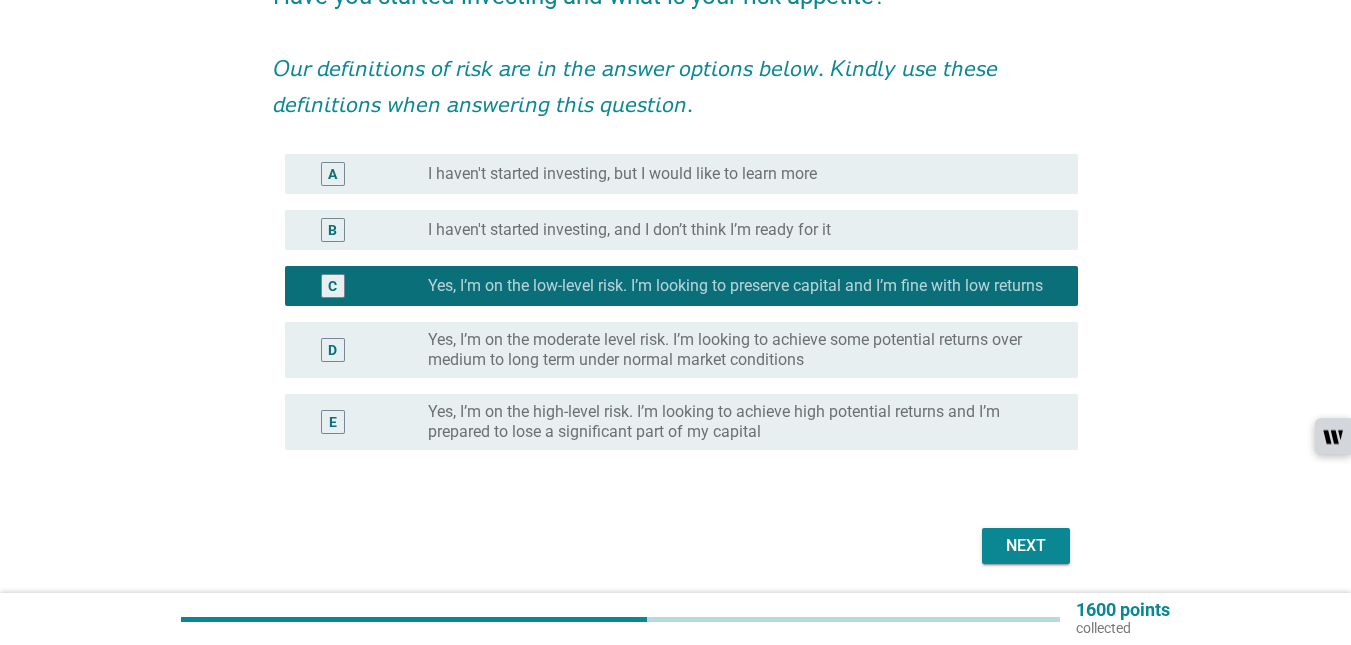 click on "Next" at bounding box center [1026, 546] 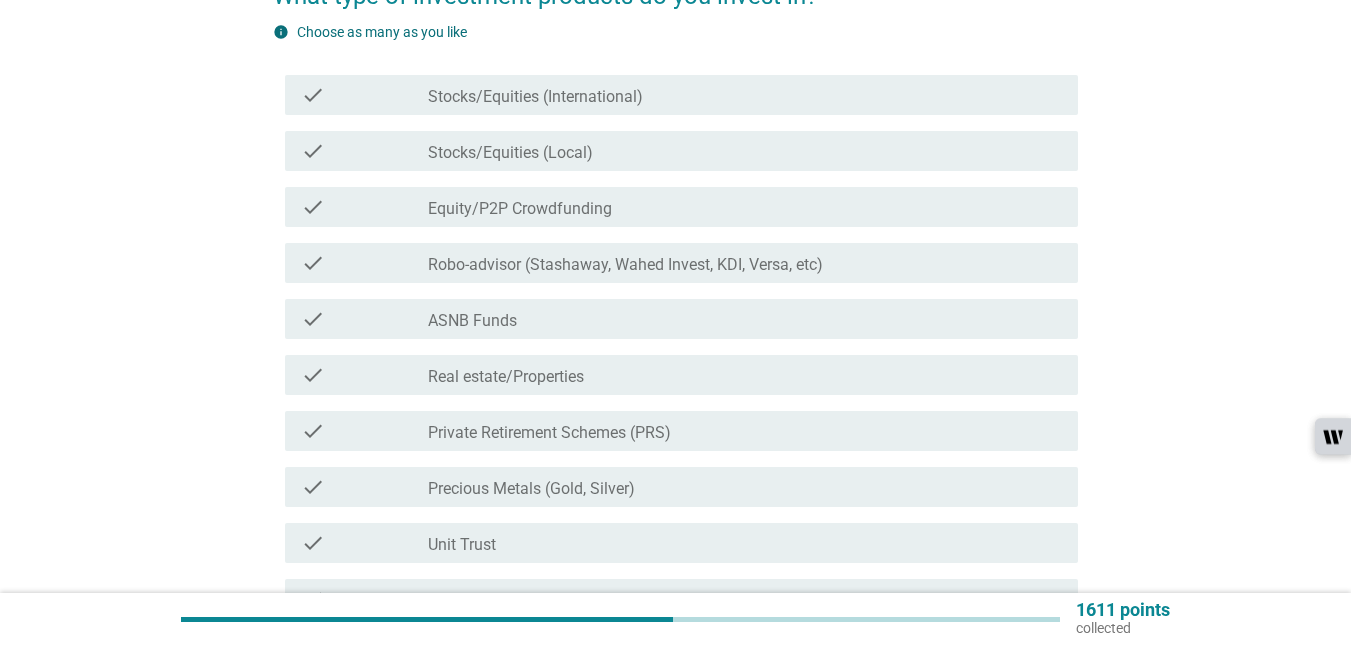 scroll, scrollTop: 0, scrollLeft: 0, axis: both 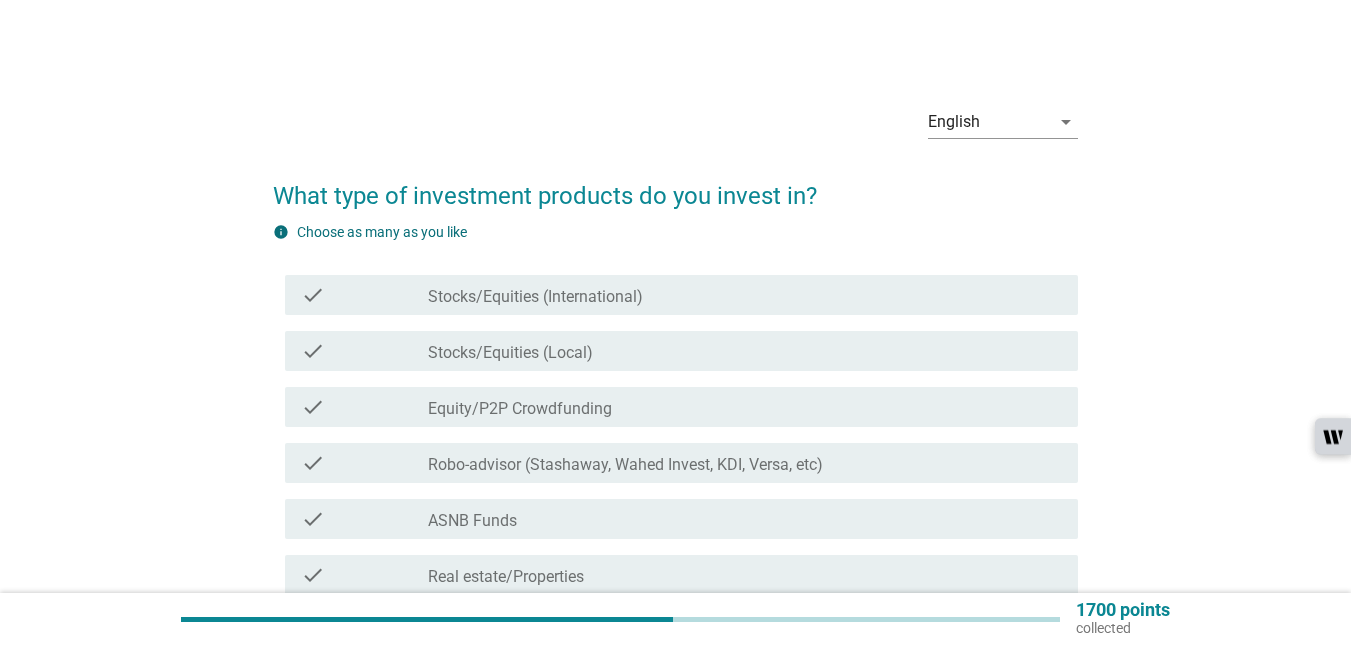 click on "check_box_outline_blank Stocks/Equities (International)" at bounding box center [745, 295] 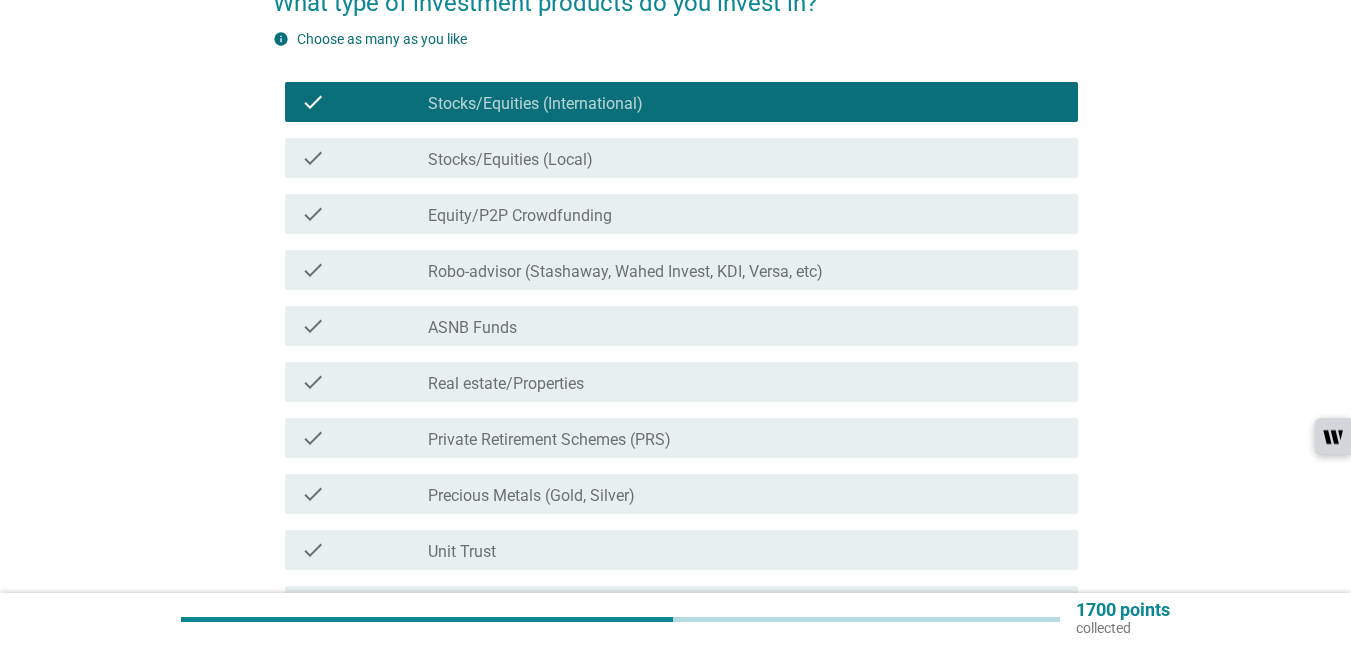 scroll, scrollTop: 200, scrollLeft: 0, axis: vertical 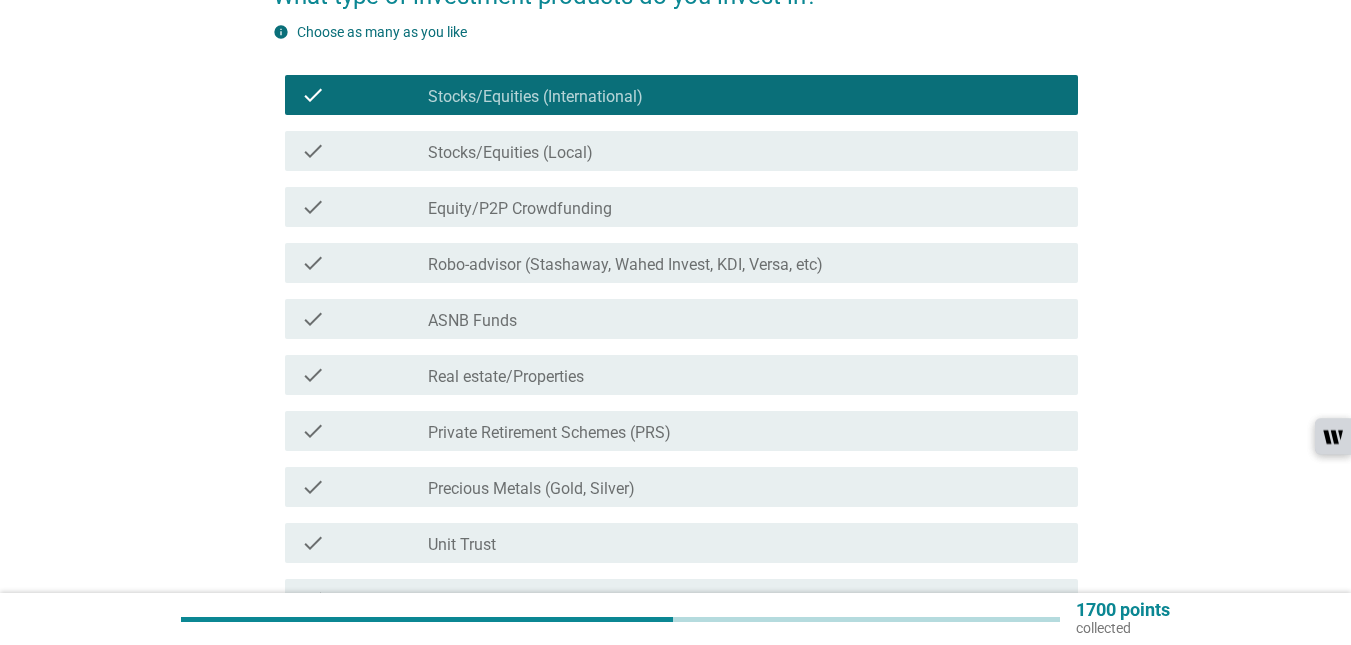 click on "check_box_outline_blank ASNB Funds" at bounding box center (745, 319) 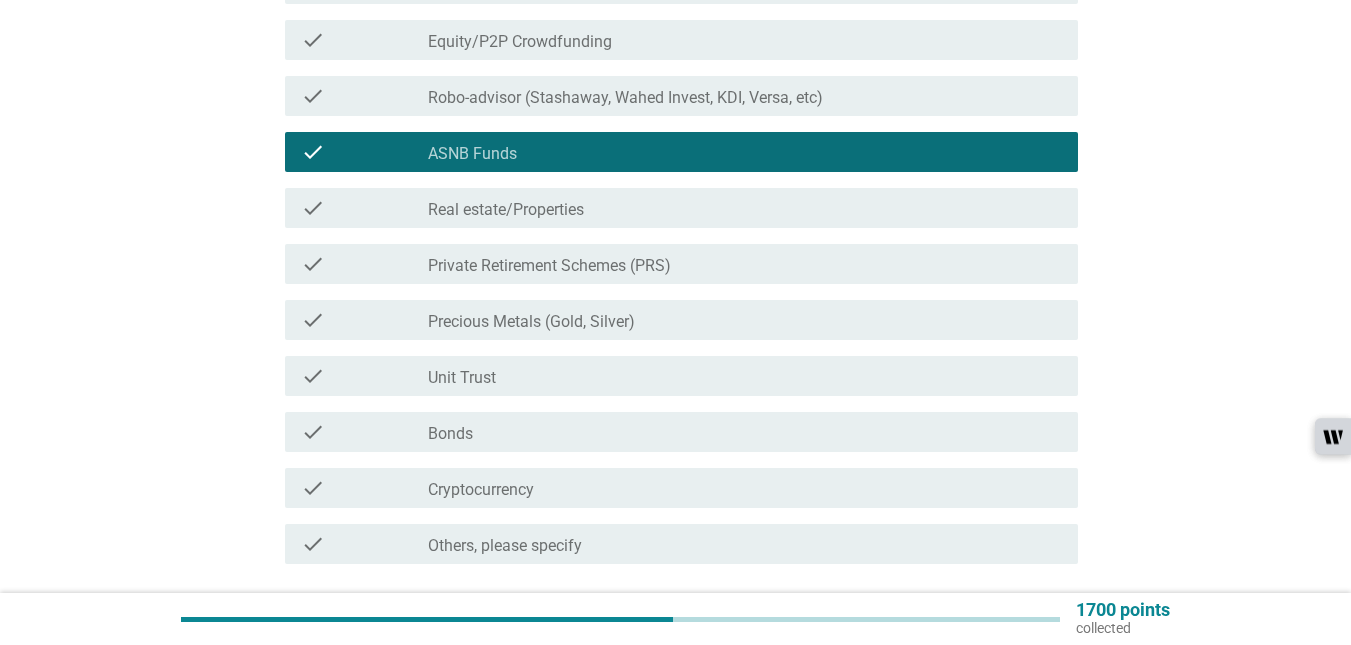 scroll, scrollTop: 524, scrollLeft: 0, axis: vertical 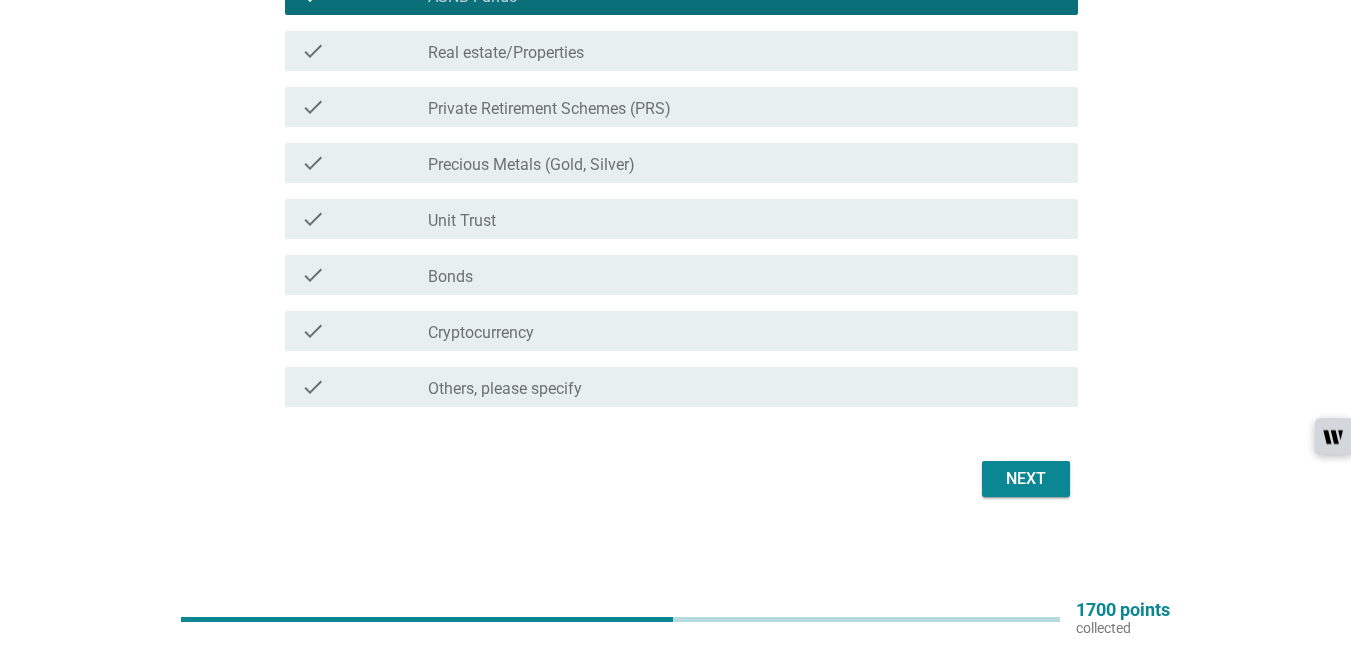 click on "Next" at bounding box center (1026, 479) 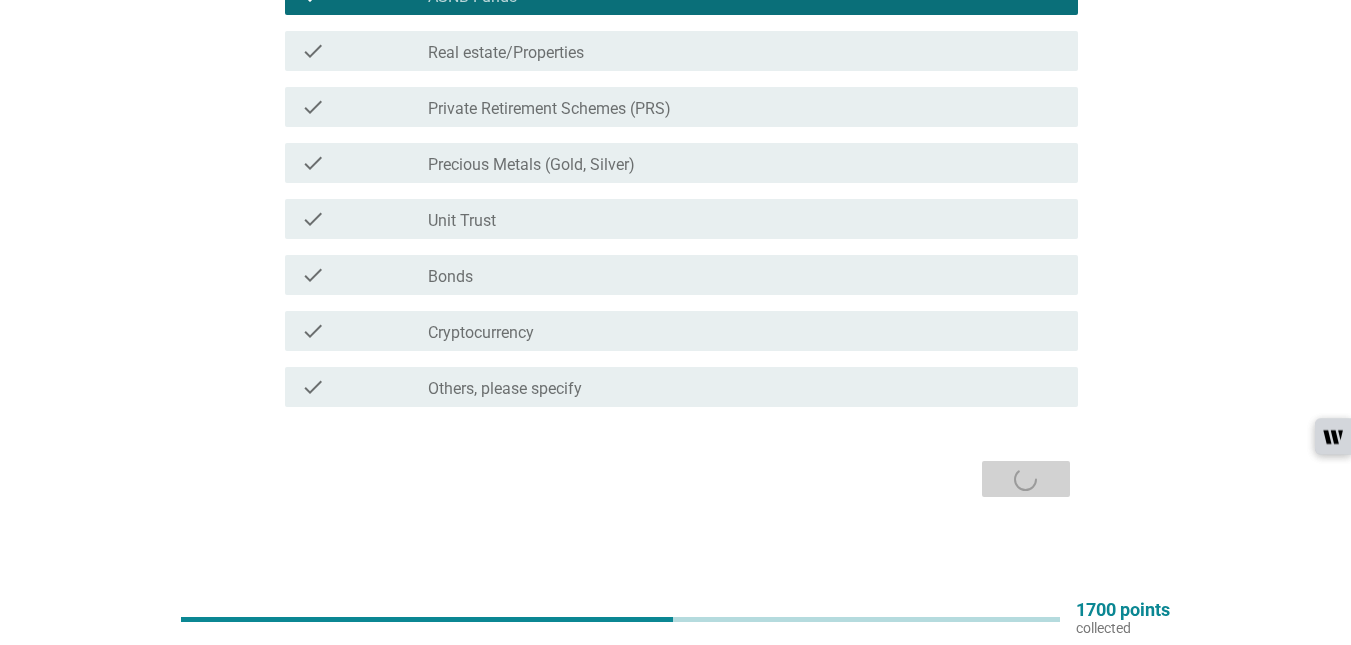 scroll, scrollTop: 0, scrollLeft: 0, axis: both 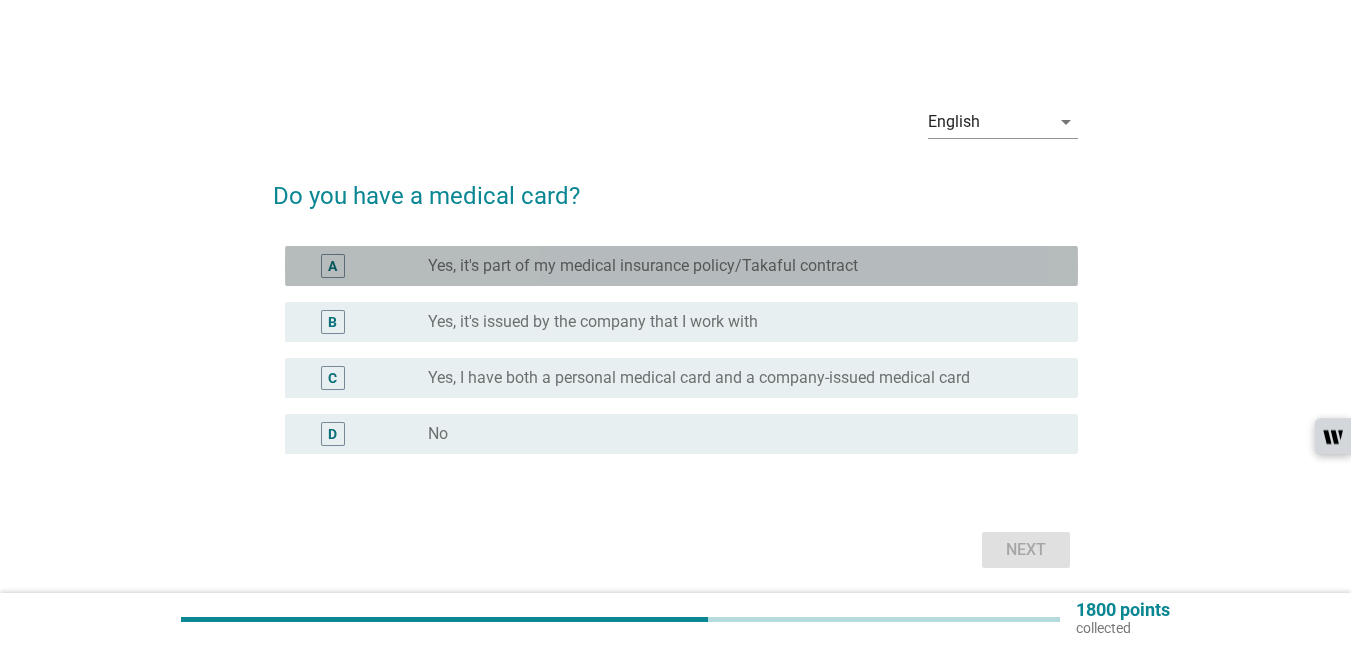 click on "Yes, it's part of my medical insurance policy/Takaful contract" at bounding box center [643, 266] 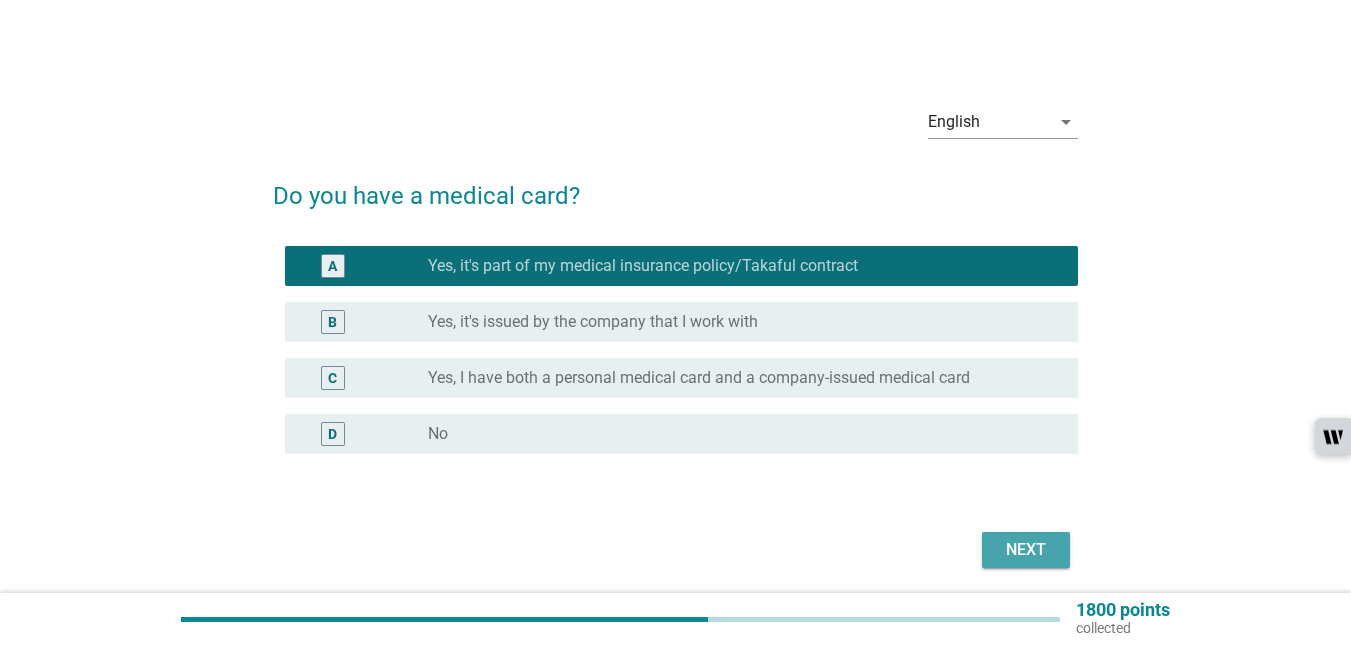 click on "Next" at bounding box center (1026, 550) 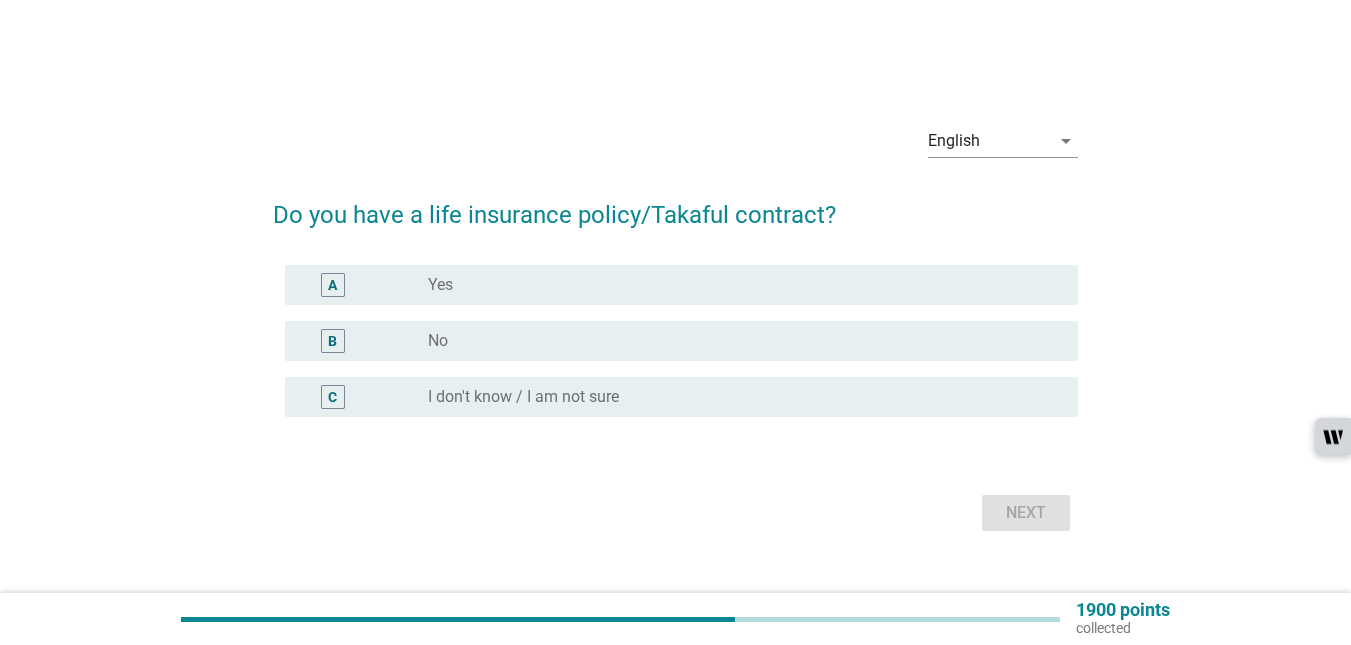 click on "radio_button_unchecked Yes" at bounding box center (737, 285) 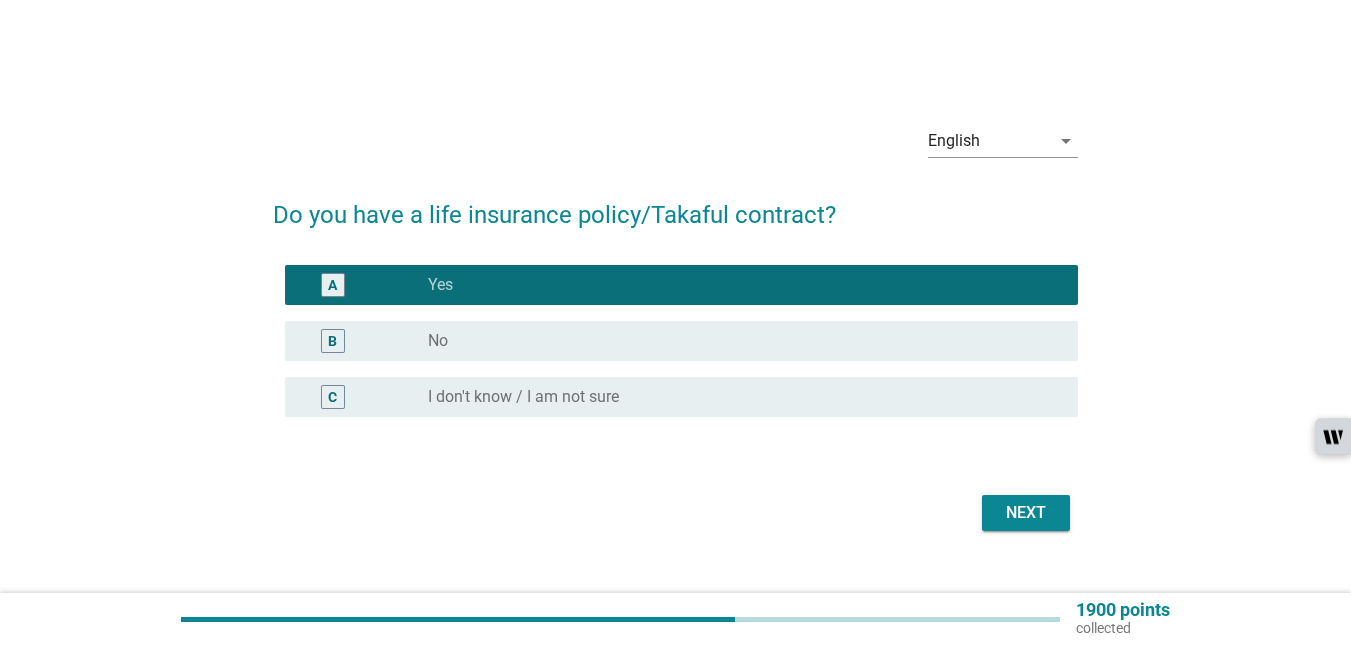 click on "Next" at bounding box center [1026, 513] 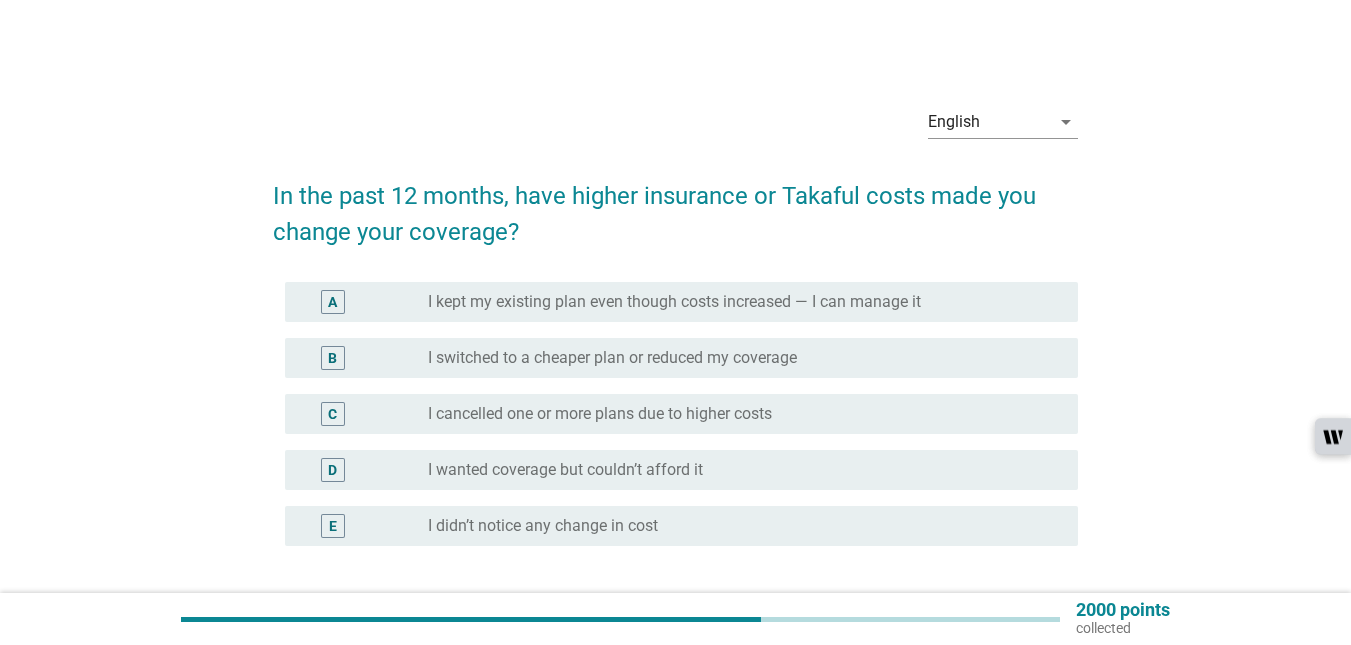 click on "A     radio_button_unchecked I kept my existing plan even though costs increased — I can manage it" at bounding box center (681, 302) 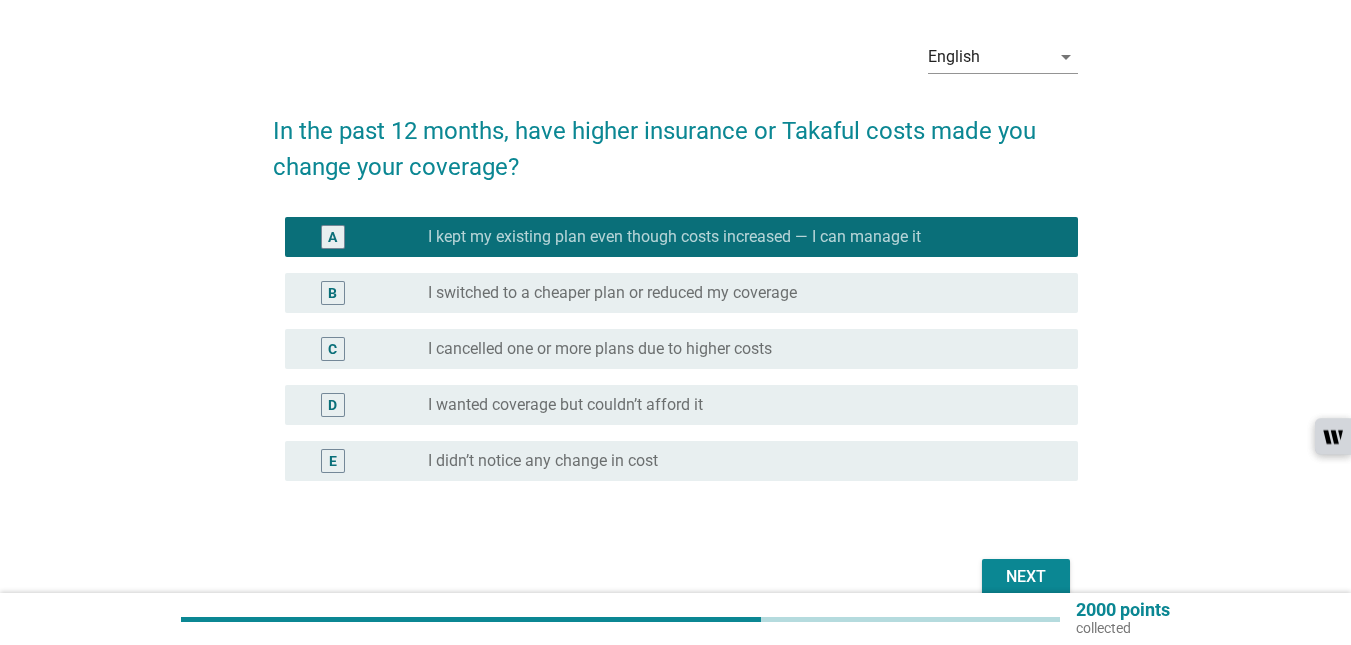 scroll, scrollTop: 100, scrollLeft: 0, axis: vertical 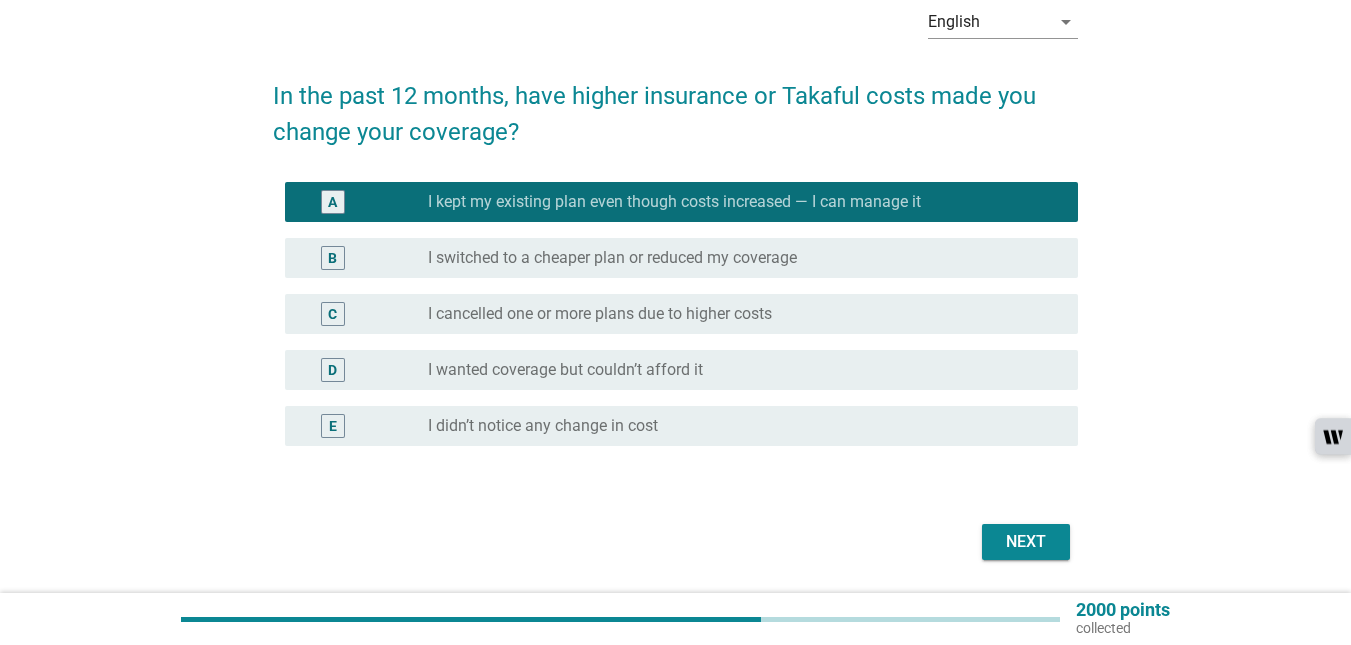 click on "Next" at bounding box center (1026, 542) 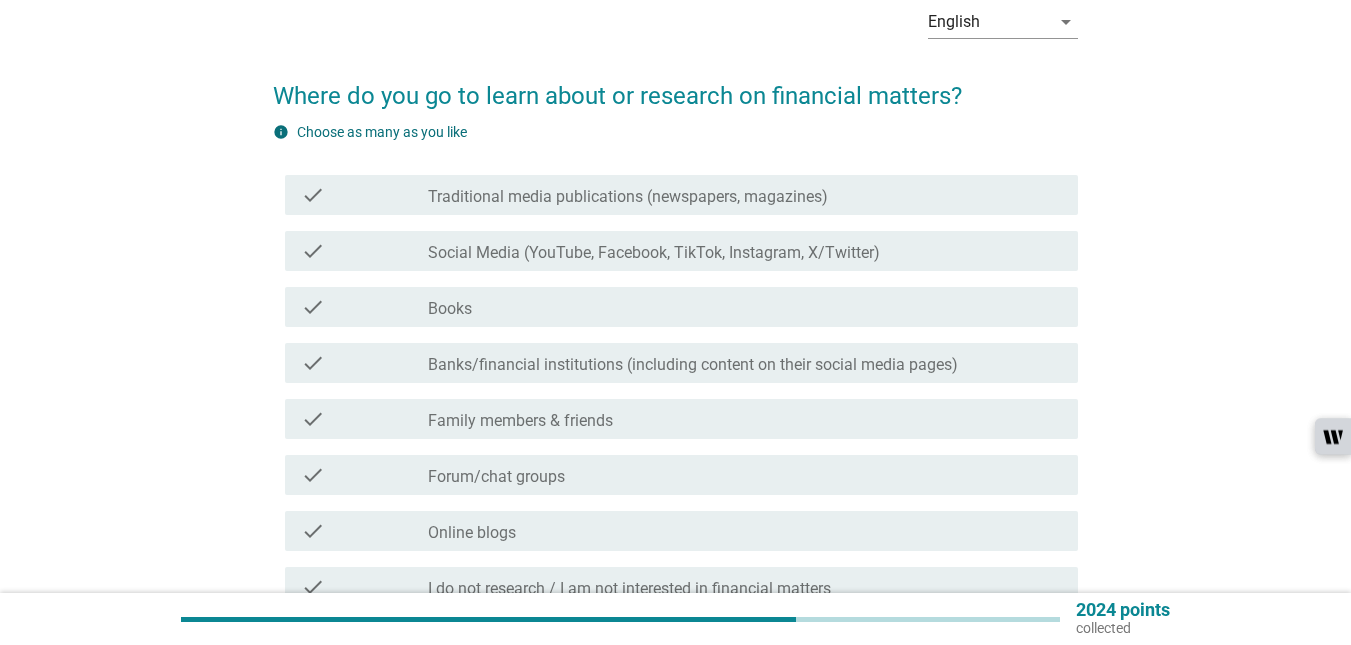 scroll, scrollTop: 0, scrollLeft: 0, axis: both 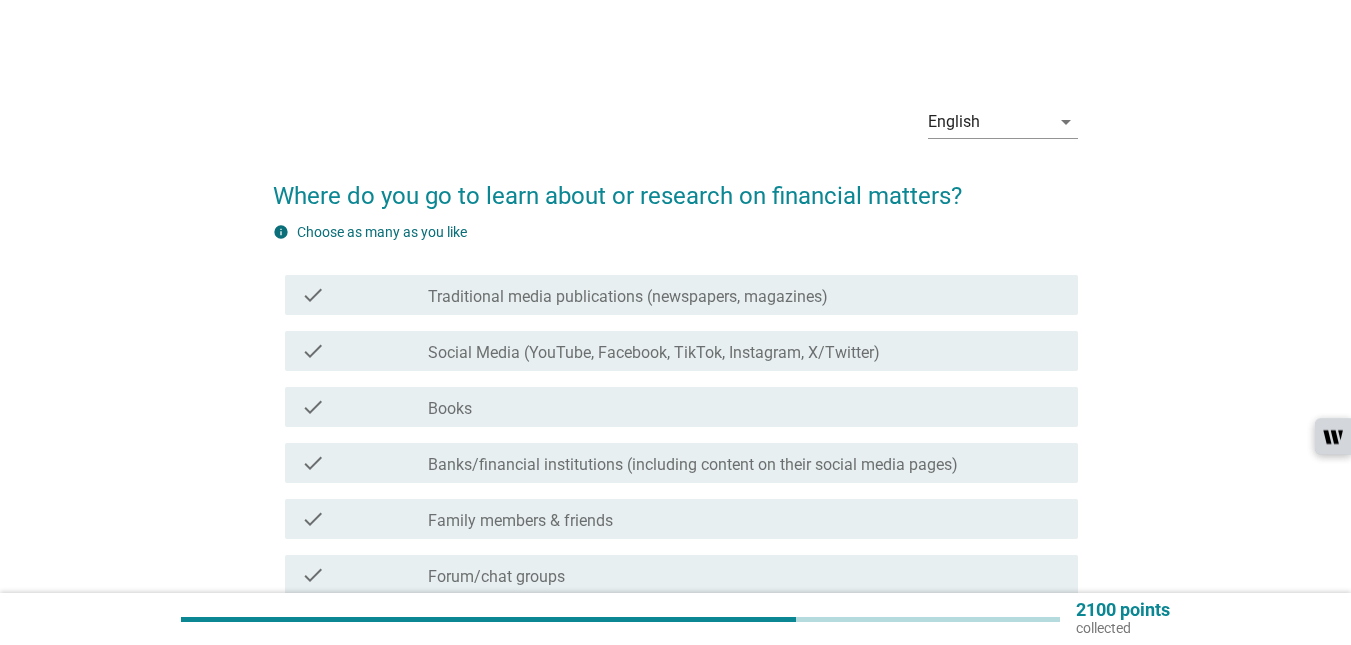 click on "check     check_box_outline_blank Traditional media publications (newspapers, magazines)" at bounding box center (681, 295) 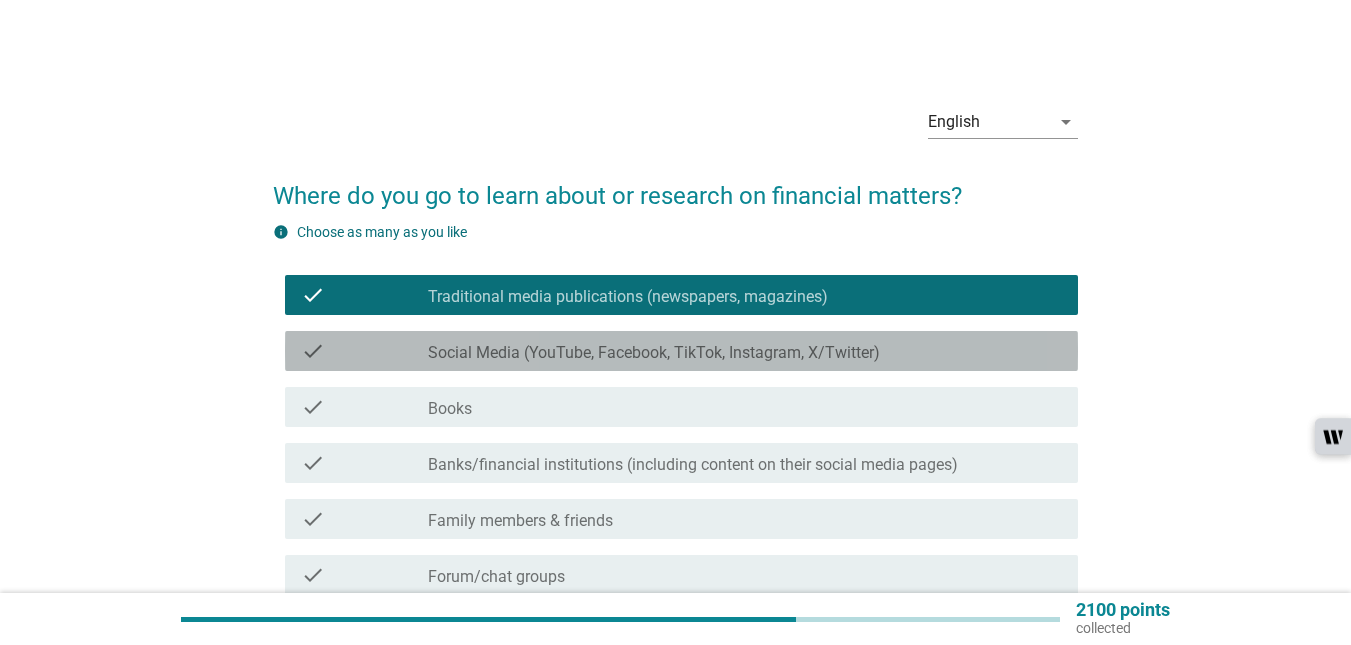 click on "Social Media (YouTube, Facebook, TikTok, Instagram, X/Twitter)" at bounding box center (654, 353) 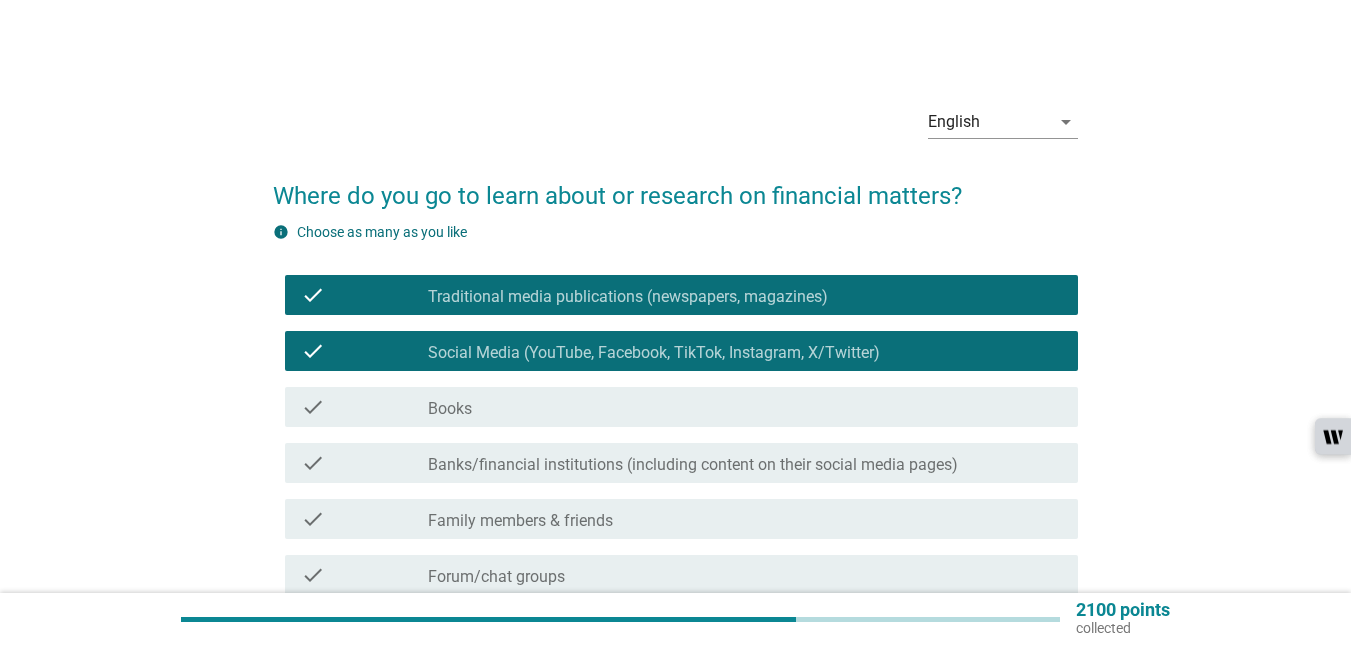 drag, startPoint x: 651, startPoint y: 401, endPoint x: 652, endPoint y: 475, distance: 74.00676 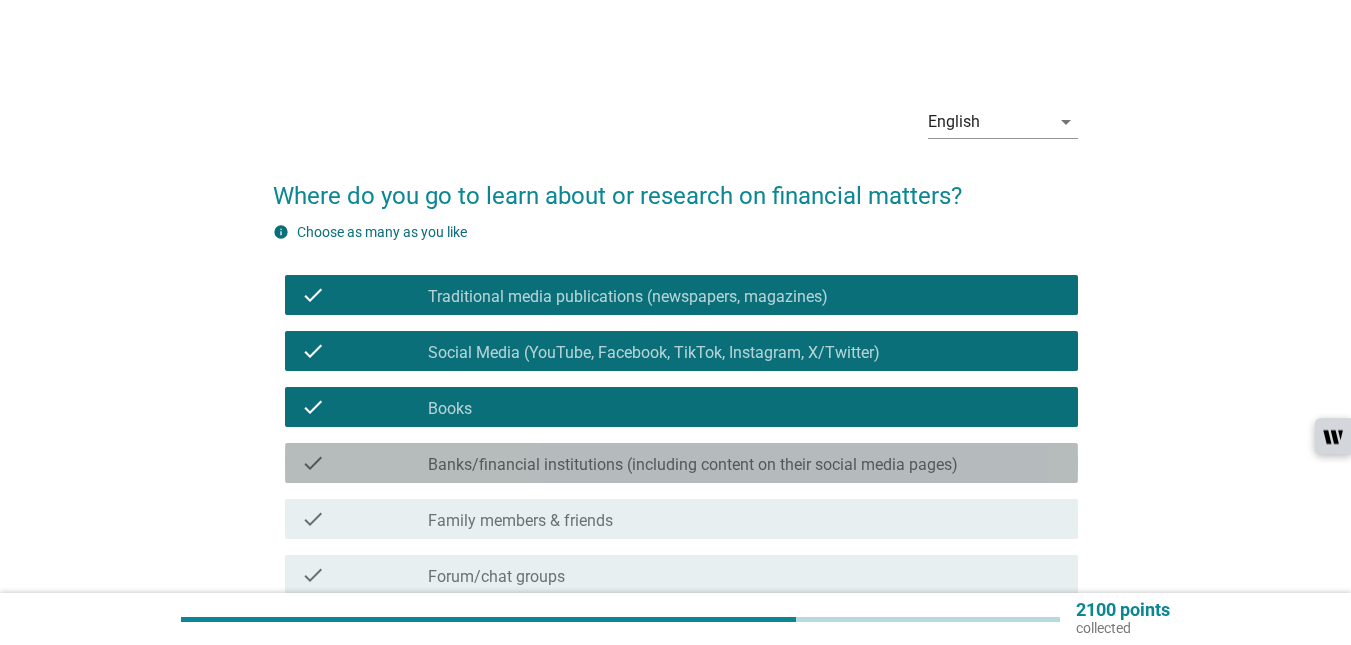 click on "Banks/financial institutions (including content on their social media pages)" at bounding box center [693, 465] 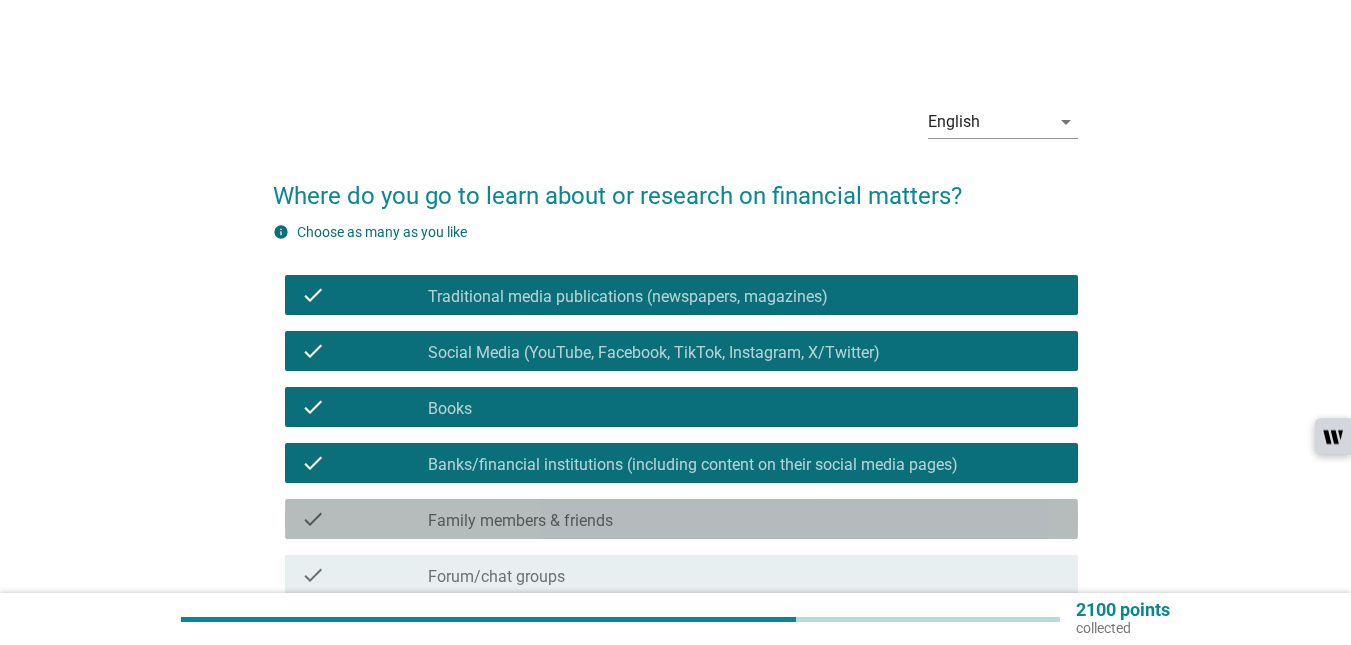 click on "check_box_outline_blank Family members & friends" at bounding box center (745, 519) 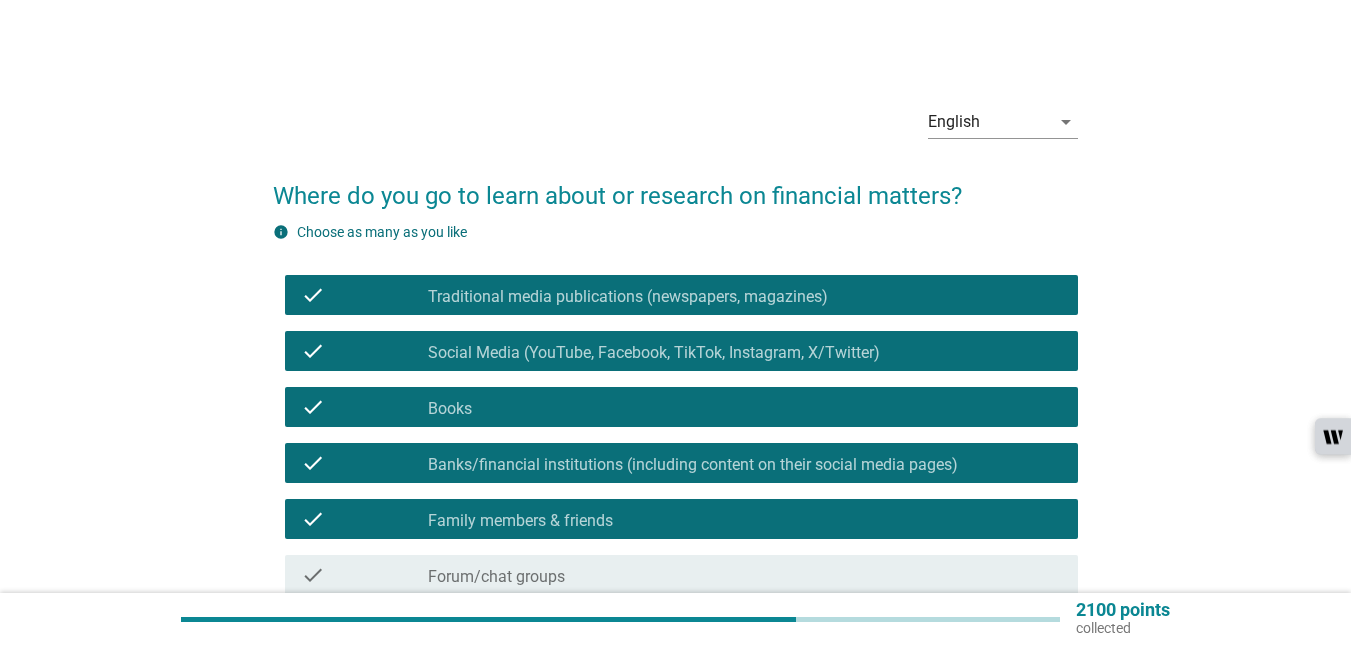 click on "check_box_outline_blank Forum/chat groups" at bounding box center [745, 575] 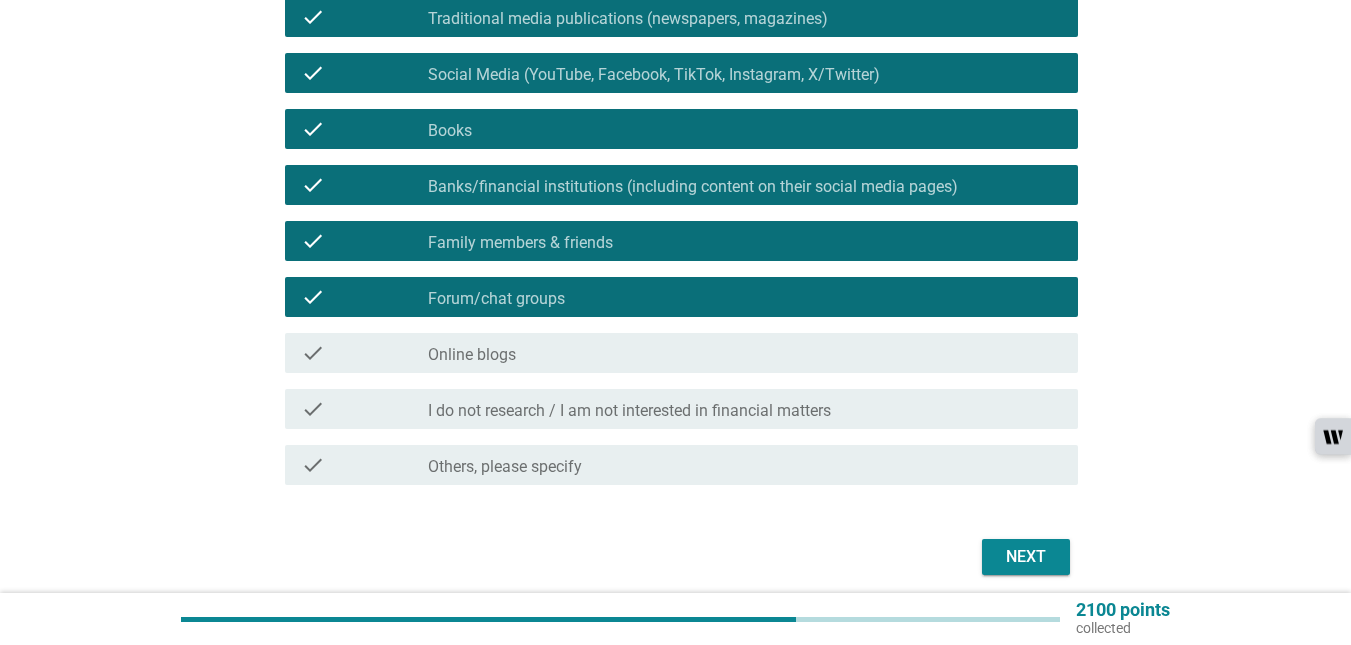 scroll, scrollTop: 300, scrollLeft: 0, axis: vertical 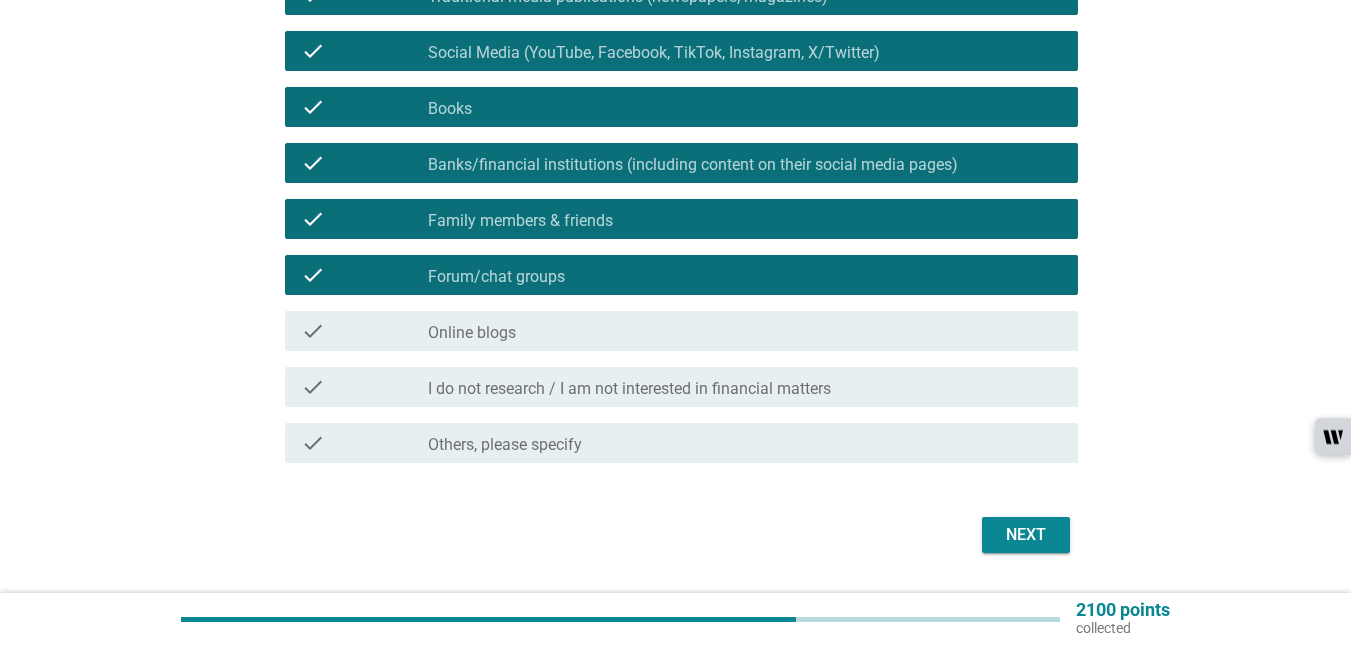 click on "Next" at bounding box center [1026, 535] 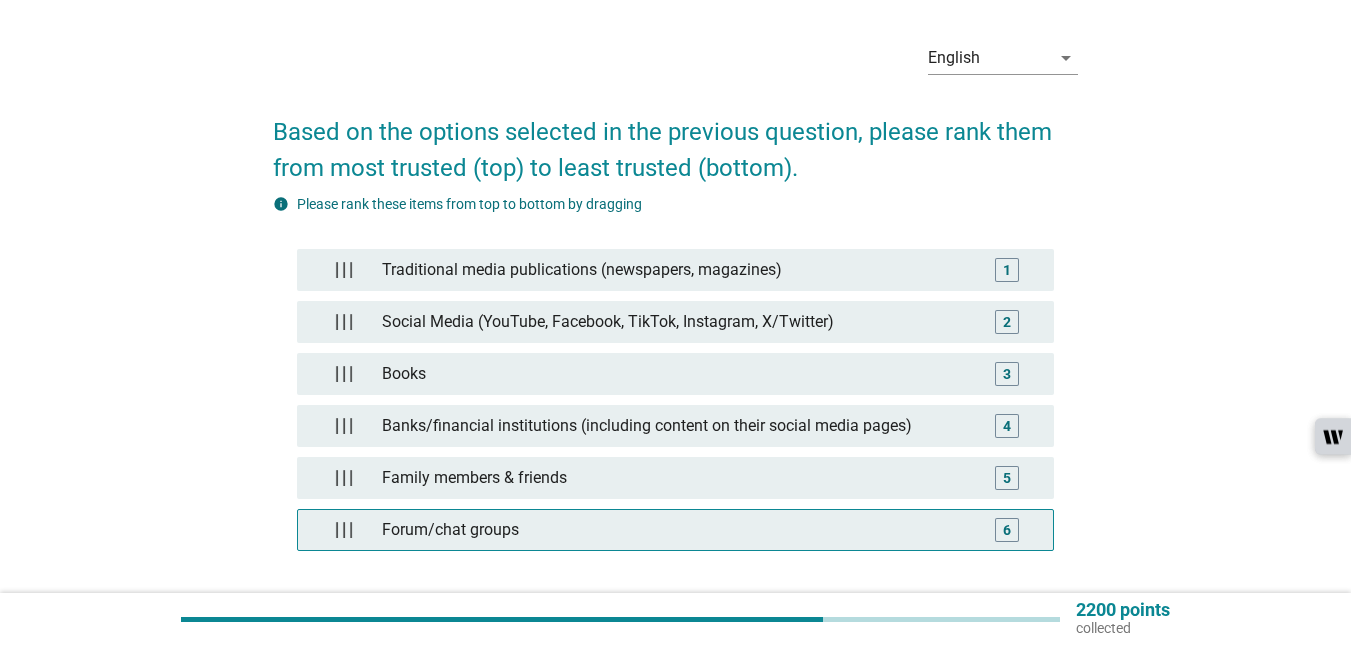 scroll, scrollTop: 100, scrollLeft: 0, axis: vertical 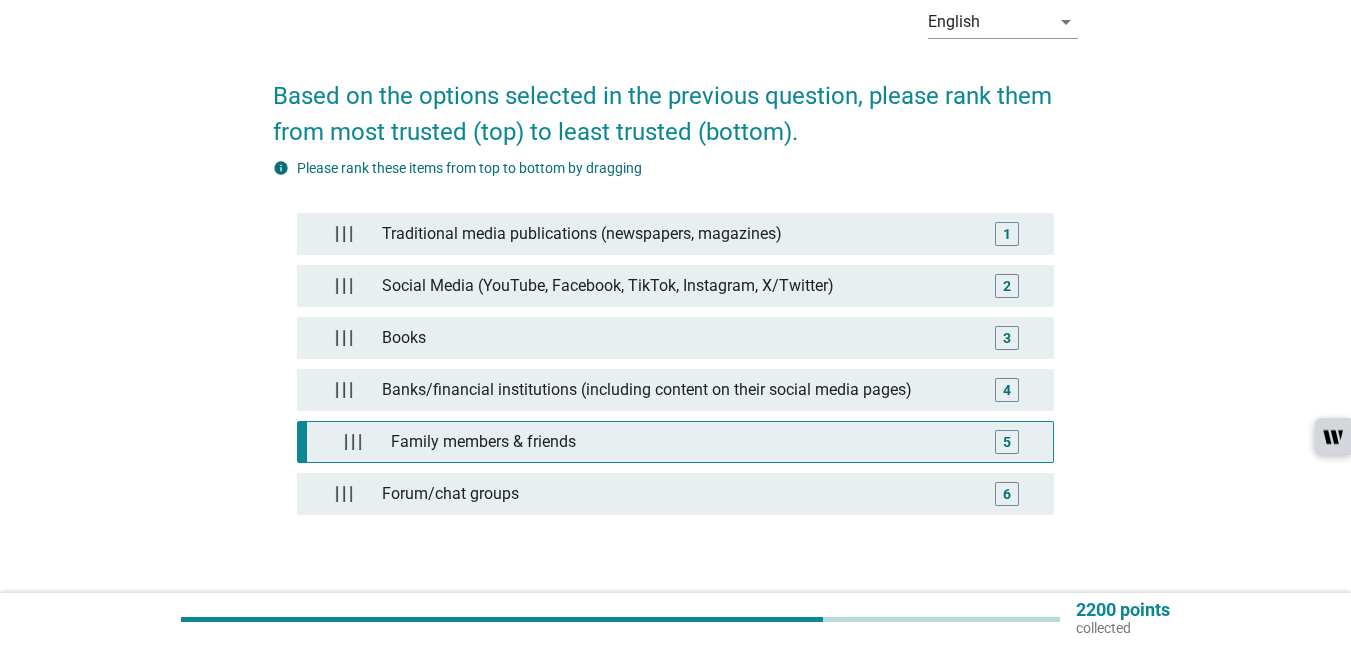 type 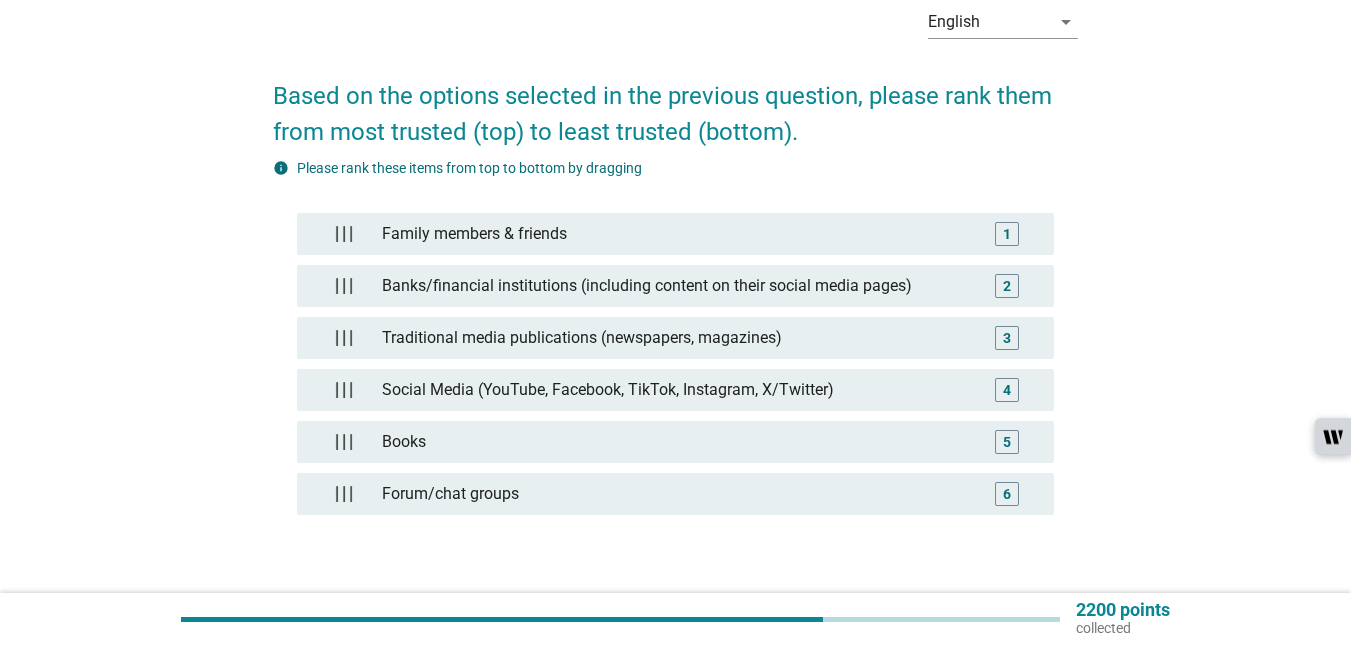 scroll, scrollTop: 200, scrollLeft: 0, axis: vertical 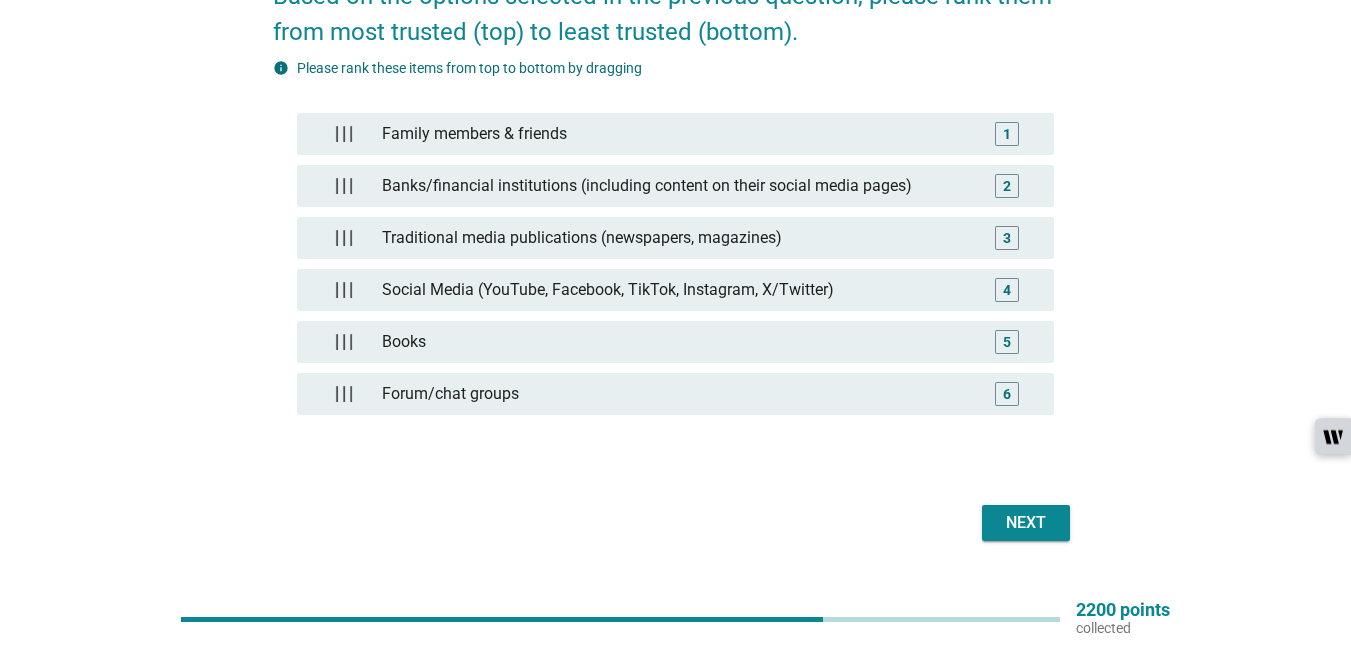 click on "Next" at bounding box center (1026, 523) 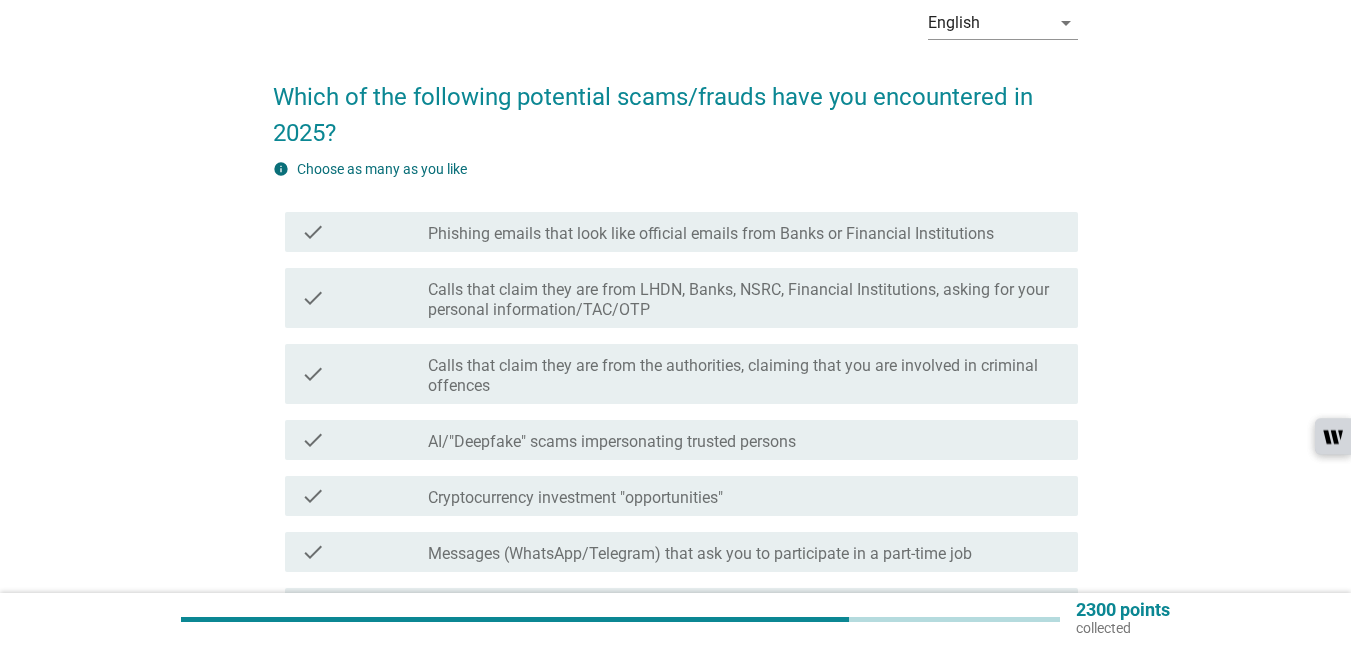 scroll, scrollTop: 100, scrollLeft: 0, axis: vertical 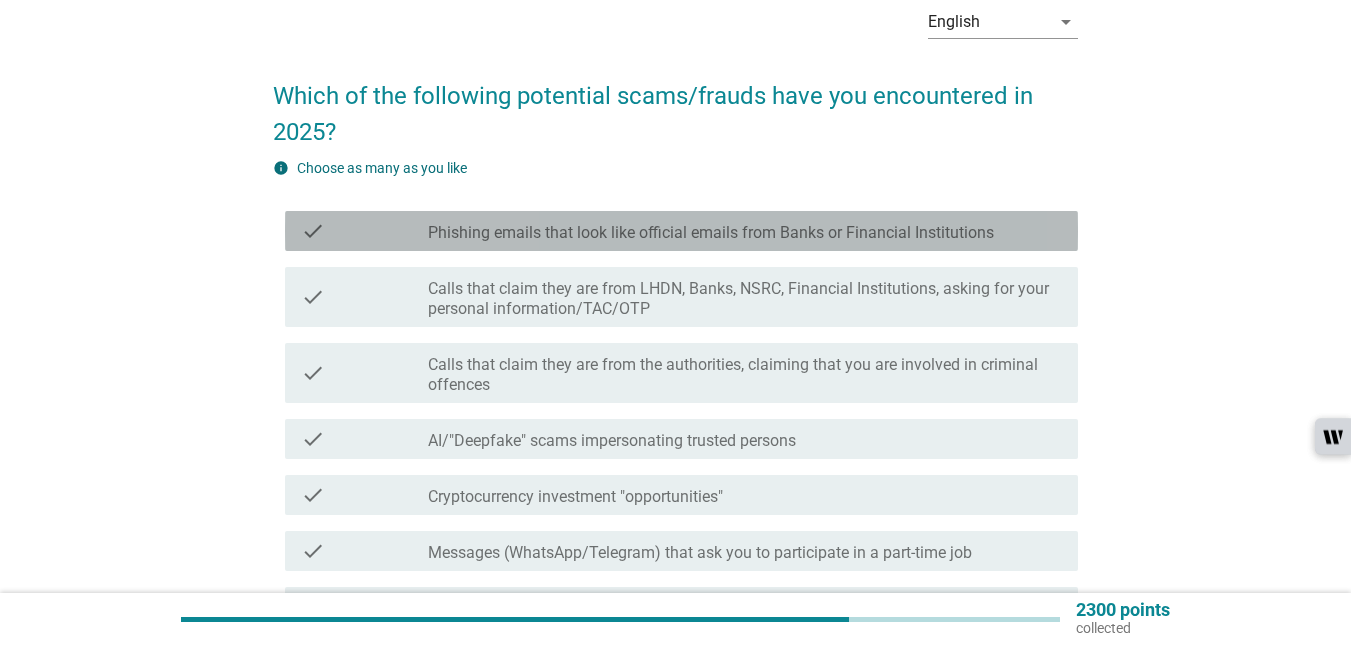 click on "check     check_box_outline_blank Phishing emails that look like official emails from Banks or Financial Institutions" at bounding box center (681, 231) 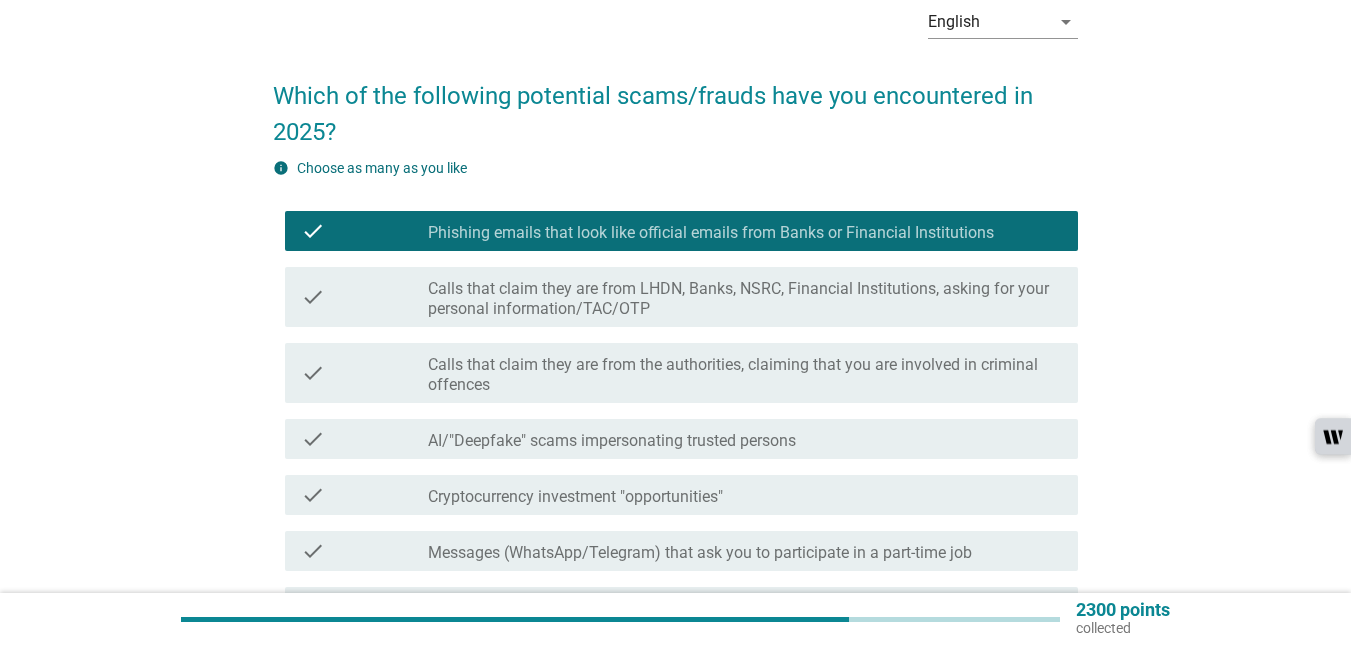 click on "Calls that claim they are from LHDN, Banks, NSRC, Financial Institutions, asking for your personal information/TAC/OTP" at bounding box center (745, 299) 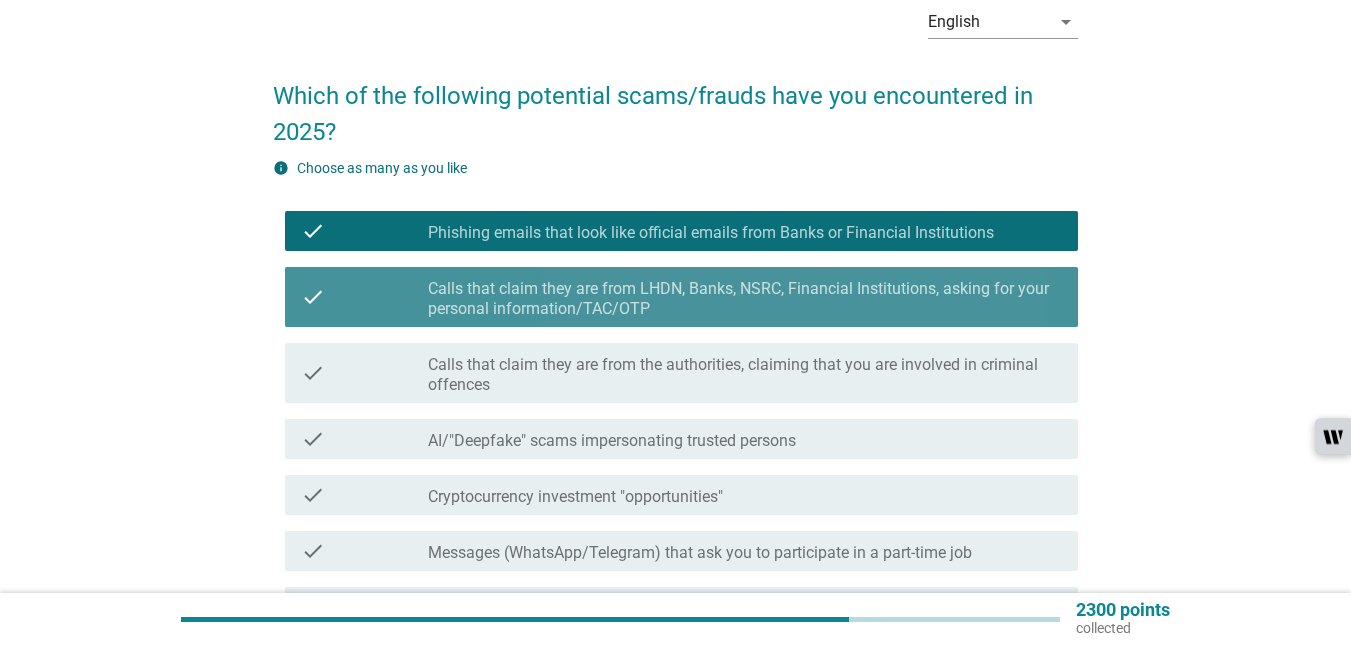 click on "Calls that claim they are from the authorities, claiming that you are involved in criminal offences" at bounding box center (745, 375) 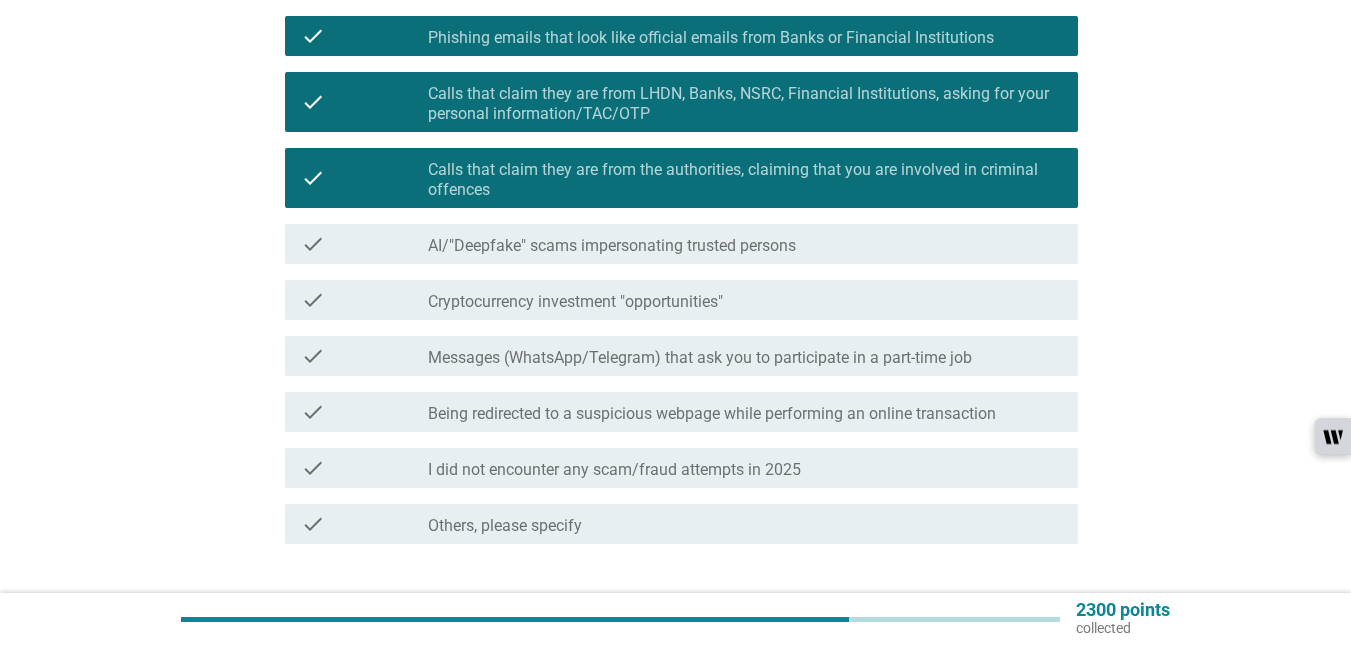 scroll, scrollTop: 300, scrollLeft: 0, axis: vertical 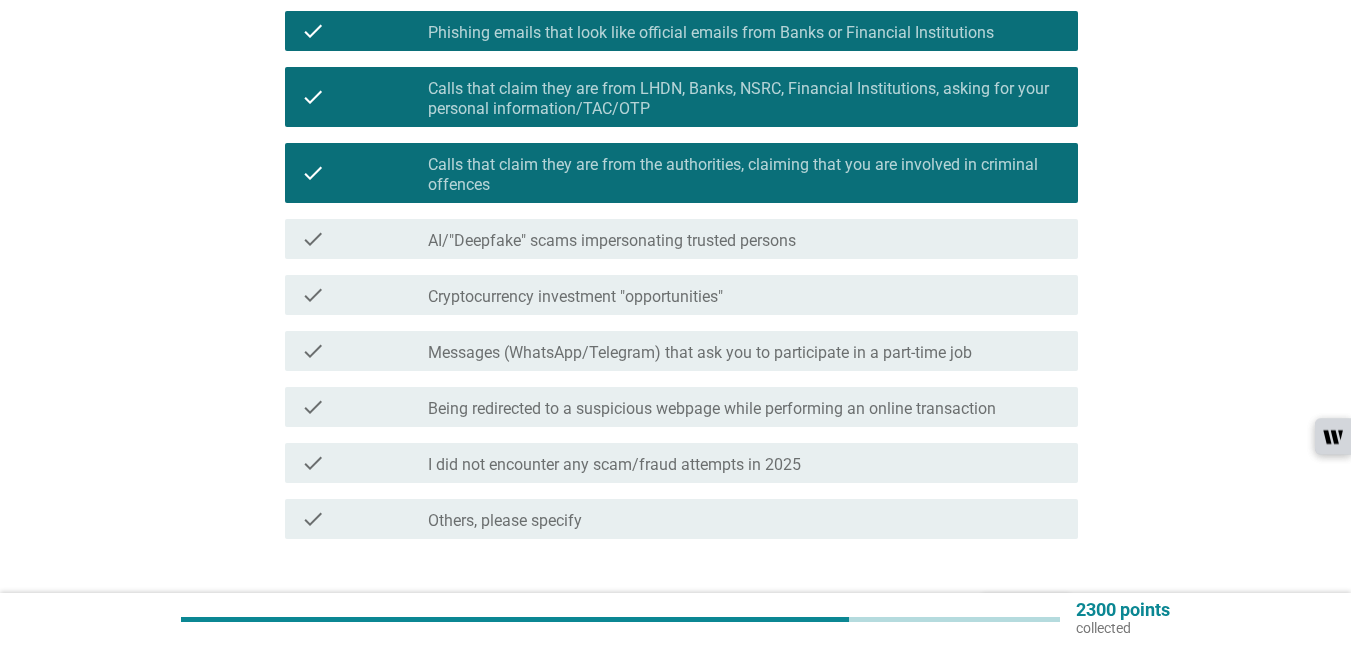 click on "Calls that claim they are from the authorities, claiming that you are involved in criminal offences" at bounding box center (745, 175) 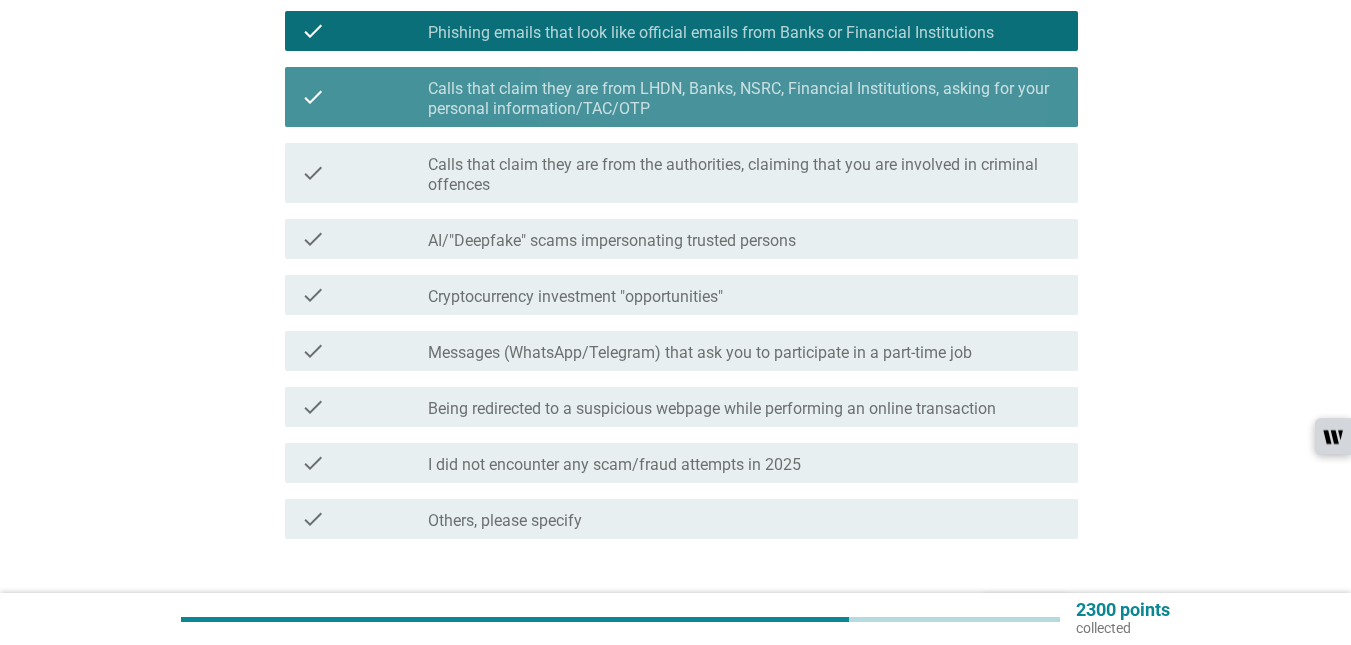 click on "Calls that claim they are from LHDN, Banks, NSRC, Financial Institutions, asking for your personal information/TAC/OTP" at bounding box center [745, 99] 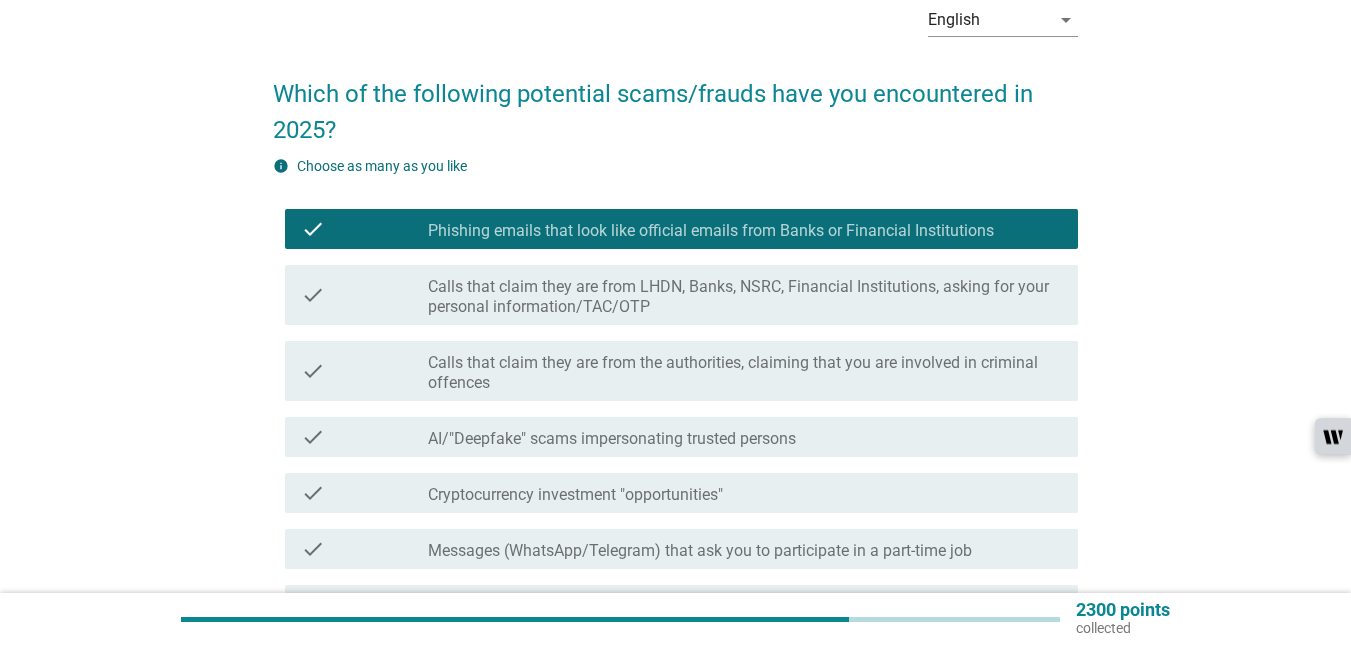 scroll, scrollTop: 100, scrollLeft: 0, axis: vertical 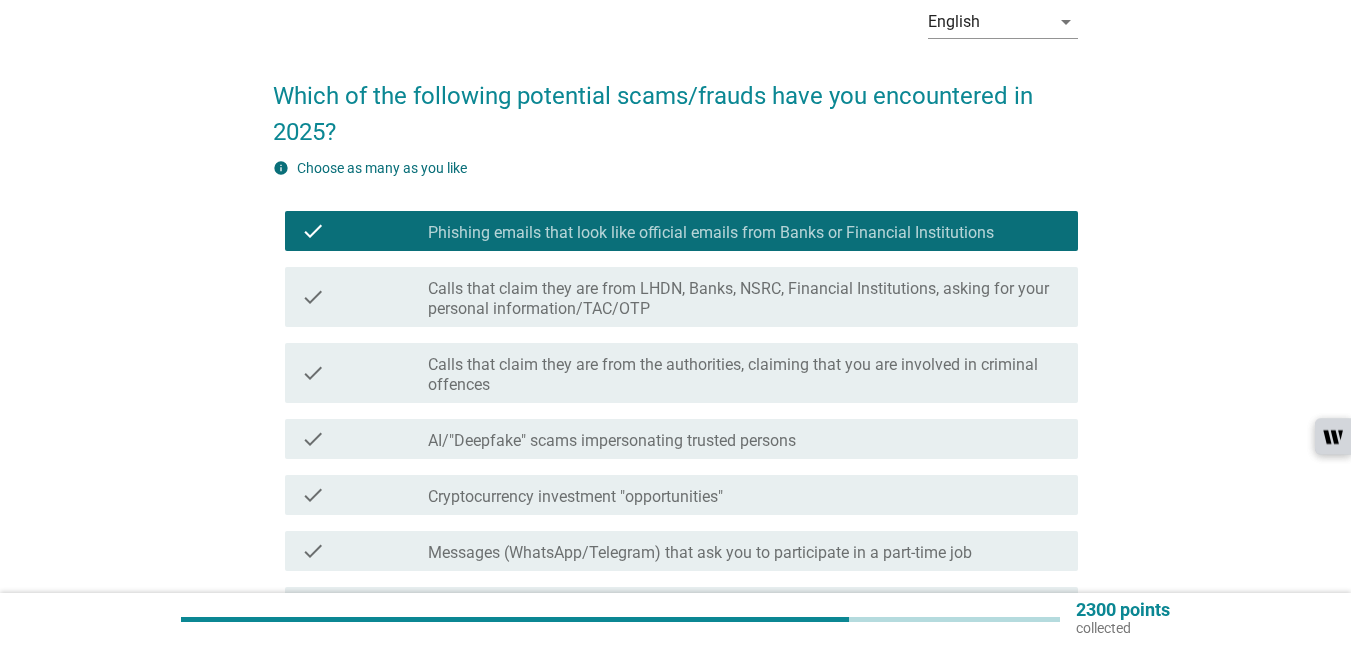 click on "Phishing emails that look like official emails from Banks or Financial Institutions" at bounding box center [711, 233] 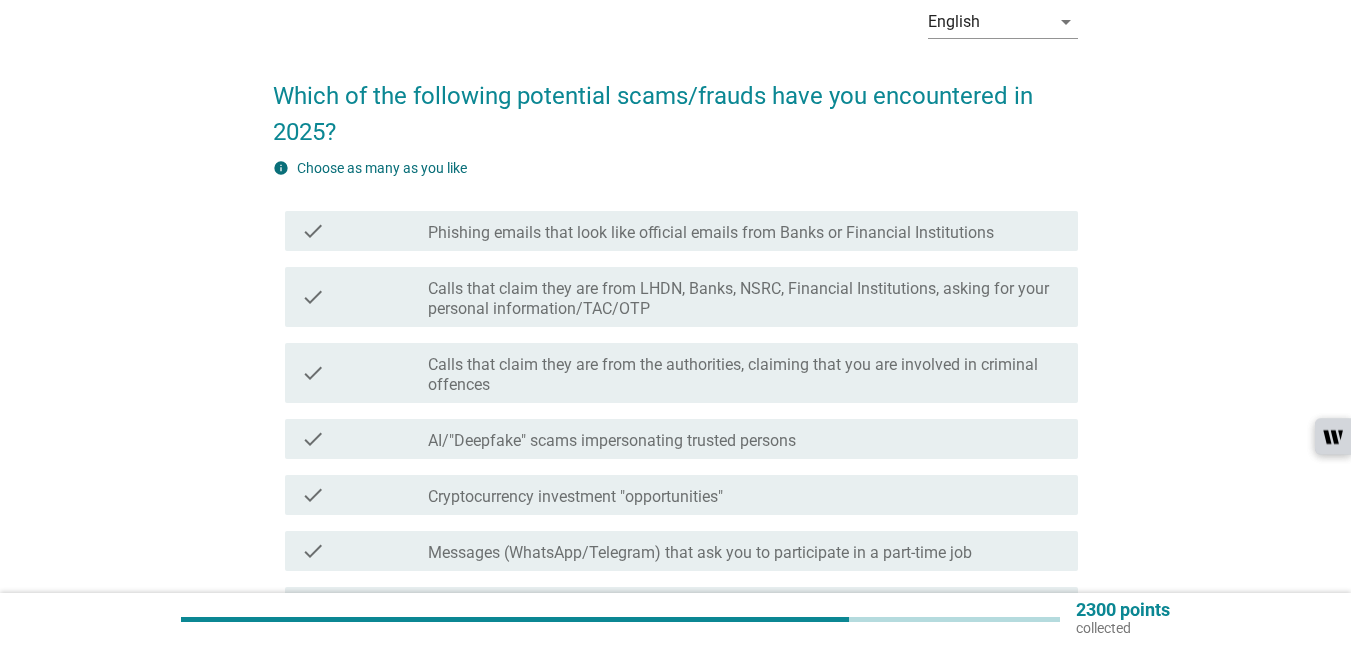 click on "Calls that claim they are from LHDN, Banks, NSRC, Financial Institutions, asking for your personal information/TAC/OTP" at bounding box center (745, 299) 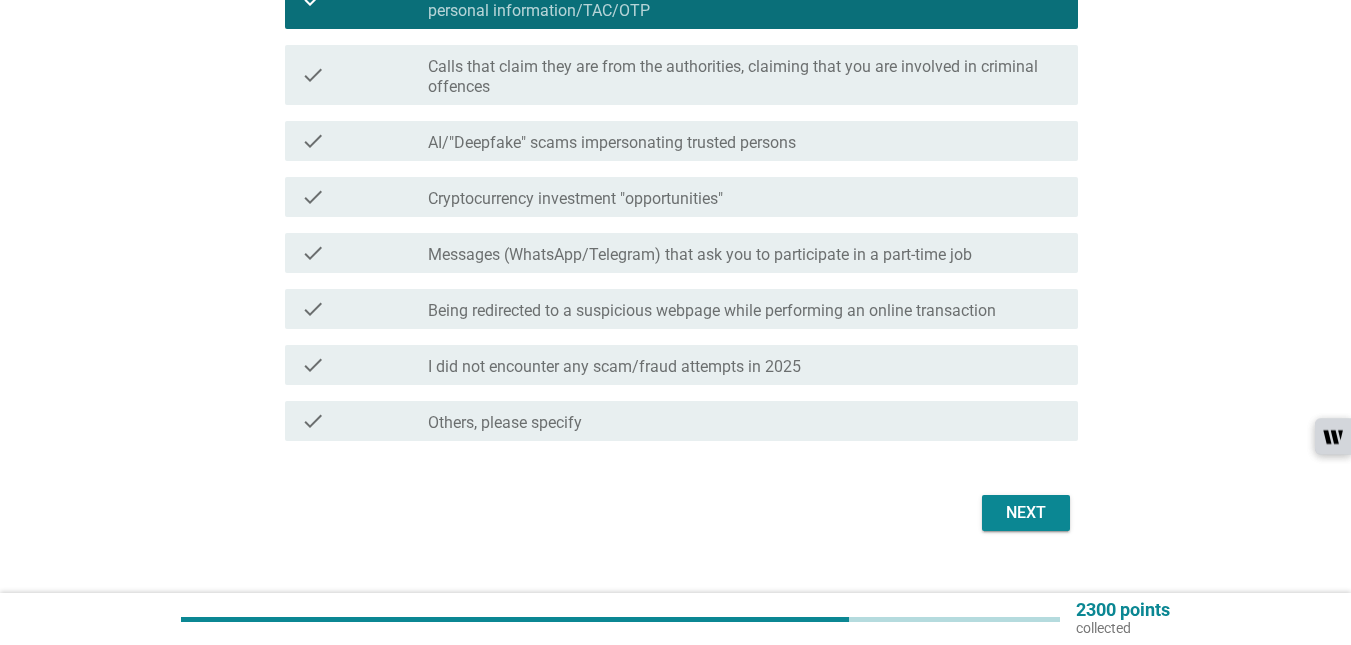 scroll, scrollTop: 400, scrollLeft: 0, axis: vertical 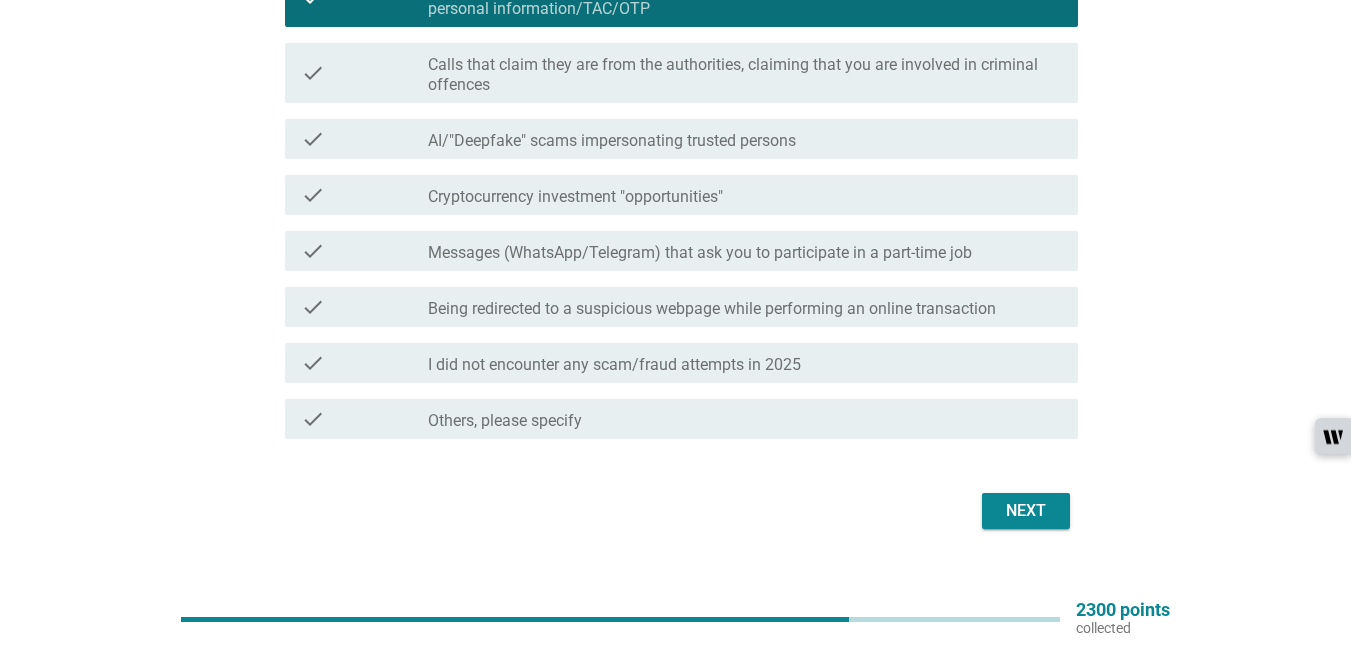 click on "Messages (WhatsApp/Telegram) that ask you to participate in a part-time job" at bounding box center [700, 253] 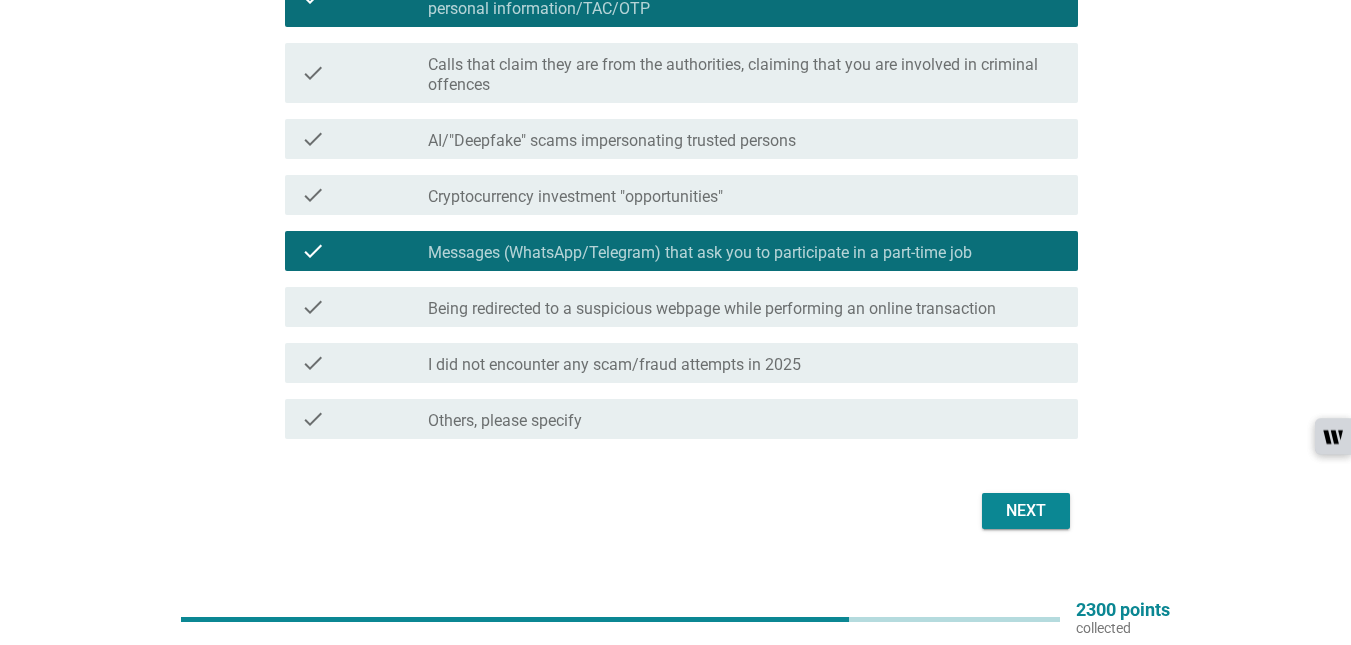 click on "Being redirected to a suspicious webpage while performing an online transaction" at bounding box center (712, 309) 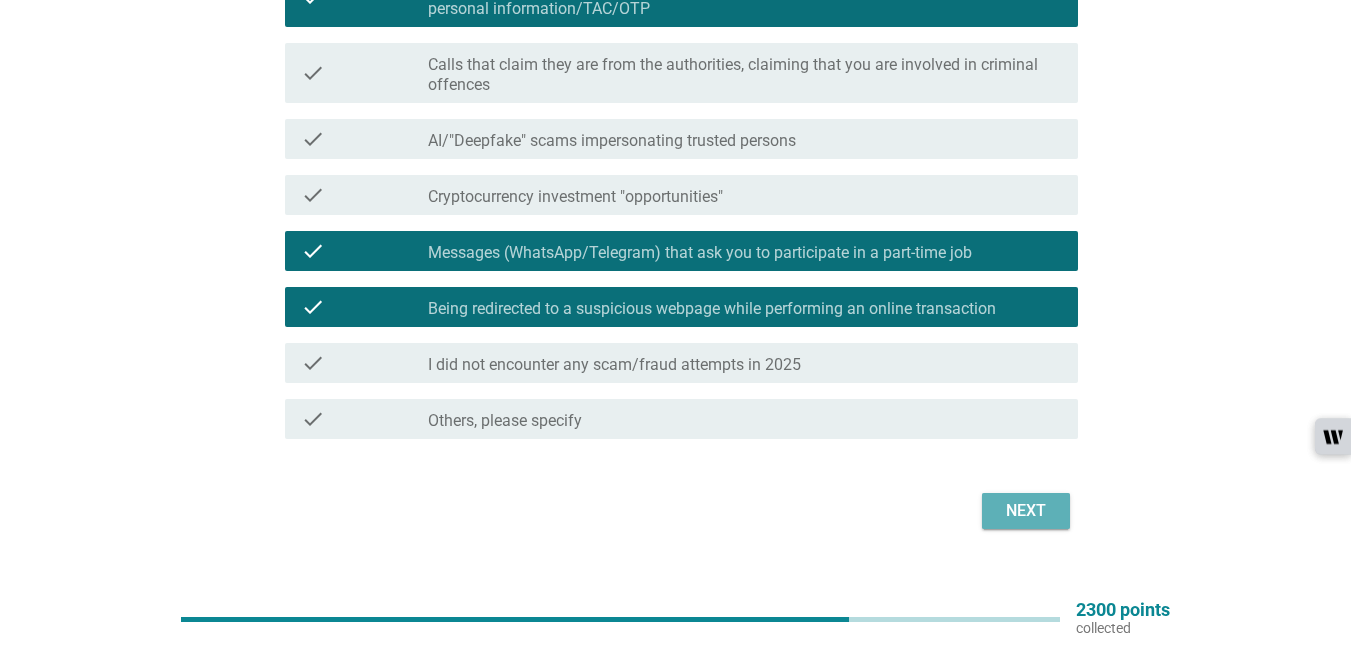 click on "Next" at bounding box center [1026, 511] 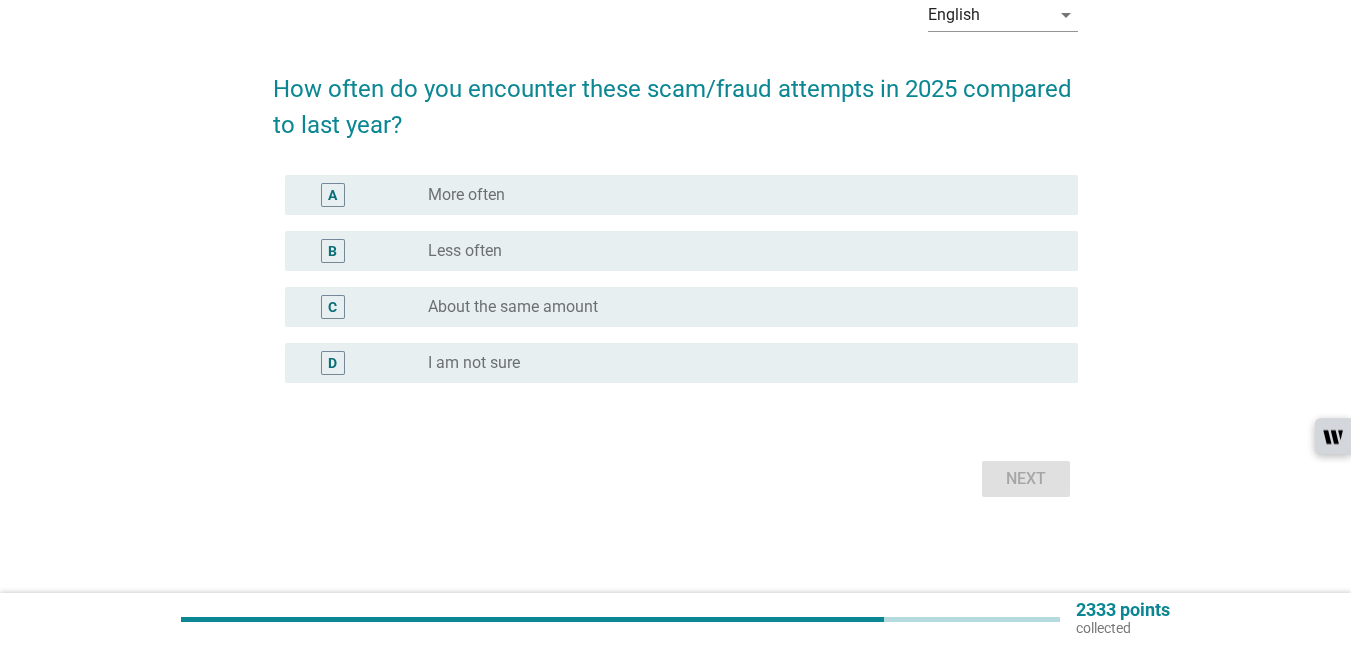 scroll, scrollTop: 0, scrollLeft: 0, axis: both 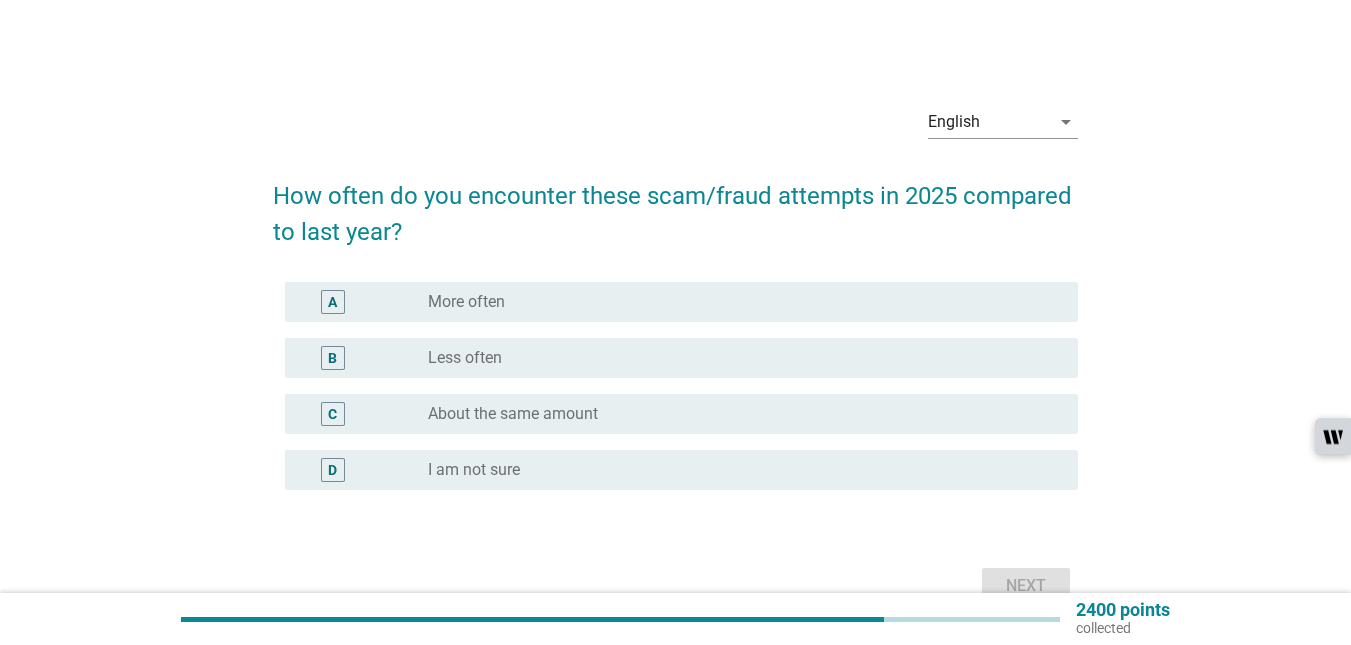click on "C     radio_button_unchecked About the same amount" at bounding box center [681, 414] 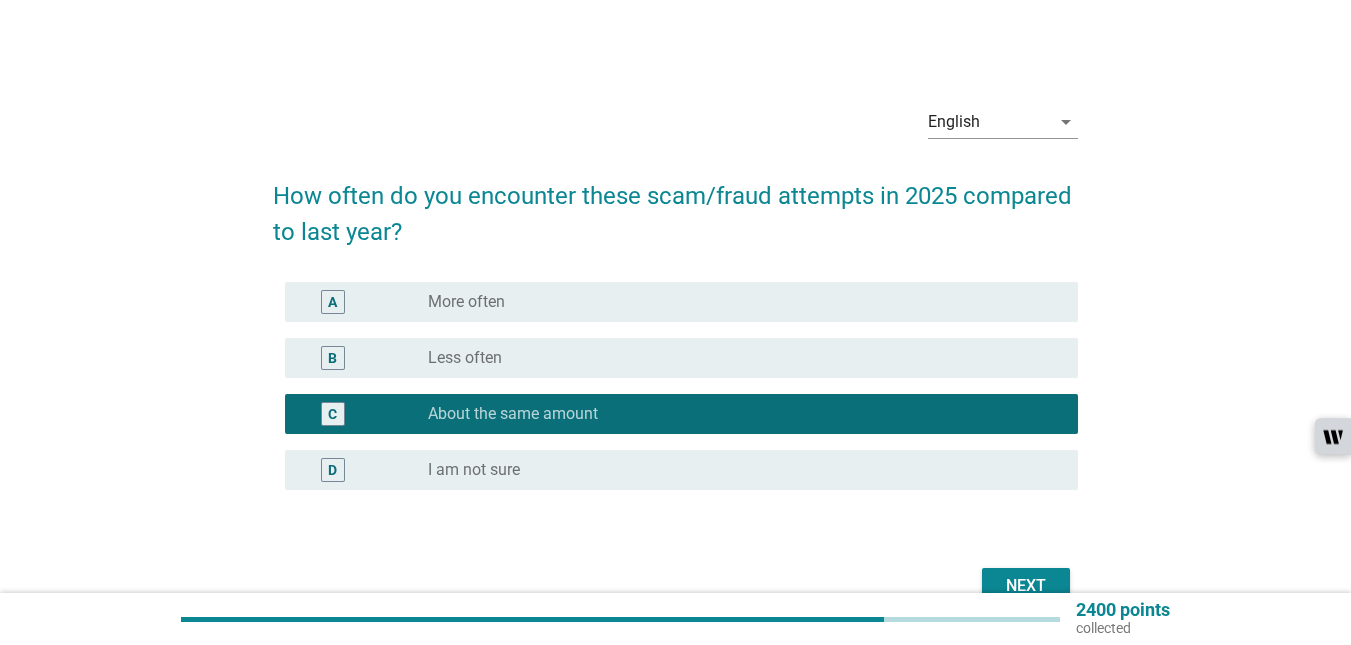 click on "Next" at bounding box center [1026, 586] 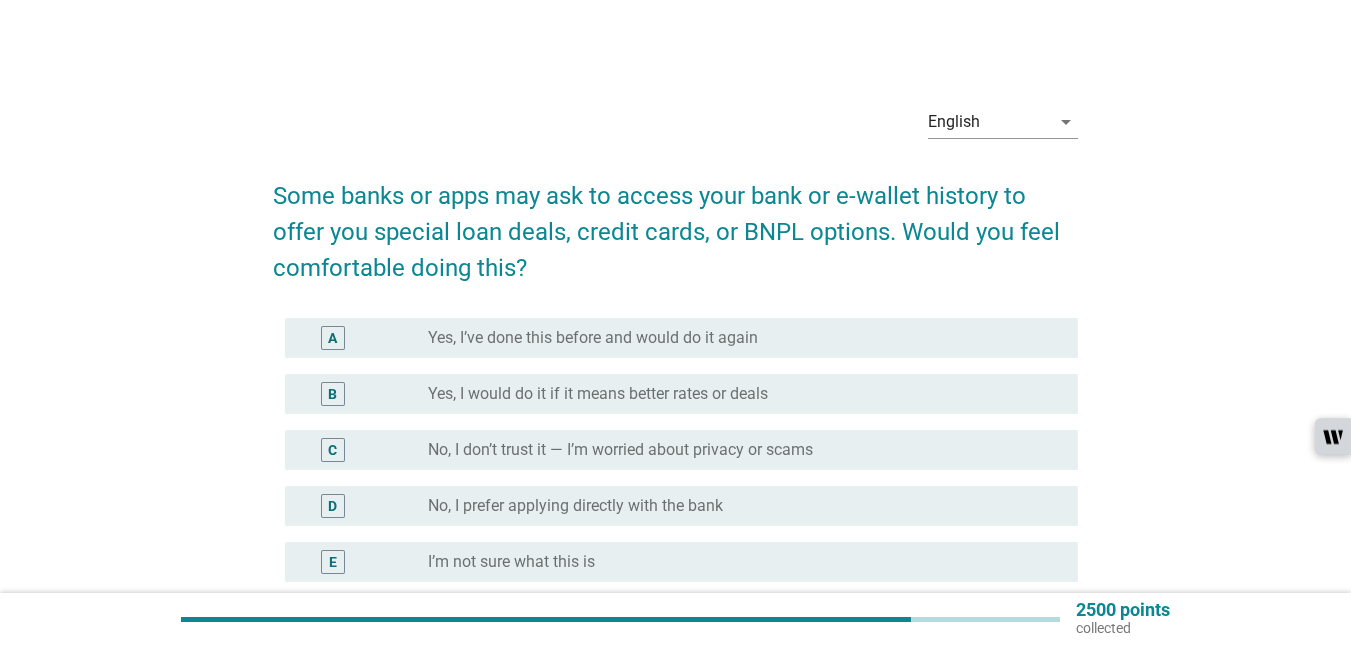 click on "Yes, I would do it if it means better rates or deals" at bounding box center (598, 394) 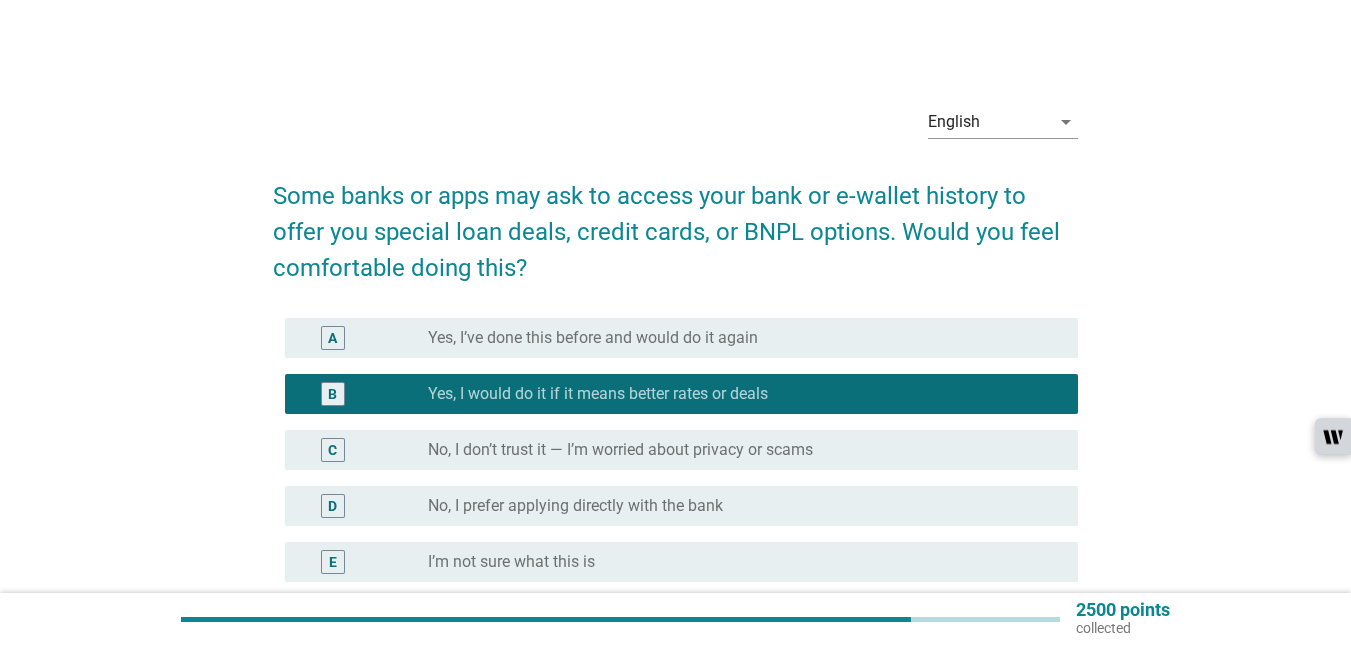 scroll, scrollTop: 200, scrollLeft: 0, axis: vertical 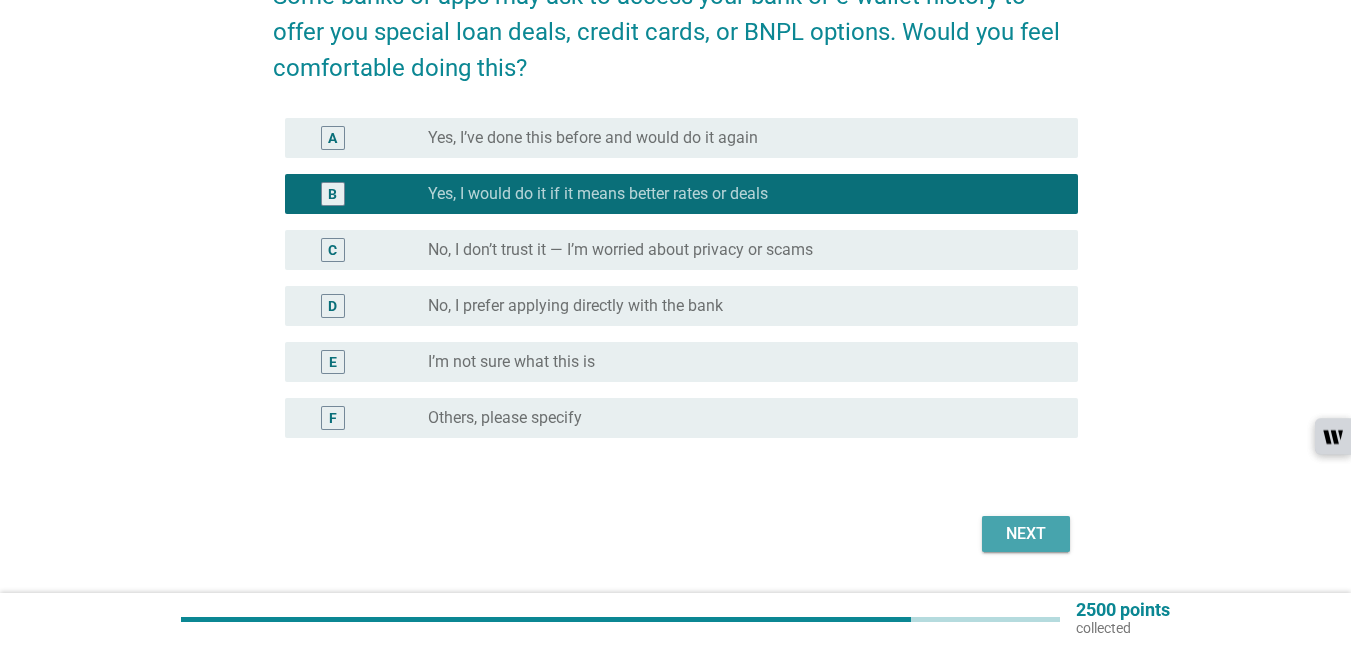 click on "Next" at bounding box center [1026, 534] 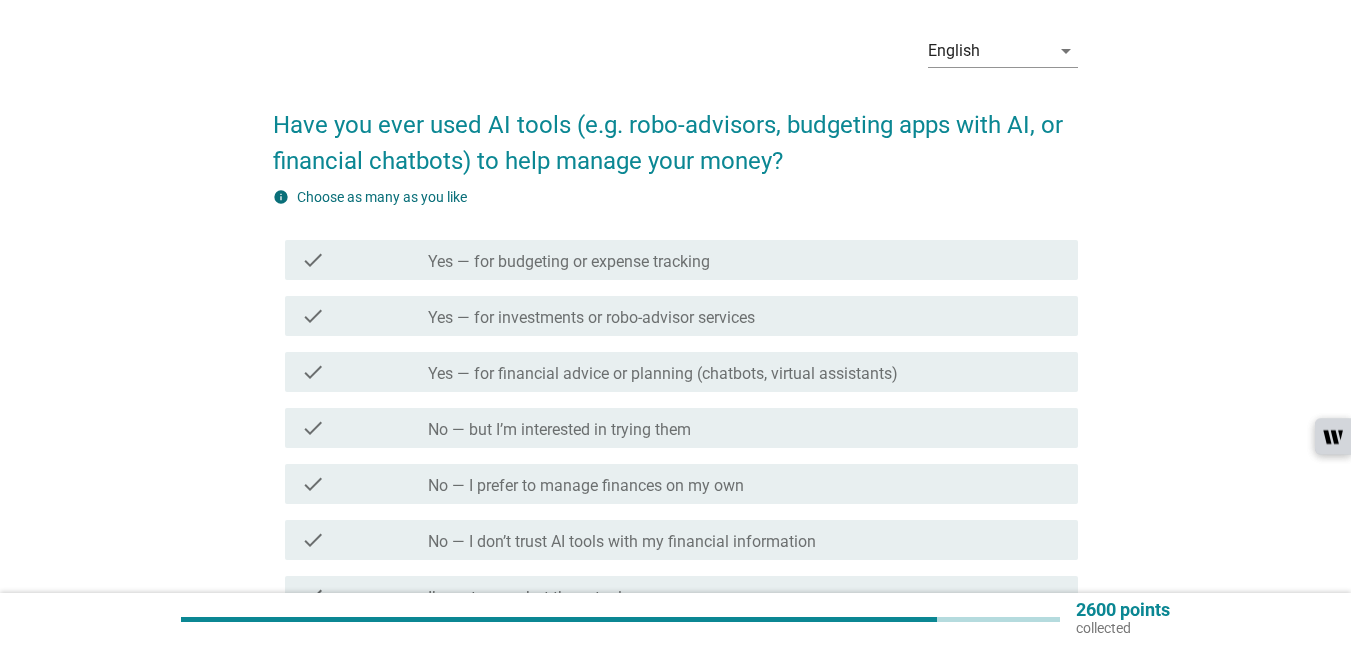 scroll, scrollTop: 100, scrollLeft: 0, axis: vertical 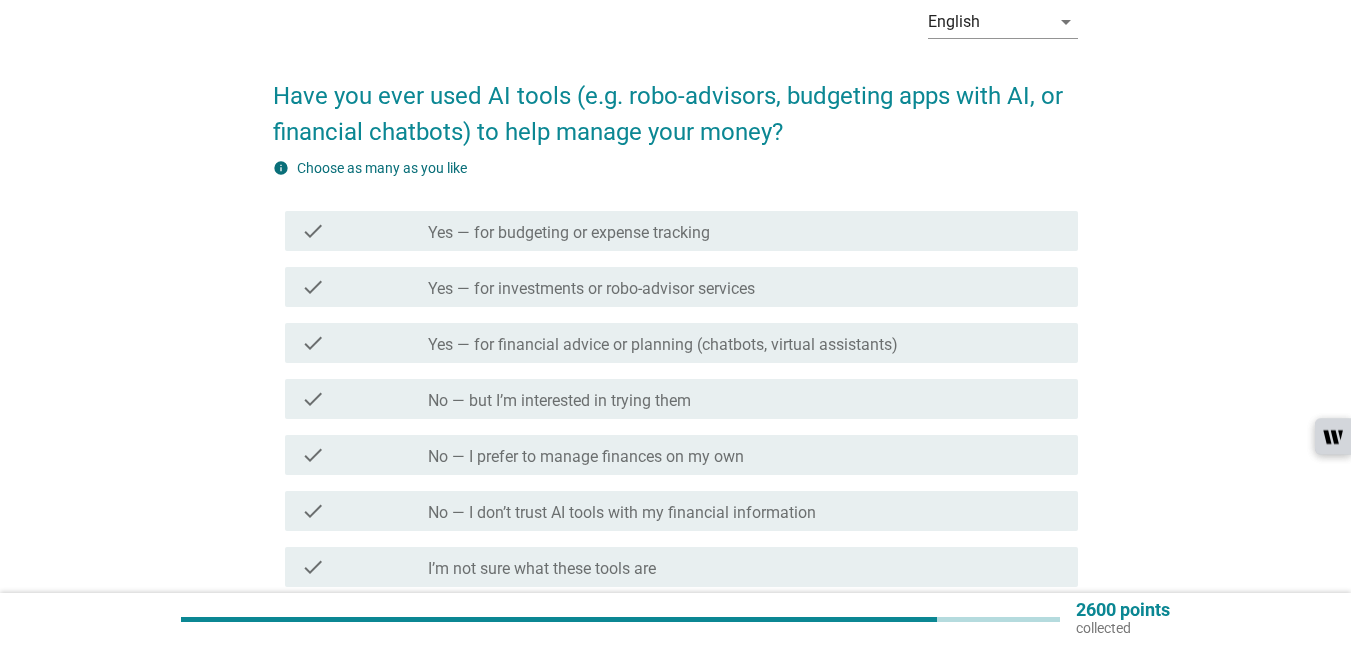 click on "English arrow_drop_down   Have you ever used AI tools (e.g. robo-advisors, budgeting apps with AI, or financial chatbots) to help manage your money?     info   Choose as many as you like   check     check_box_outline_blank Yes — for budgeting or expense tracking   check     check_box_outline_blank Yes — for investments or robo-advisor services   check     check_box_outline_blank Yes — for financial advice or planning (chatbots, virtual assistants)   check     check_box_outline_blank No — but I’m interested in trying them   check     check_box_outline_blank No — I prefer to manage finances on my own   check     check_box_outline_blank No — I don’t trust AI tools with my financial information   check     check_box_outline_blank I’m not sure what these tools are   check     check_box_outline_blank Others, please specify       Next" at bounding box center [675, 364] 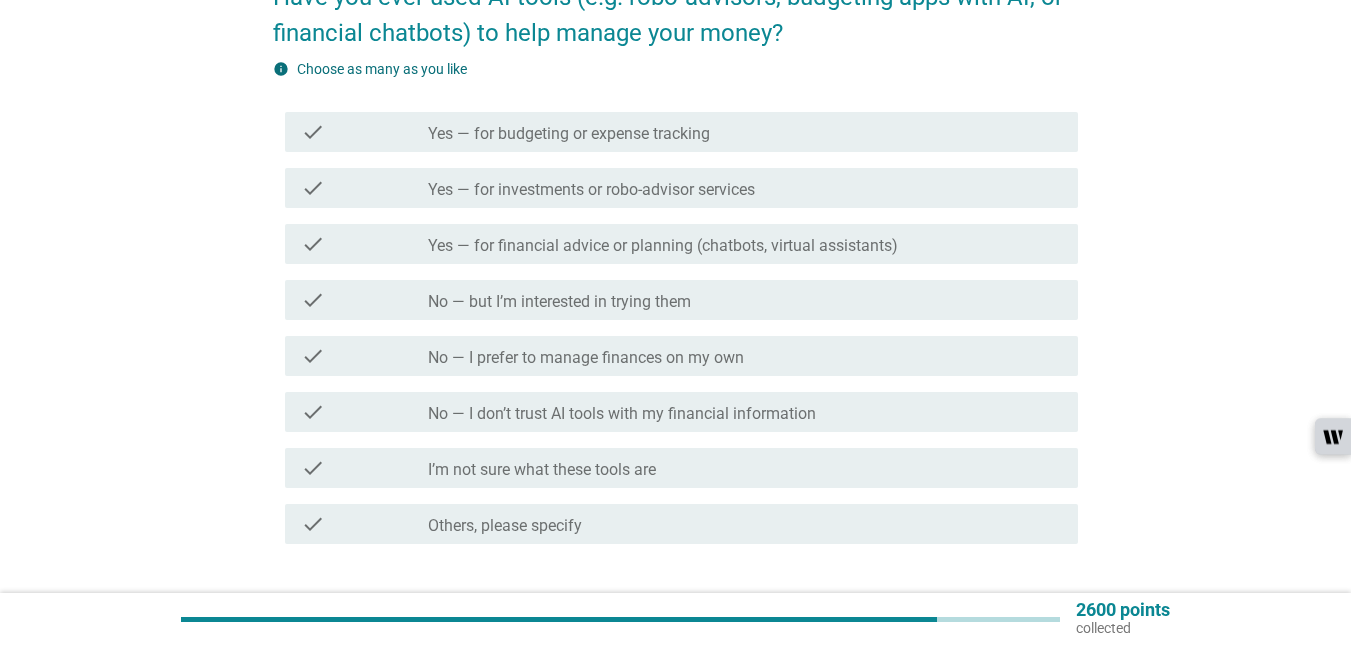 scroll, scrollTop: 200, scrollLeft: 0, axis: vertical 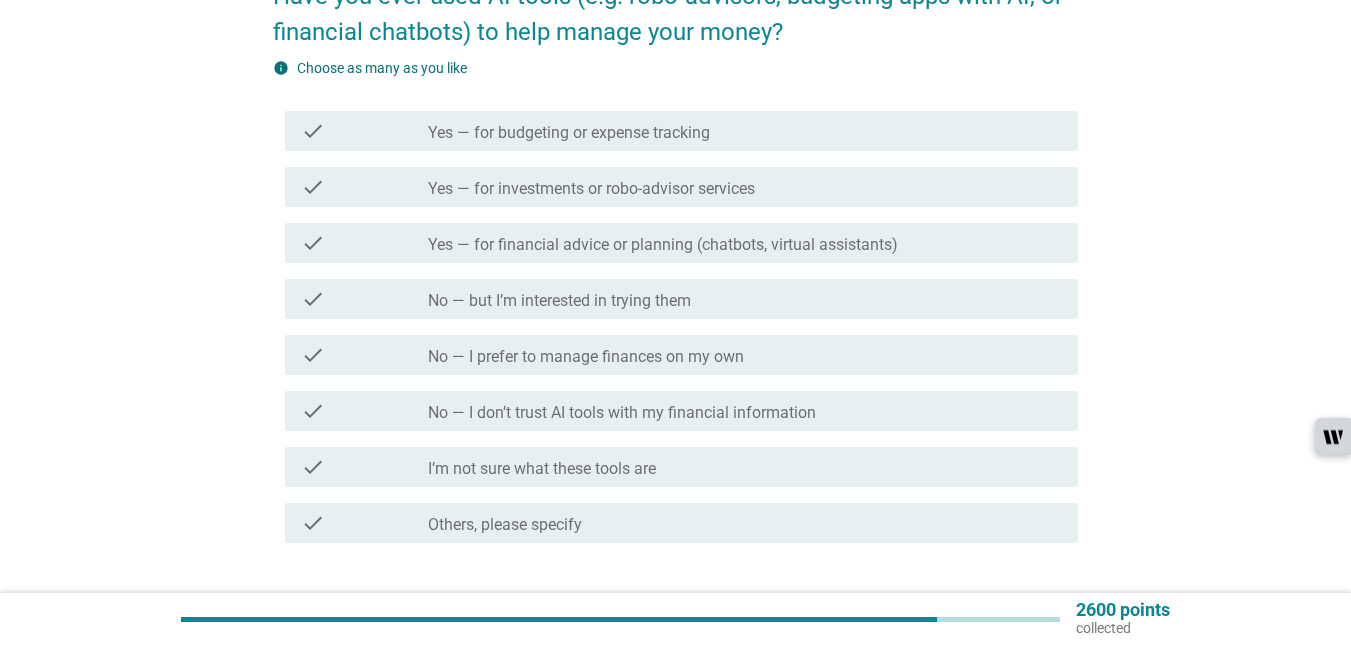 click on "No — I prefer to manage finances on my own" at bounding box center (586, 357) 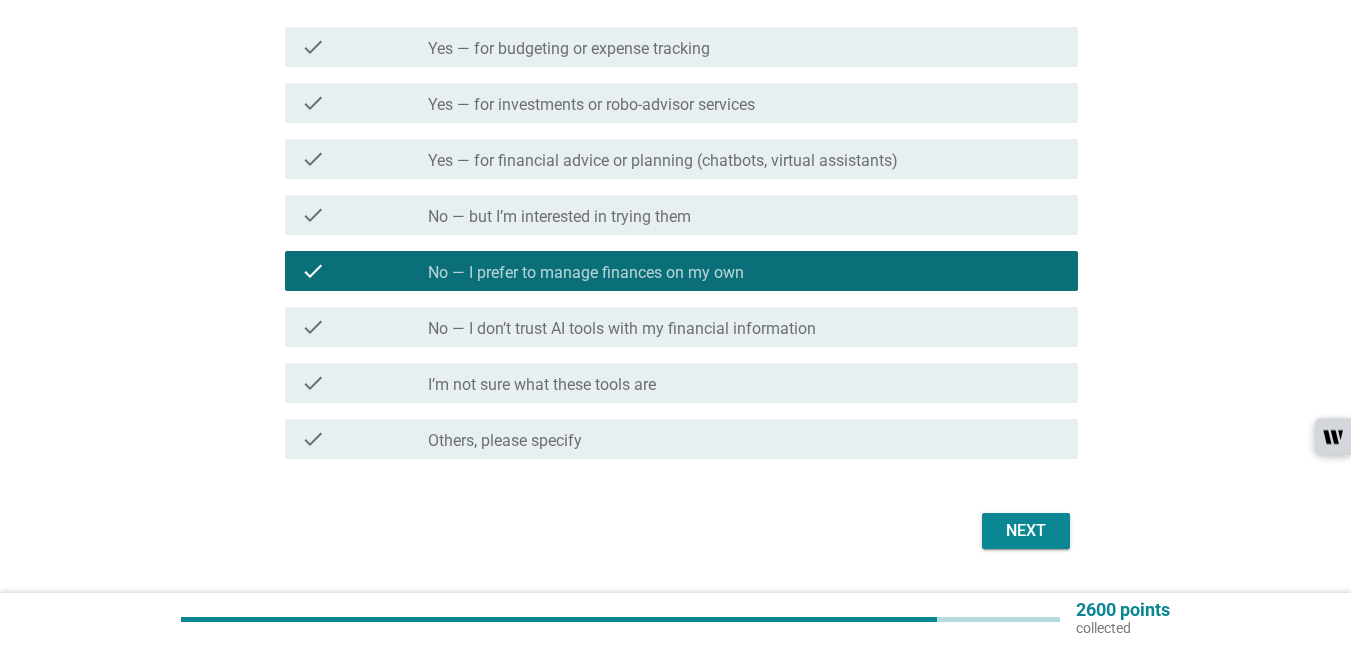 scroll, scrollTop: 336, scrollLeft: 0, axis: vertical 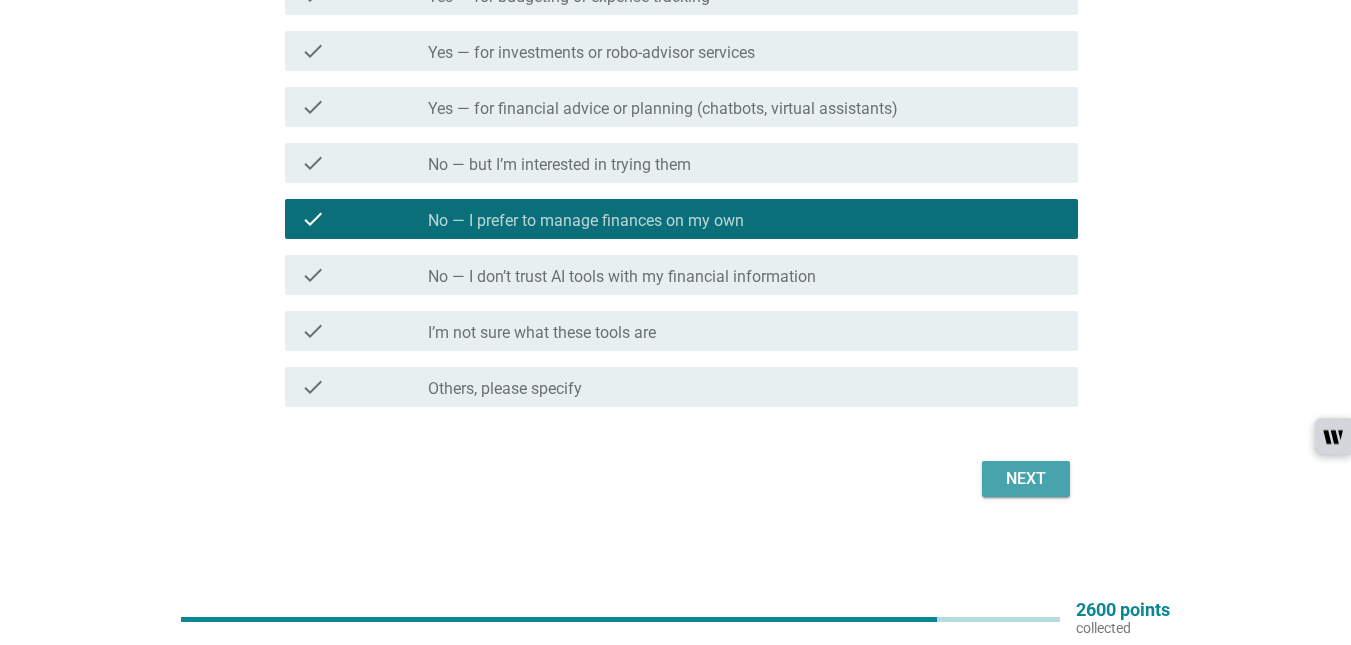 click on "Next" at bounding box center (1026, 479) 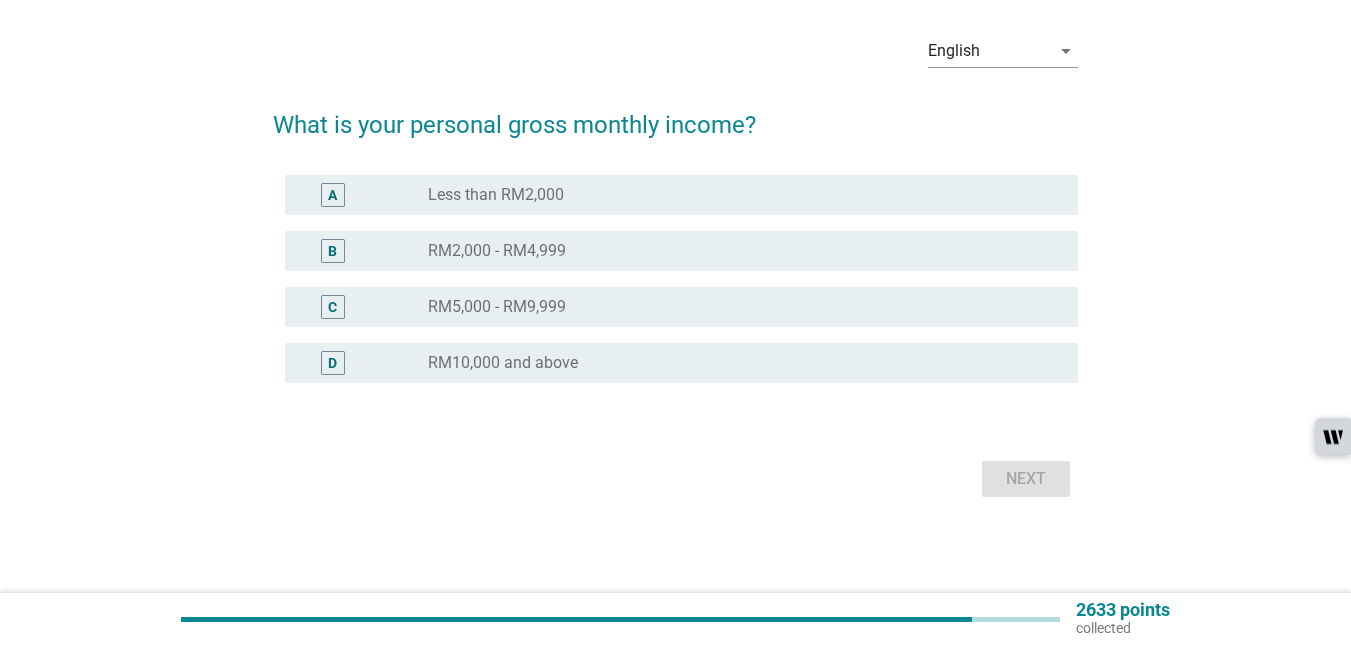 scroll, scrollTop: 0, scrollLeft: 0, axis: both 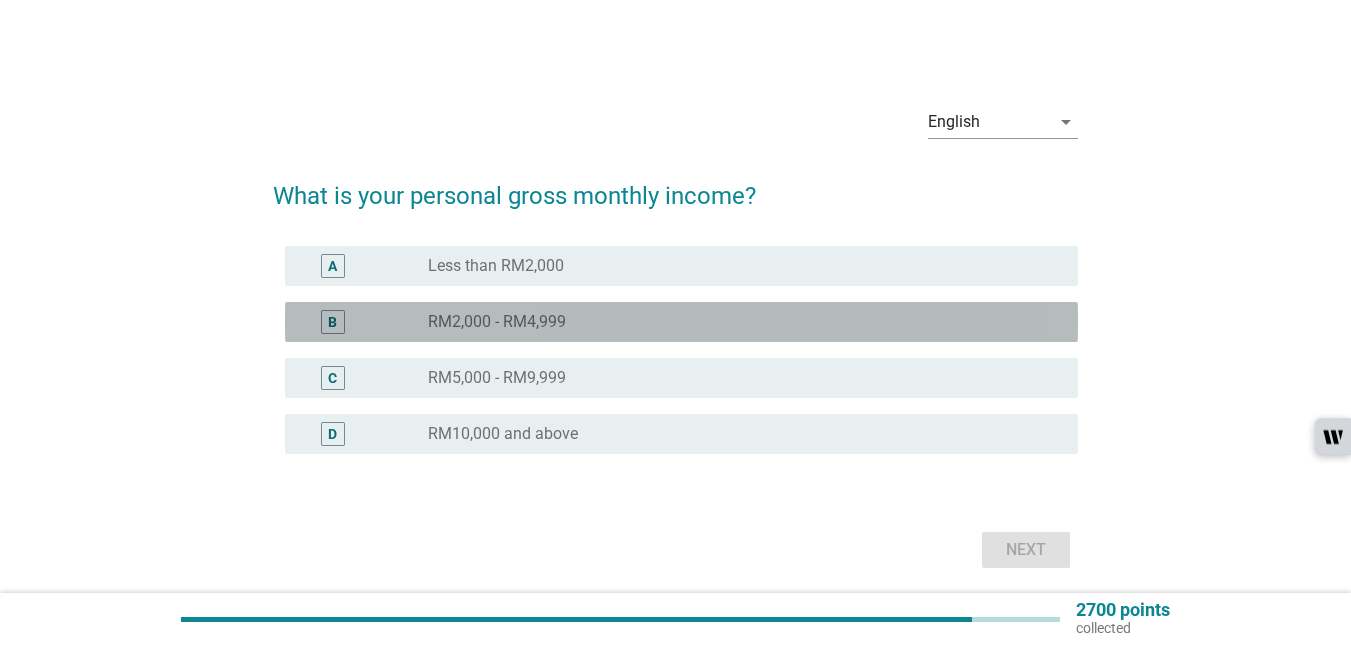 click on "radio_button_unchecked RM2,000 - RM4,999" at bounding box center (737, 322) 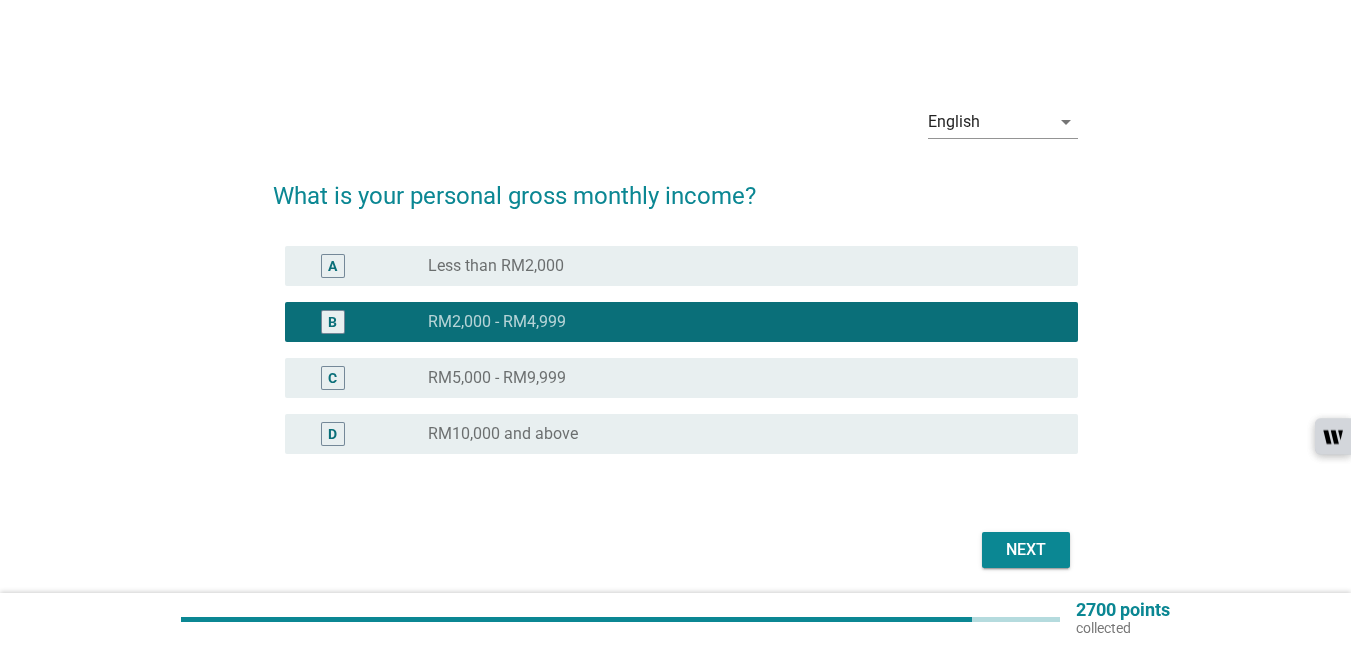 click on "Next" at bounding box center (1026, 550) 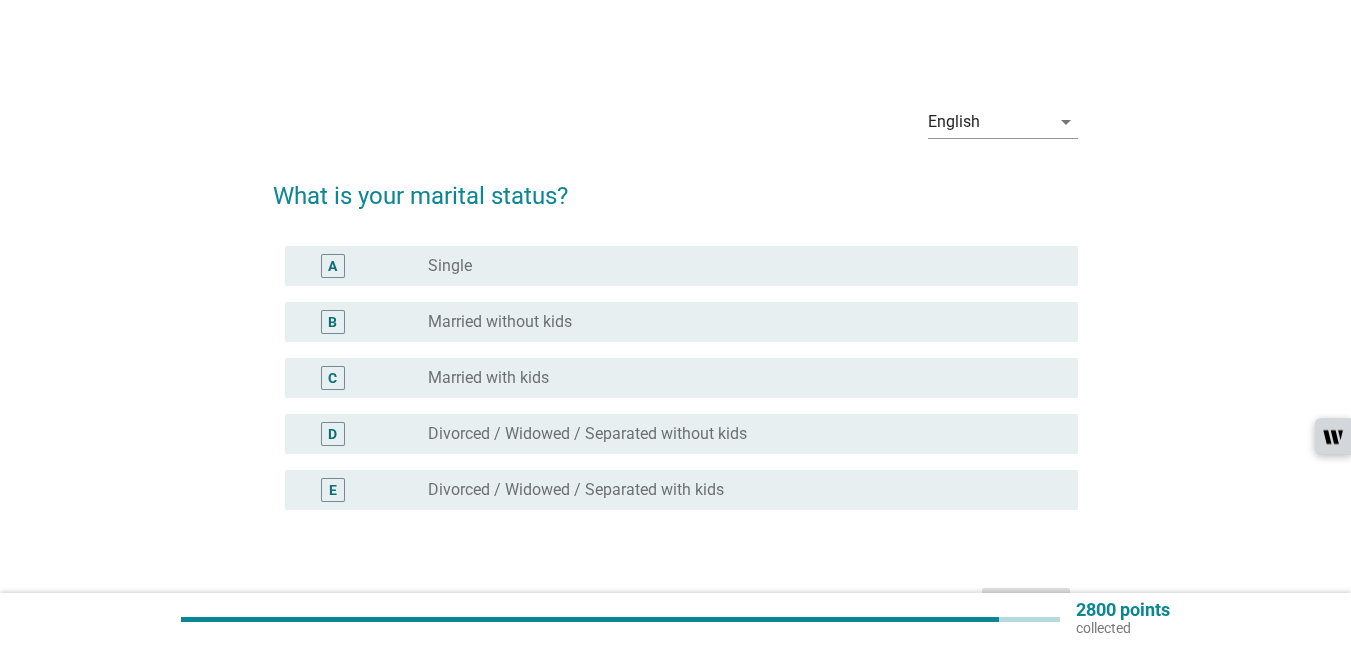 click on "radio_button_unchecked Married without kids" at bounding box center [737, 322] 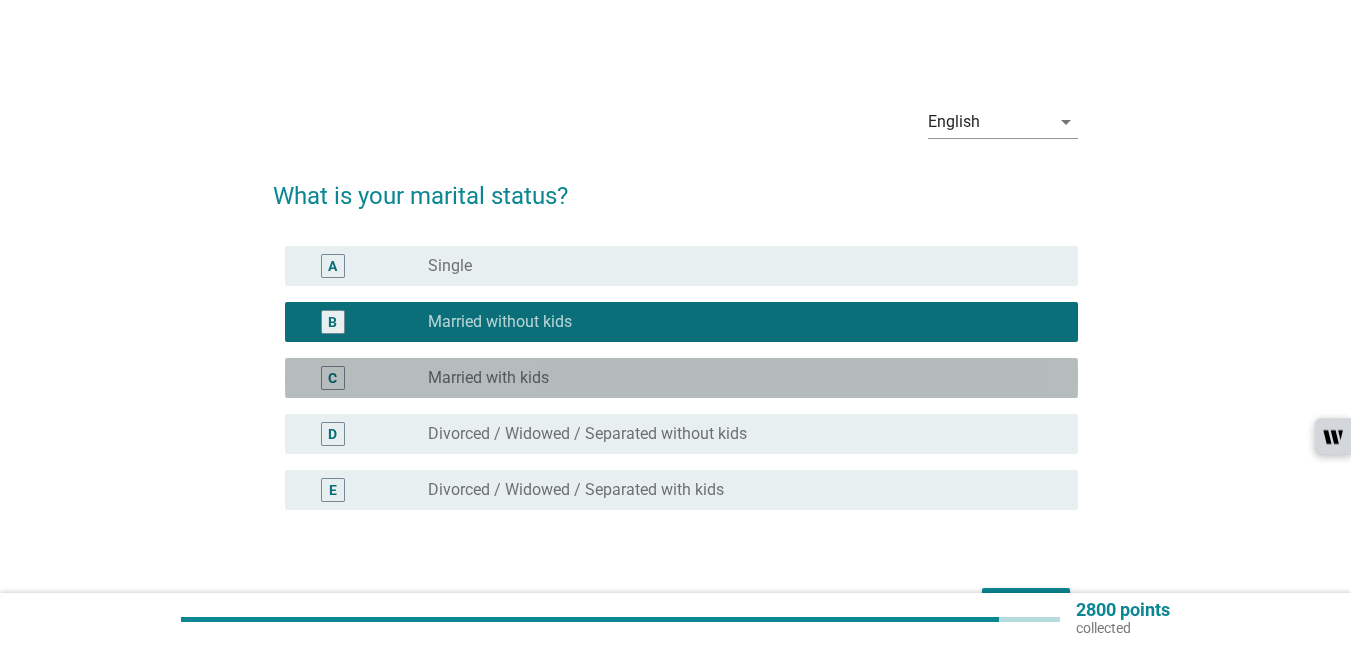 click on "radio_button_unchecked Married with kids" at bounding box center [737, 378] 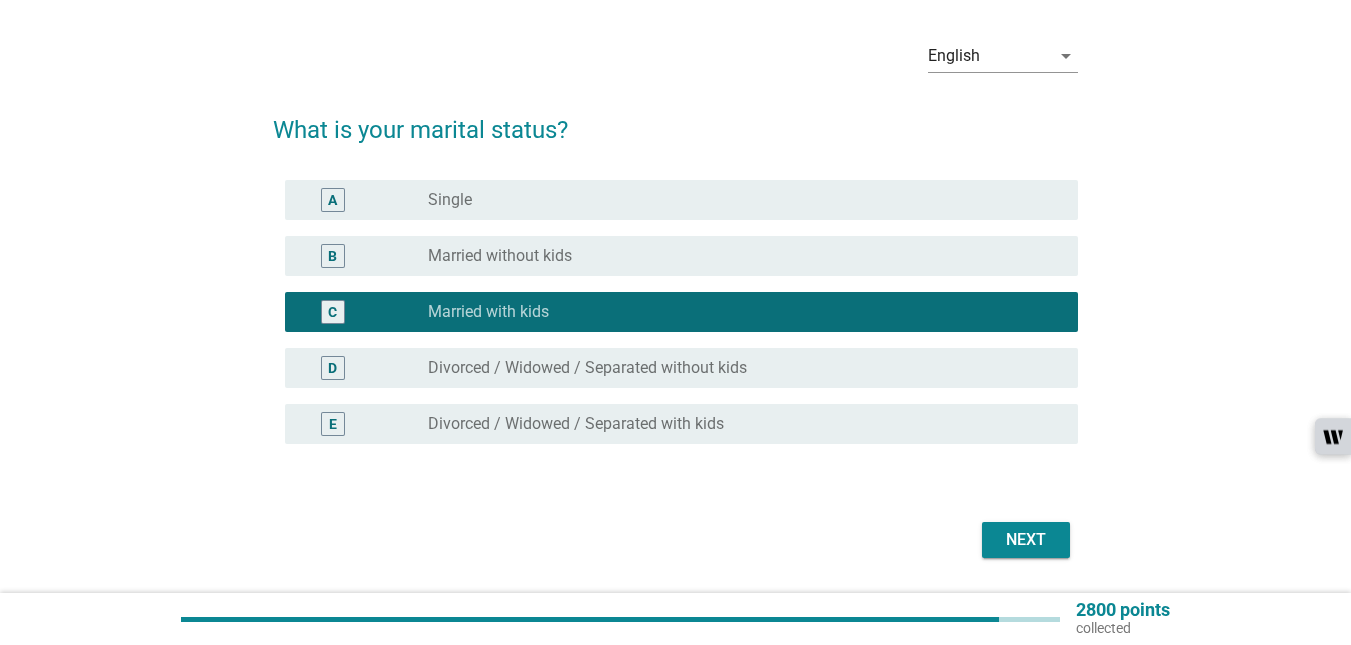 scroll, scrollTop: 127, scrollLeft: 0, axis: vertical 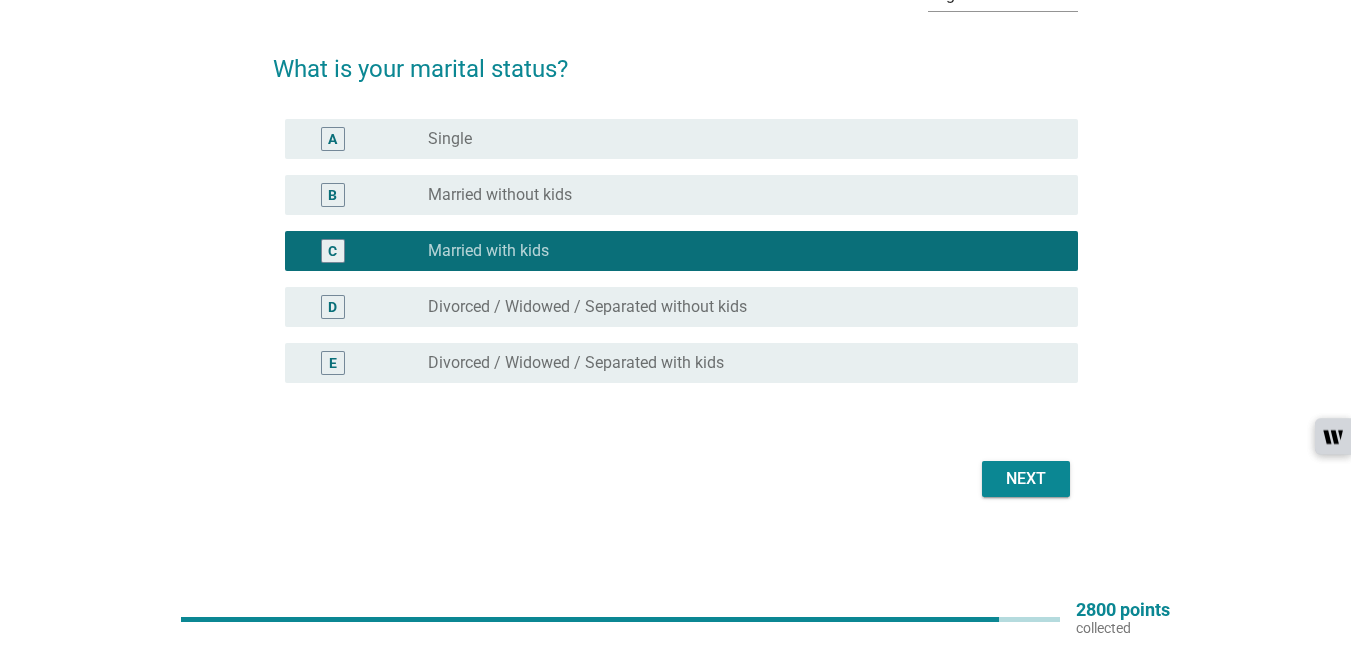 click on "Next" at bounding box center (1026, 479) 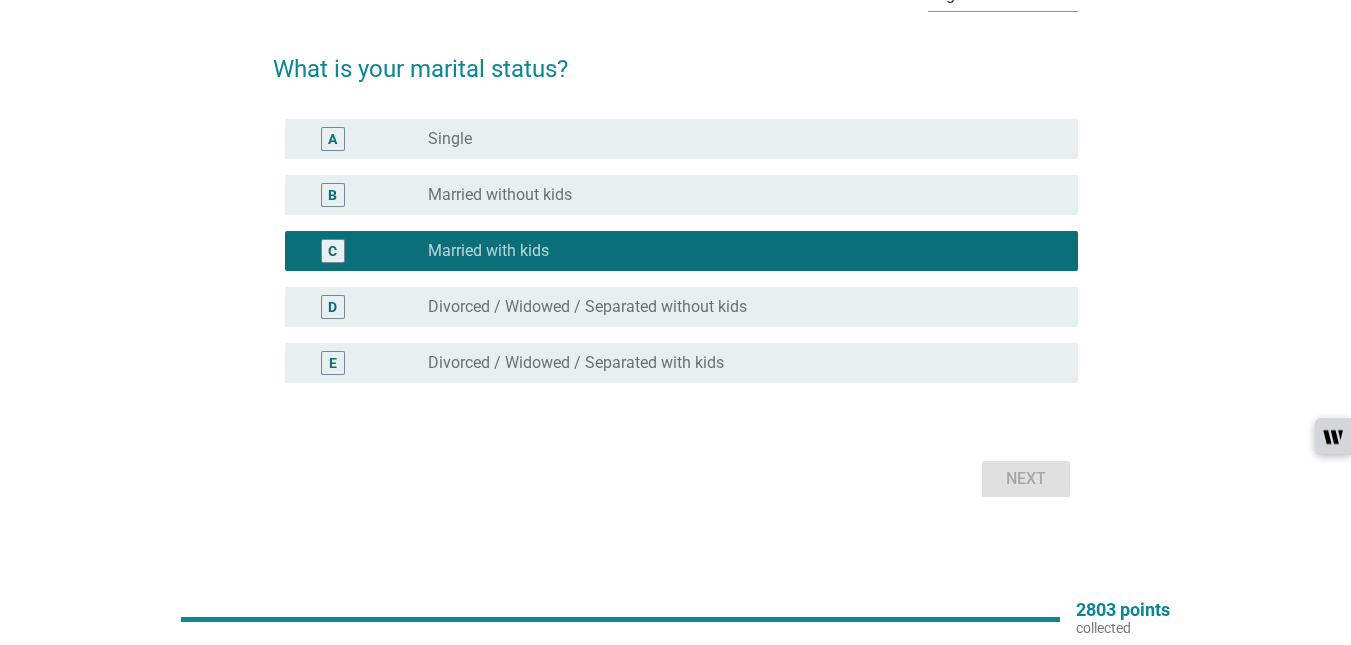 scroll, scrollTop: 0, scrollLeft: 0, axis: both 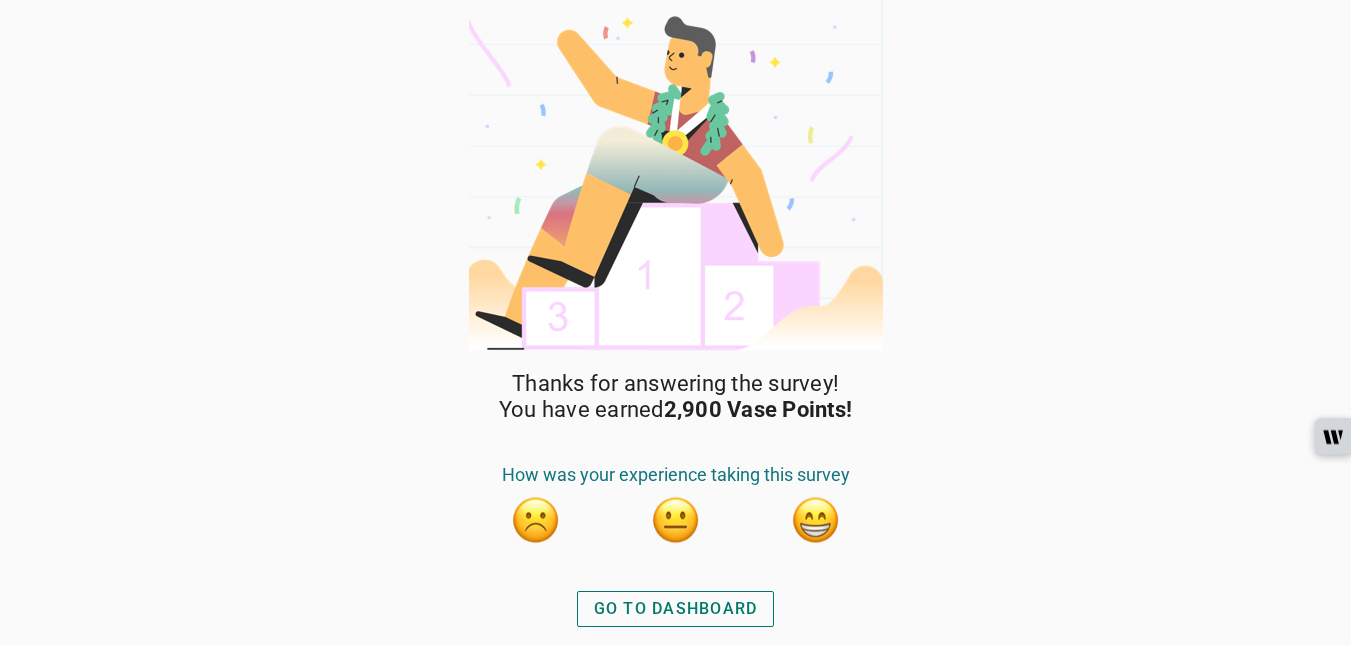 click on "GO TO DASHBOARD" at bounding box center [676, 609] 